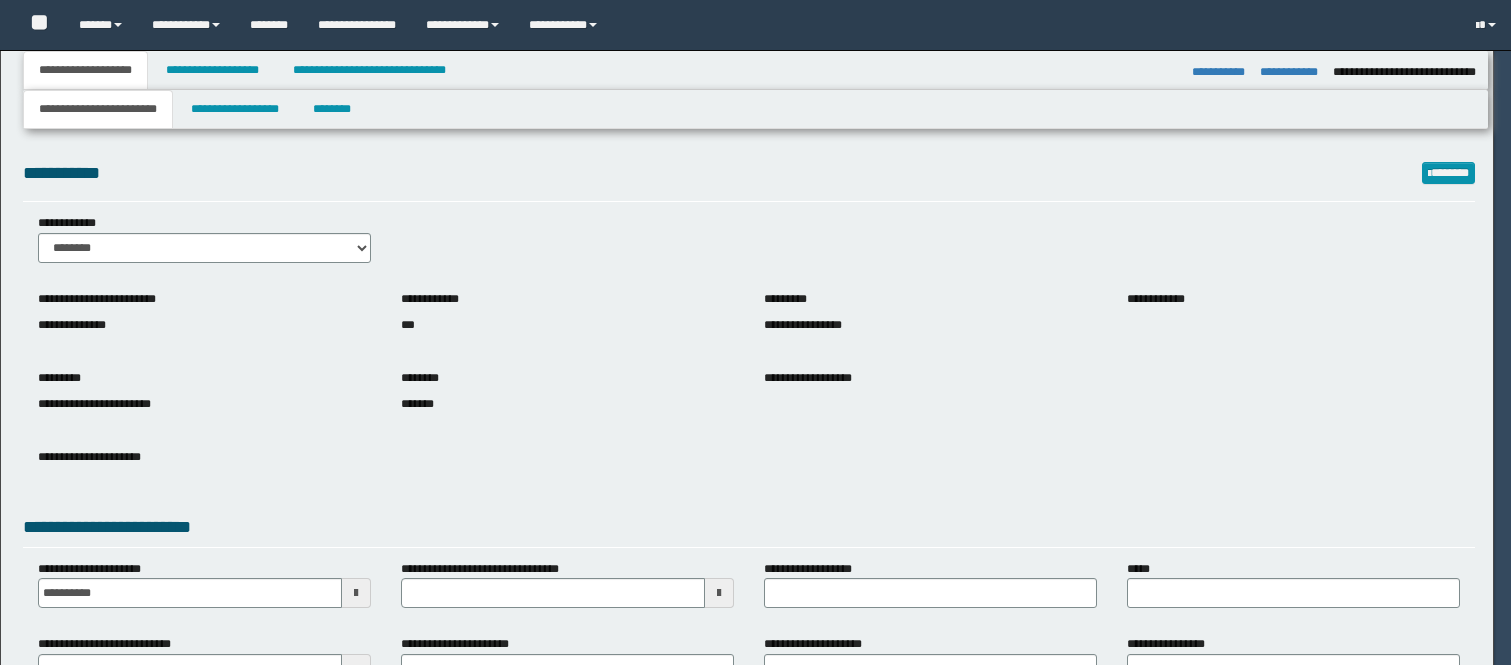 select on "*" 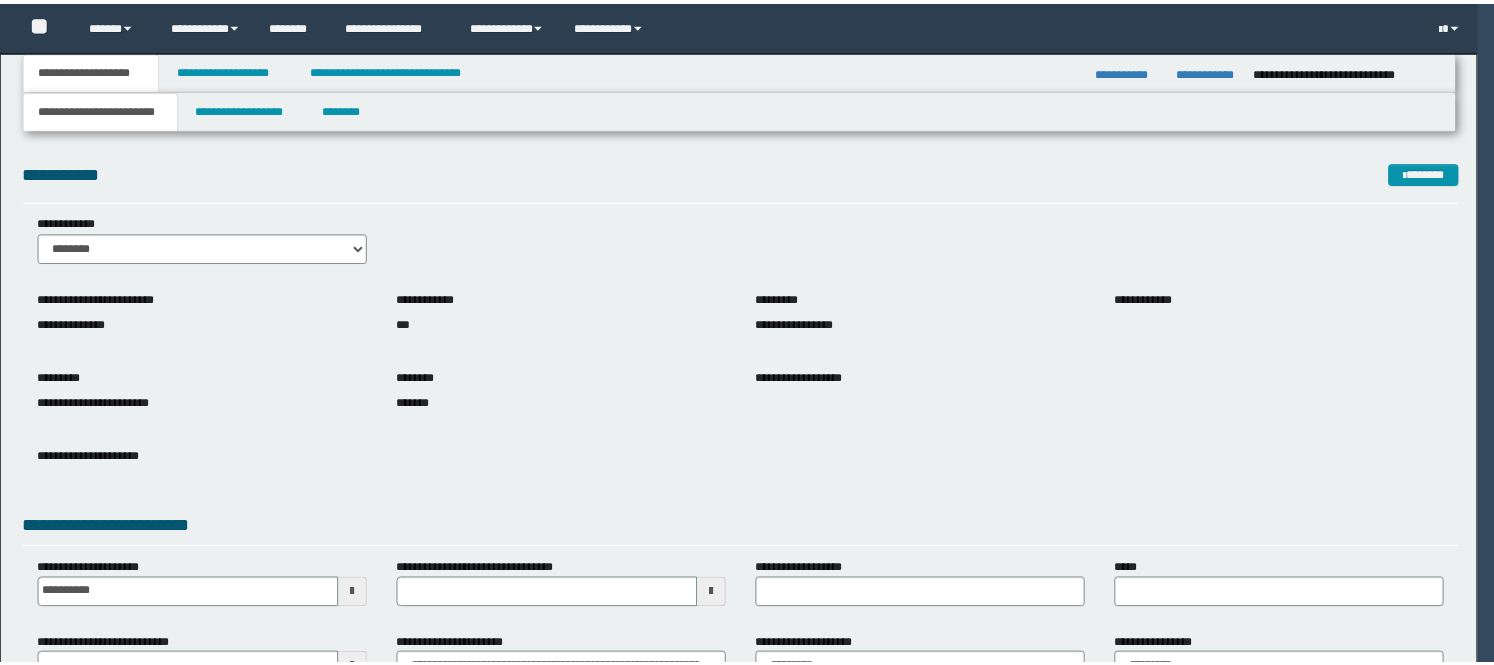 scroll, scrollTop: 0, scrollLeft: 0, axis: both 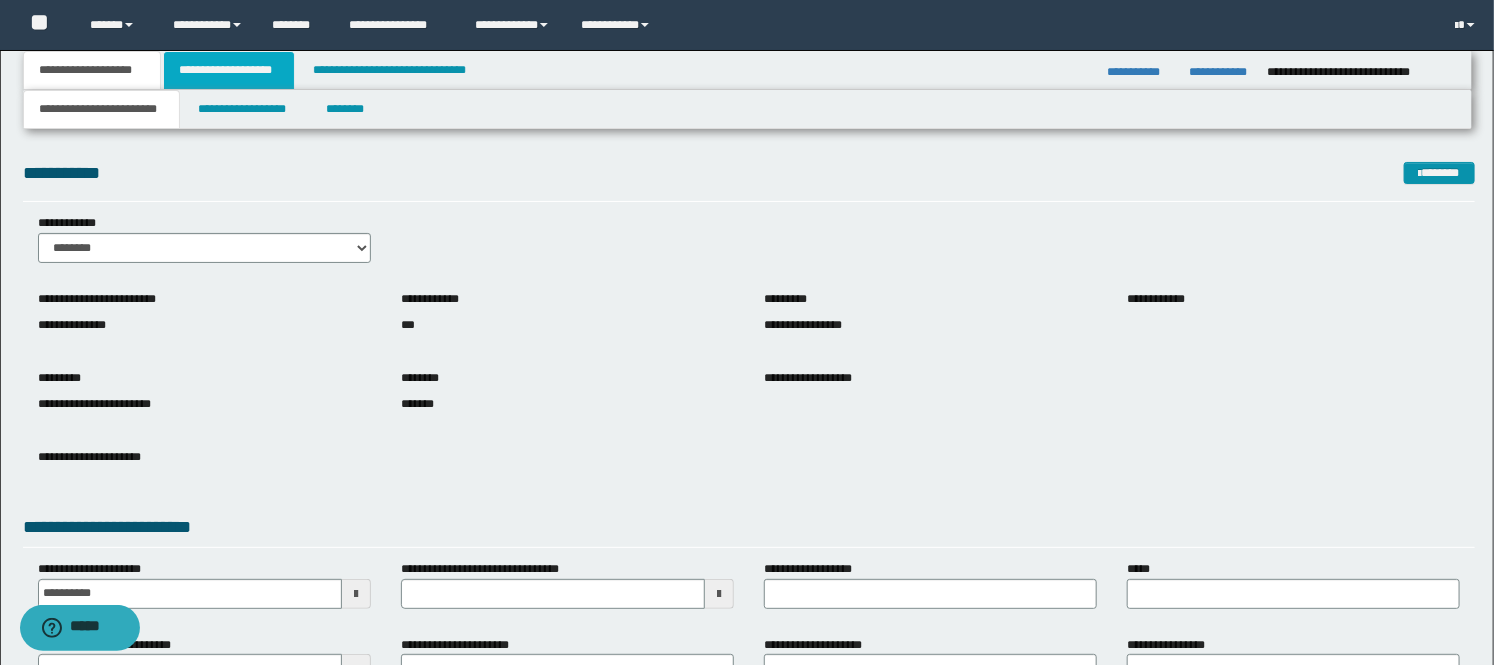 drag, startPoint x: 238, startPoint y: 72, endPoint x: 270, endPoint y: 104, distance: 45.254833 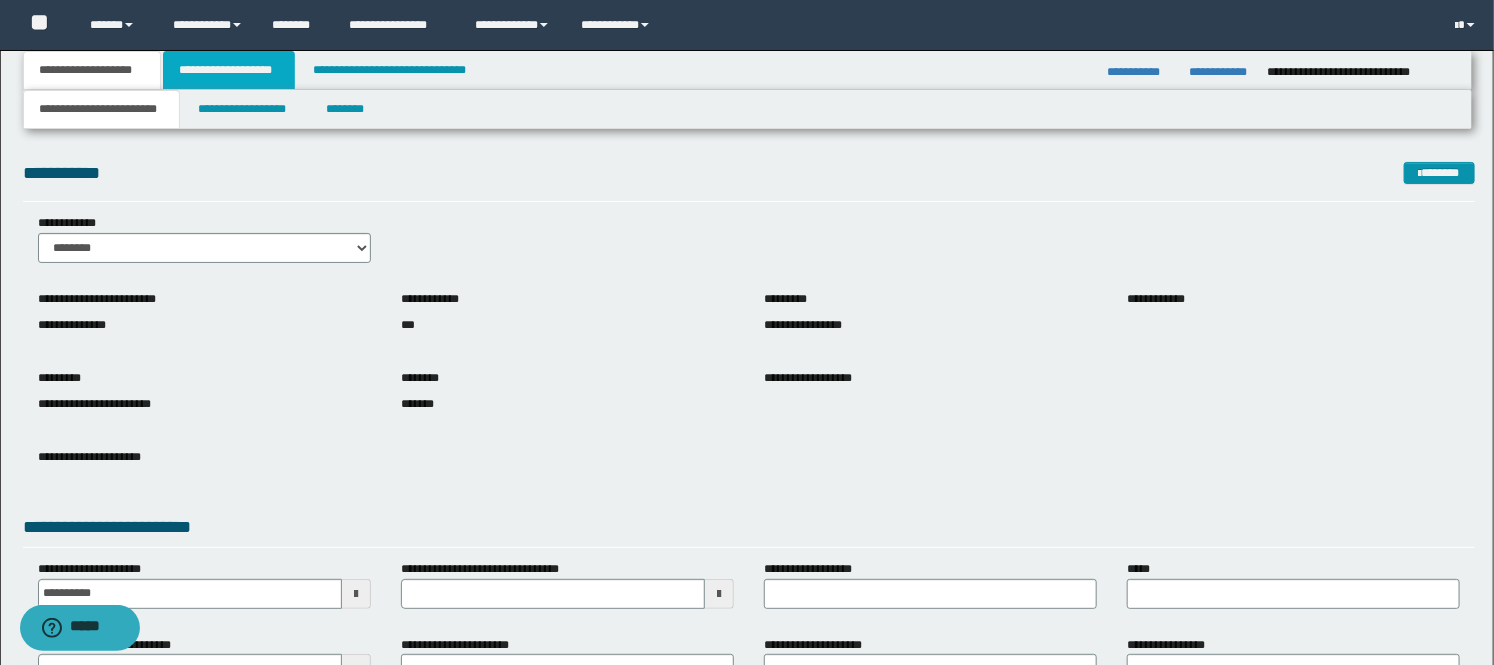 click on "**********" at bounding box center [229, 70] 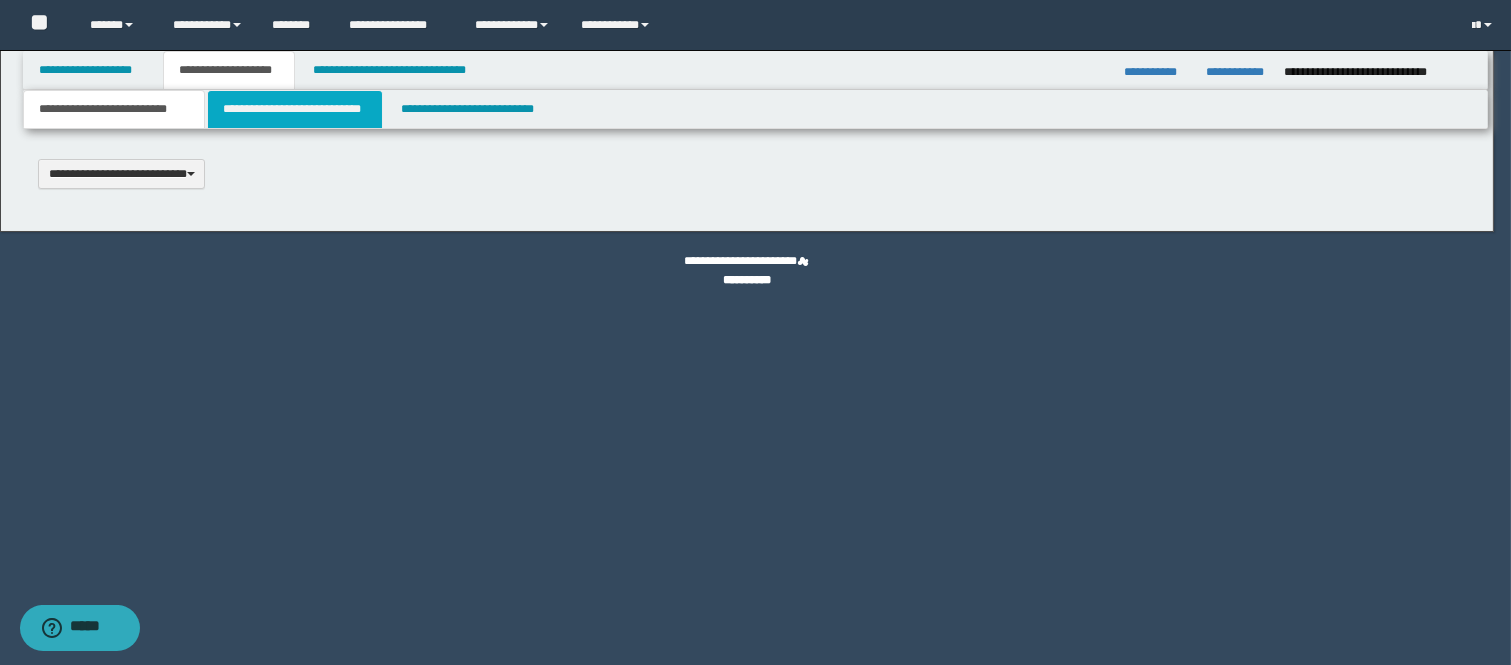 scroll, scrollTop: 0, scrollLeft: 0, axis: both 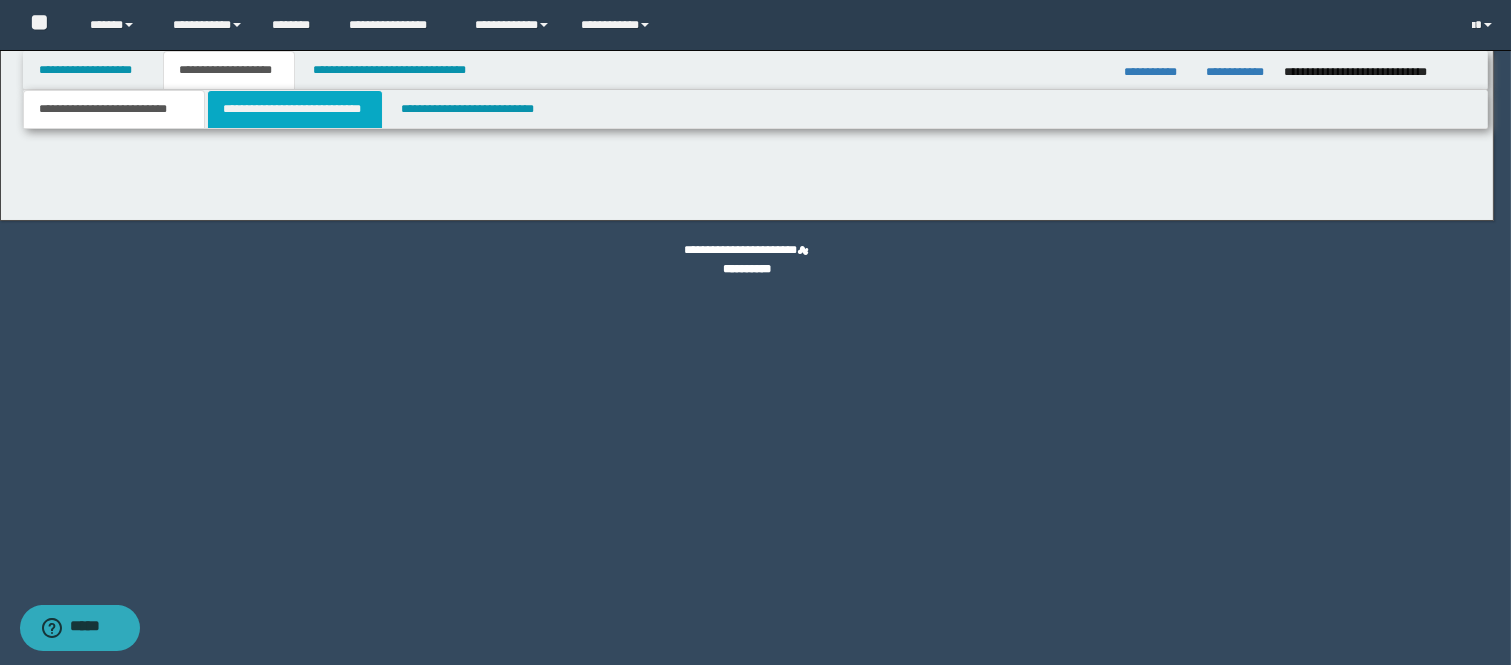 click on "**********" at bounding box center (295, 109) 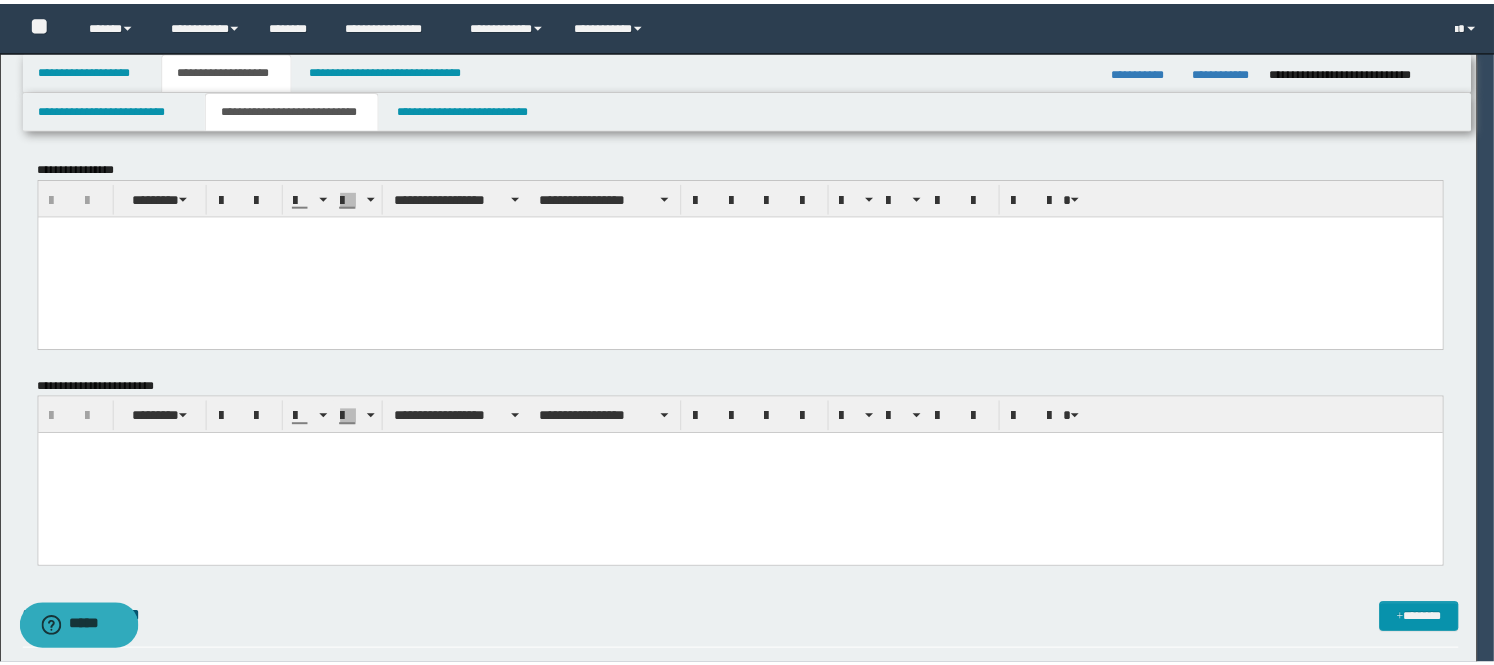 scroll, scrollTop: 0, scrollLeft: 0, axis: both 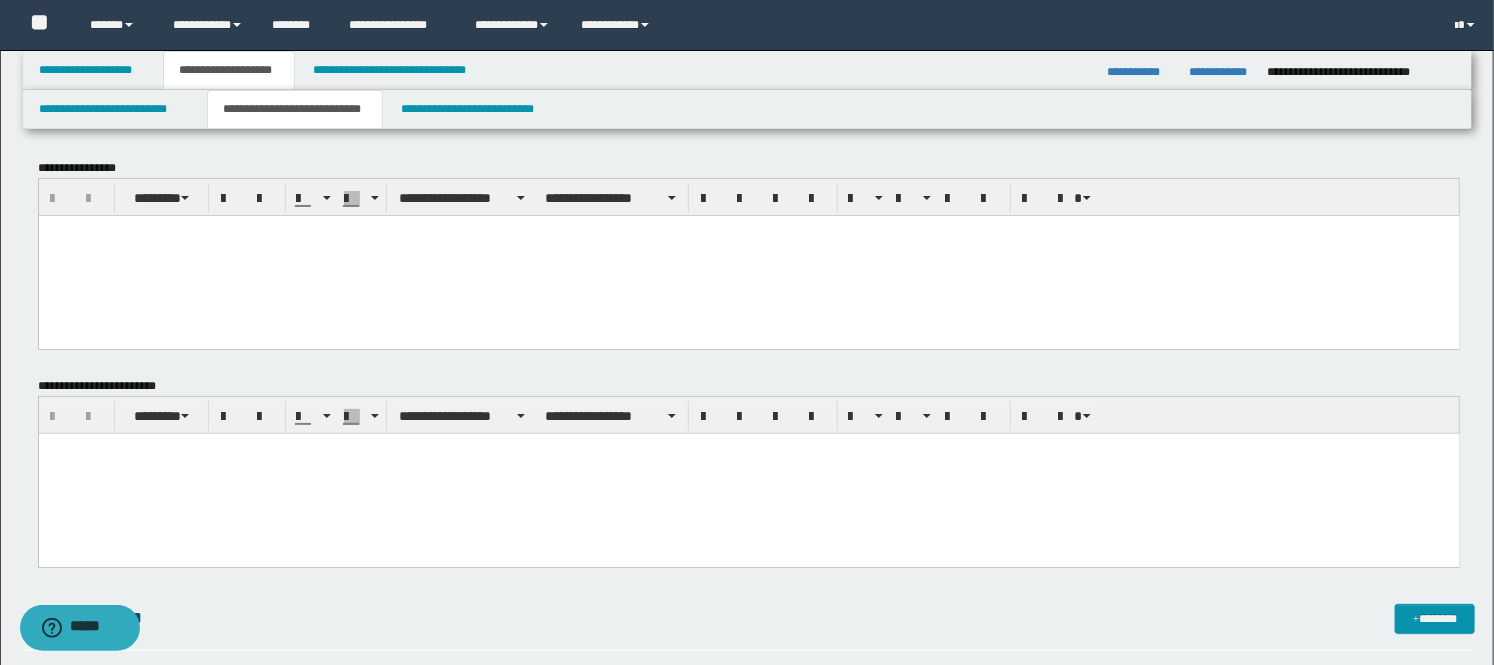 click at bounding box center [748, 255] 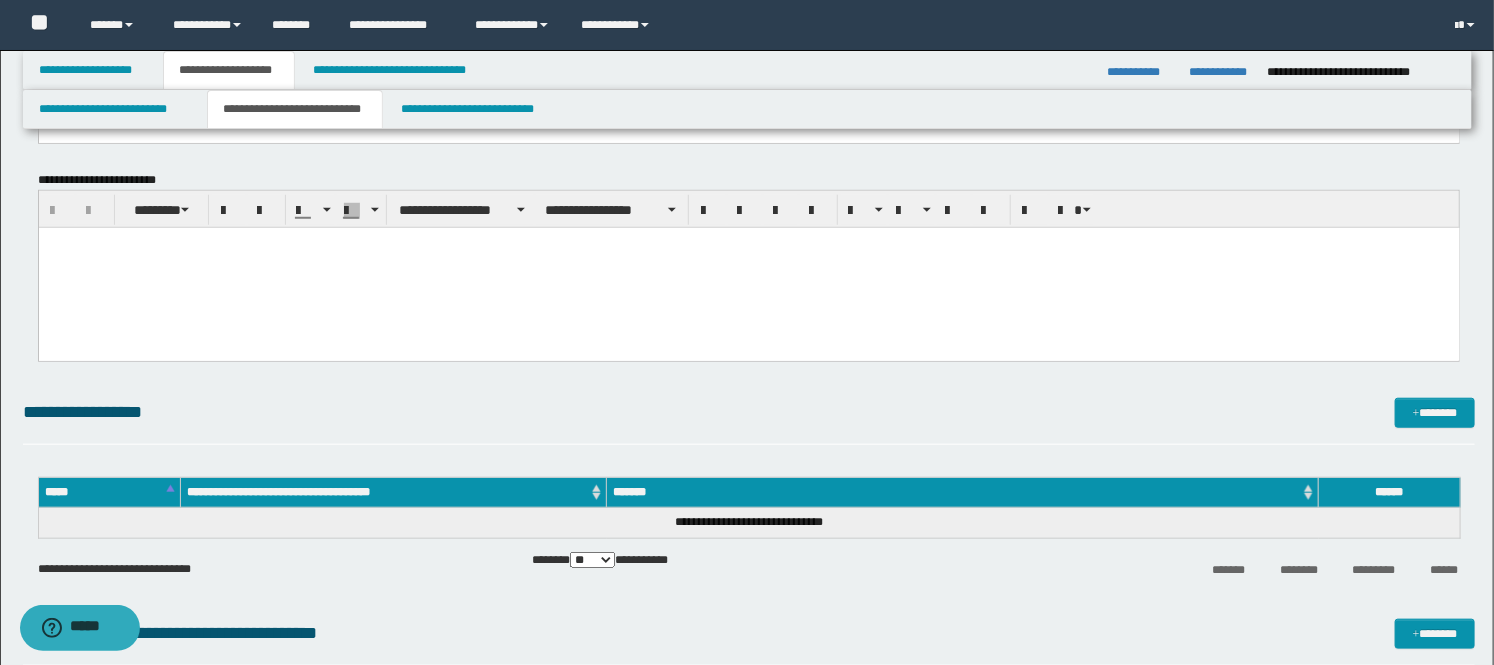 scroll, scrollTop: 666, scrollLeft: 0, axis: vertical 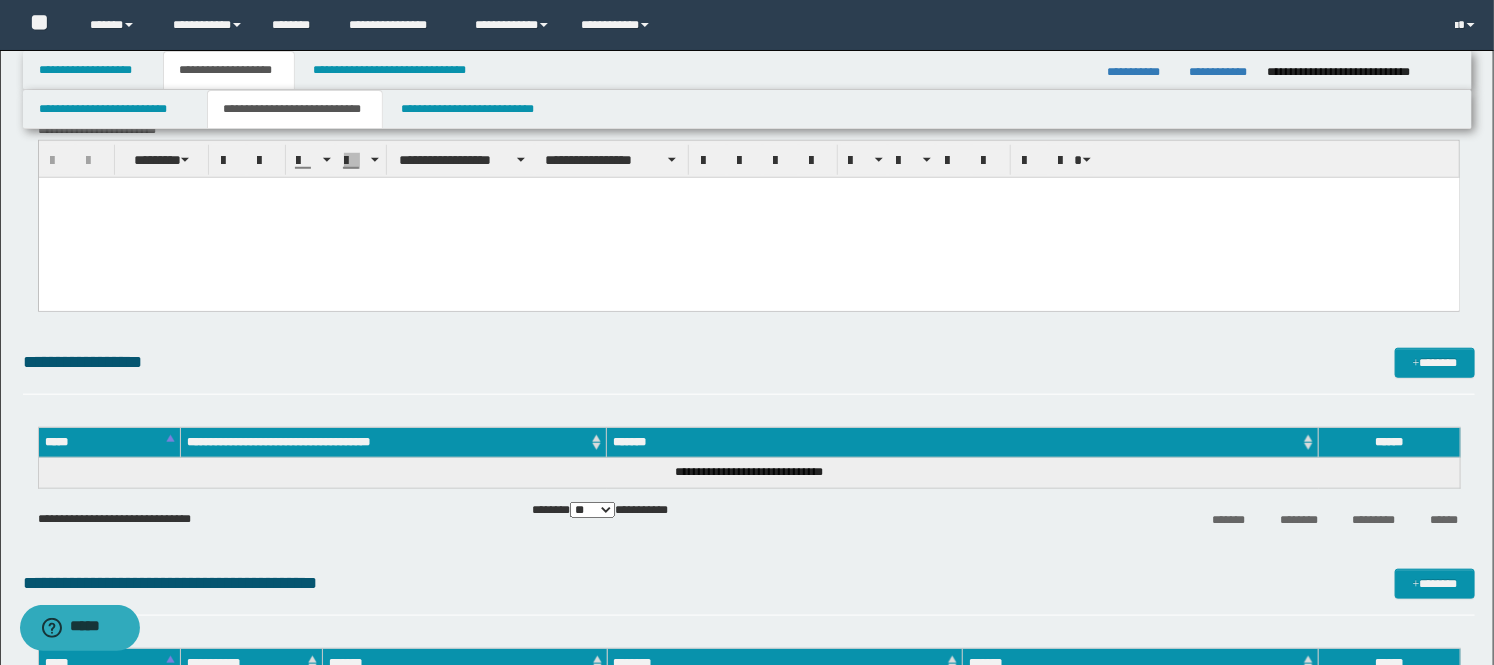 click at bounding box center (748, 218) 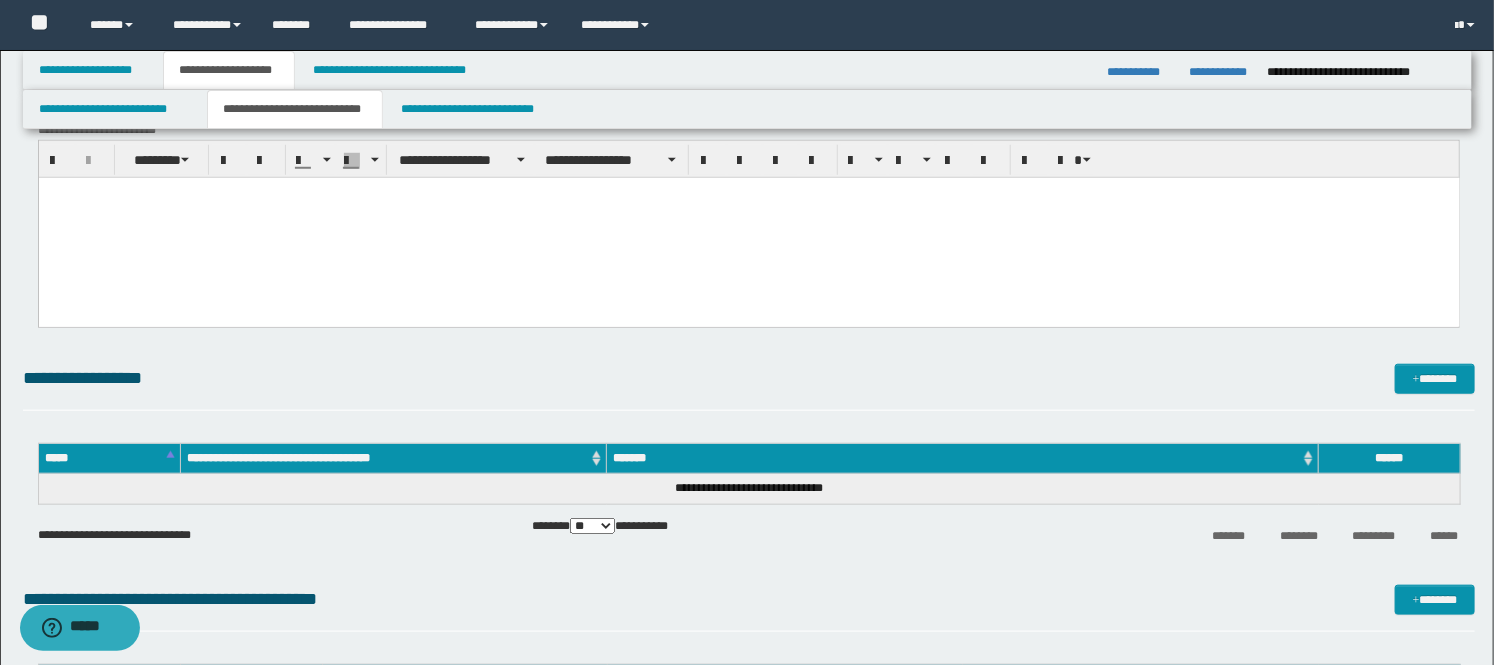 paste 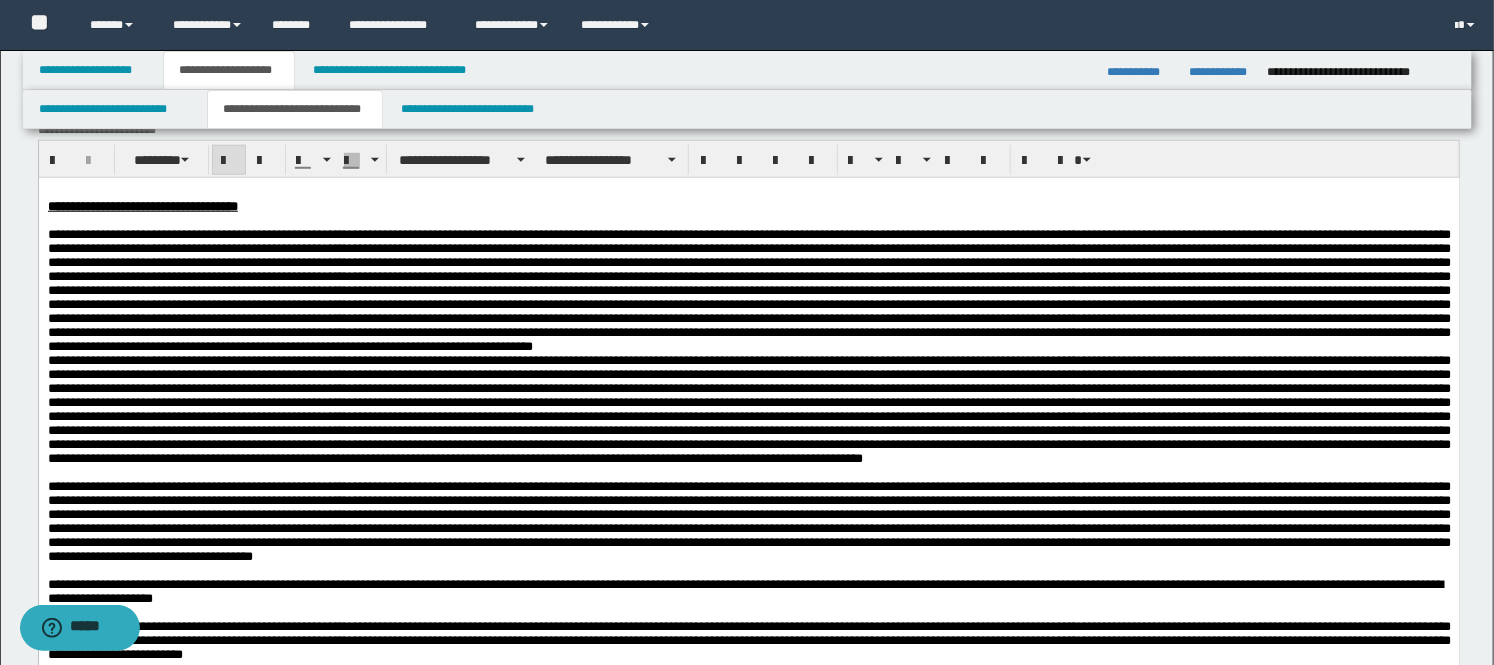 click at bounding box center [748, 409] 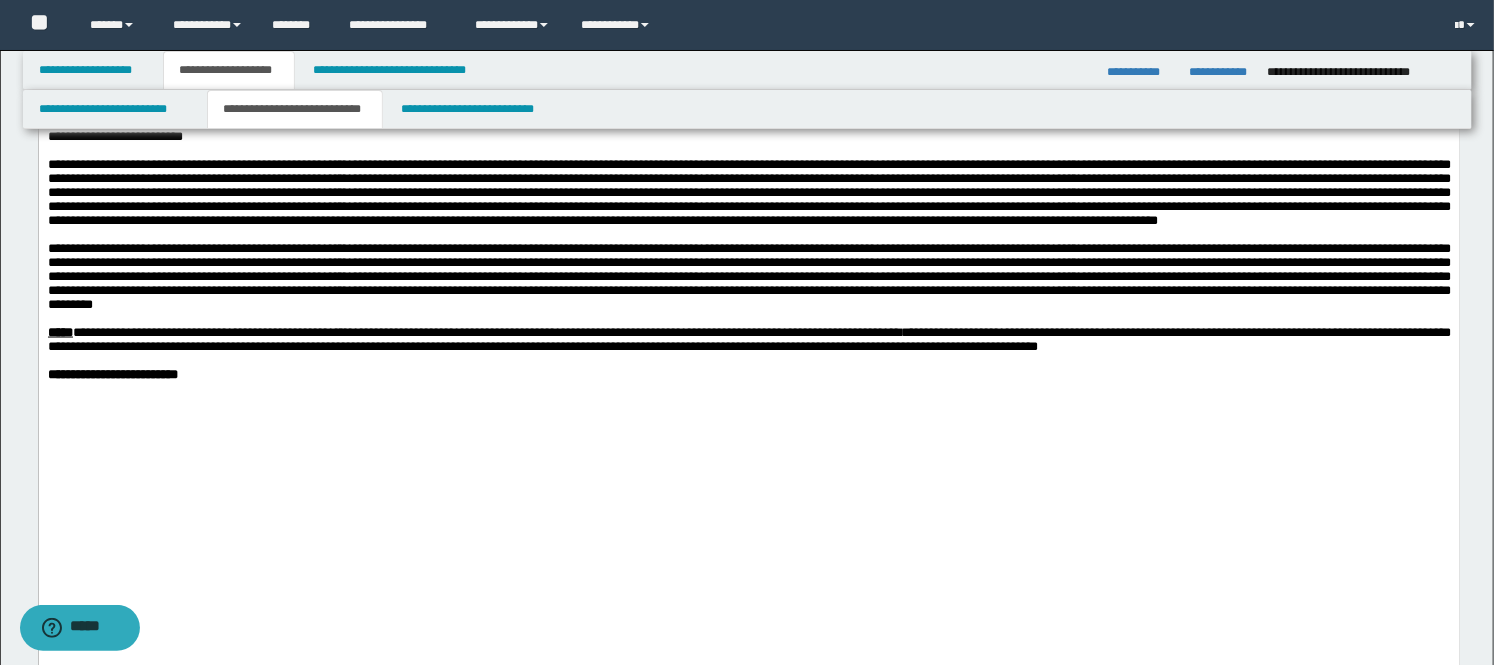 scroll, scrollTop: 1222, scrollLeft: 0, axis: vertical 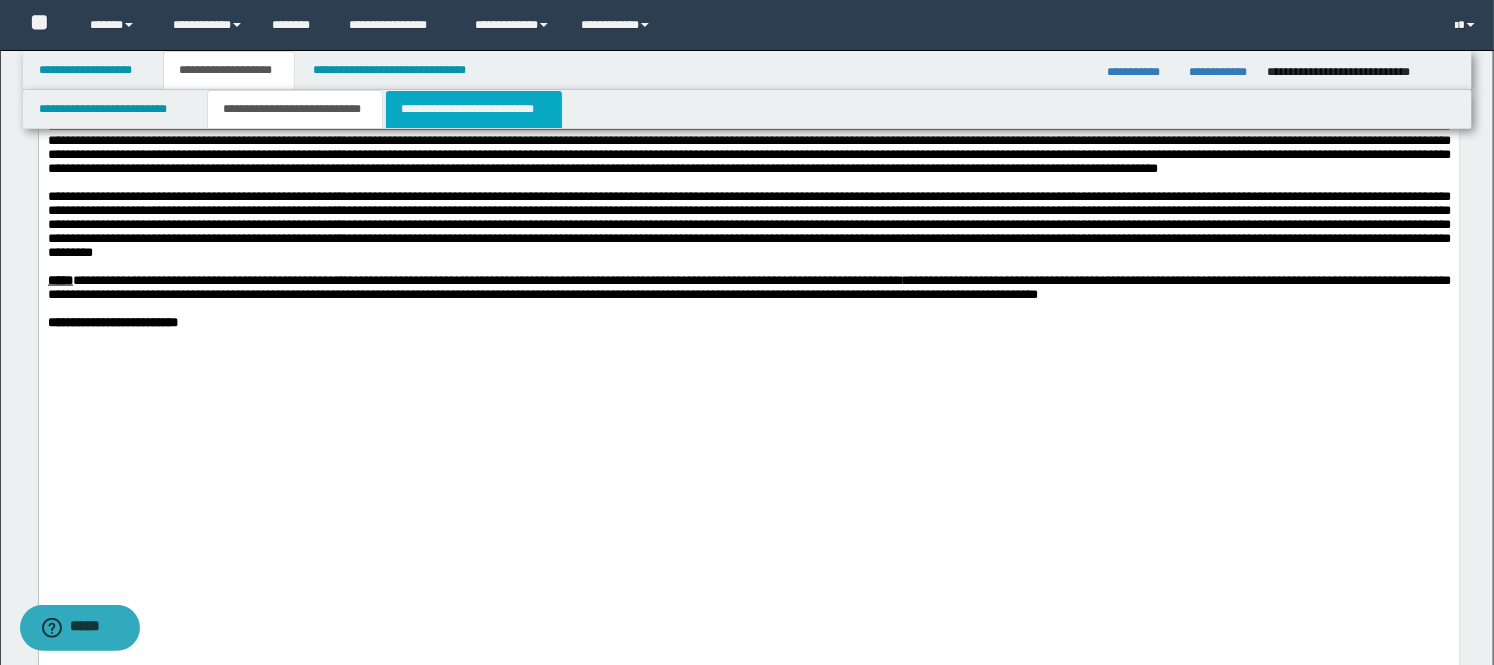 click on "**********" at bounding box center (474, 109) 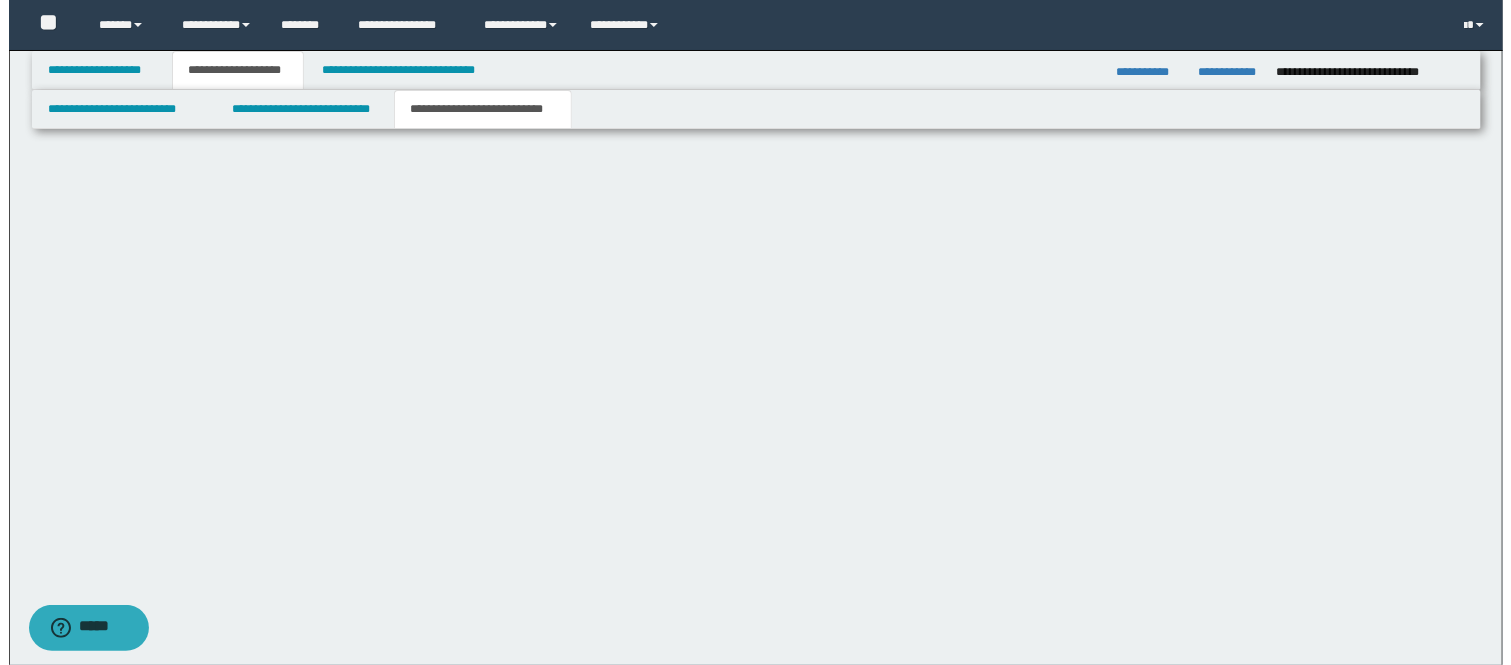 scroll, scrollTop: 0, scrollLeft: 0, axis: both 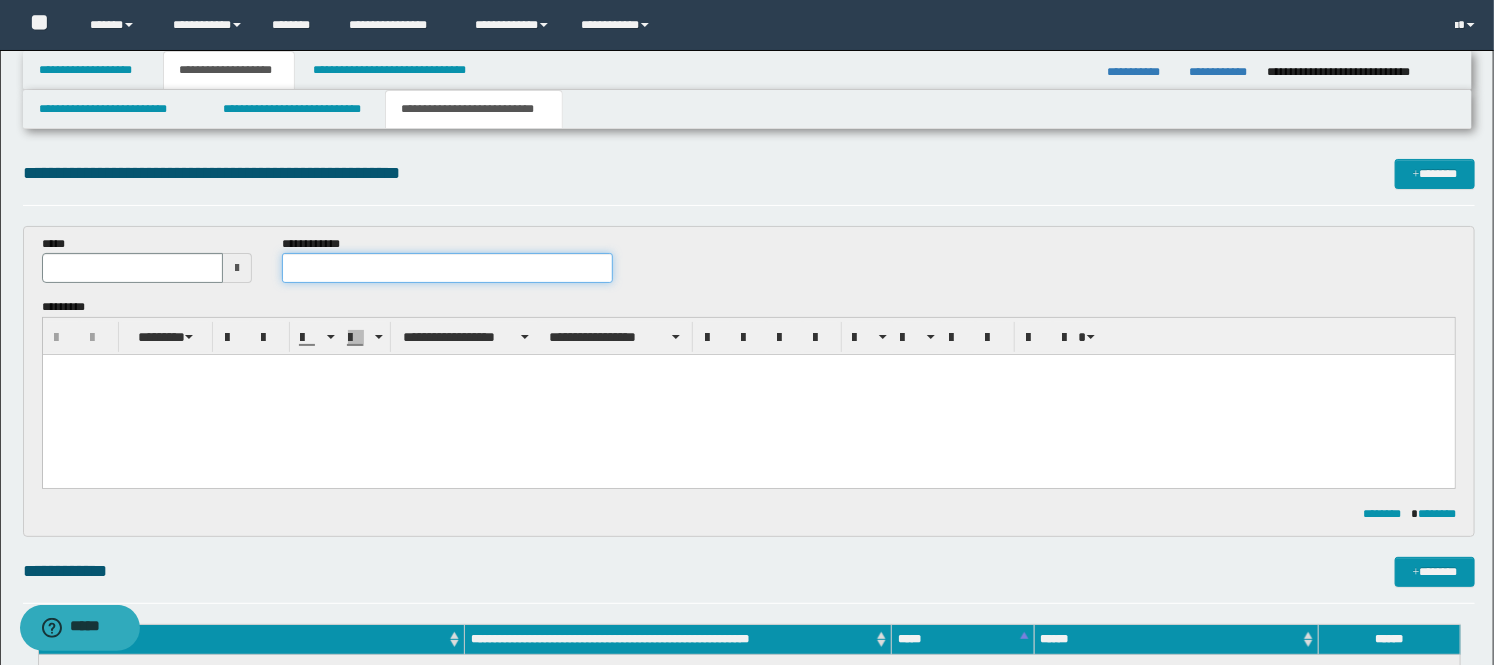 click at bounding box center [447, 268] 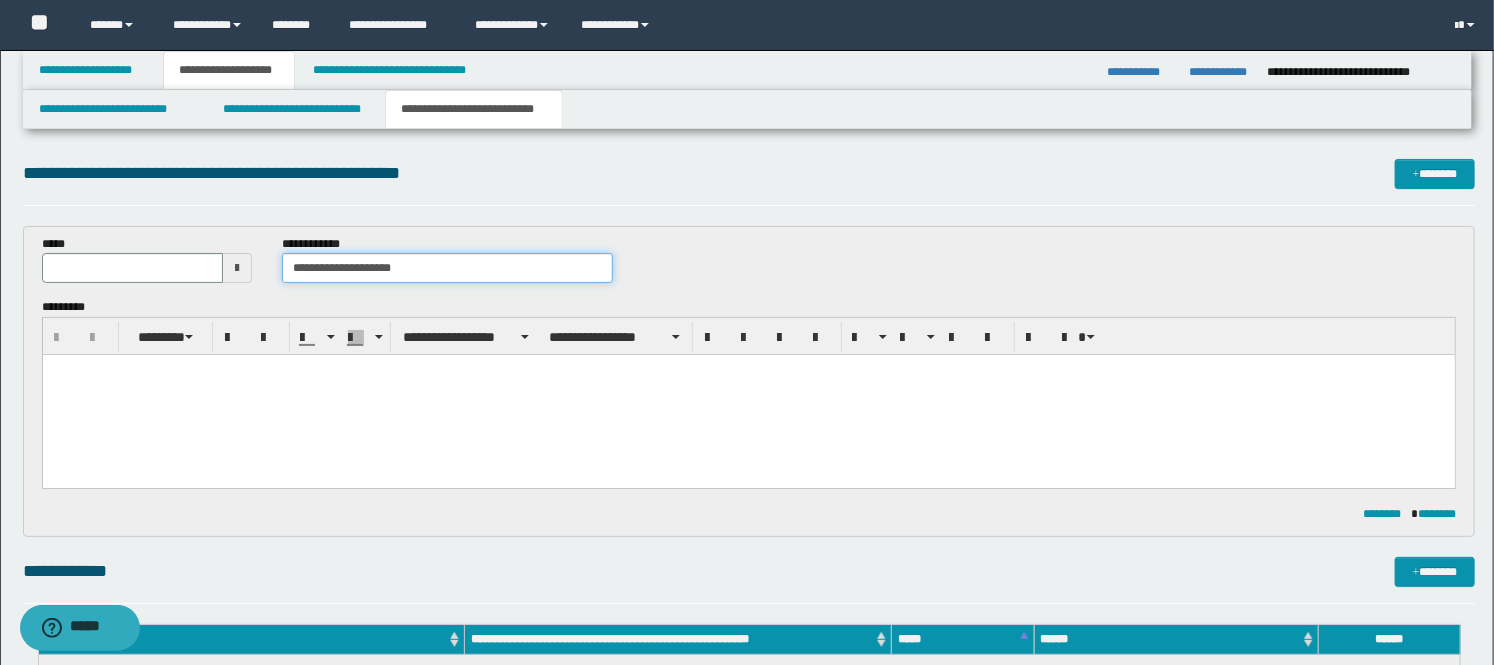 type on "**********" 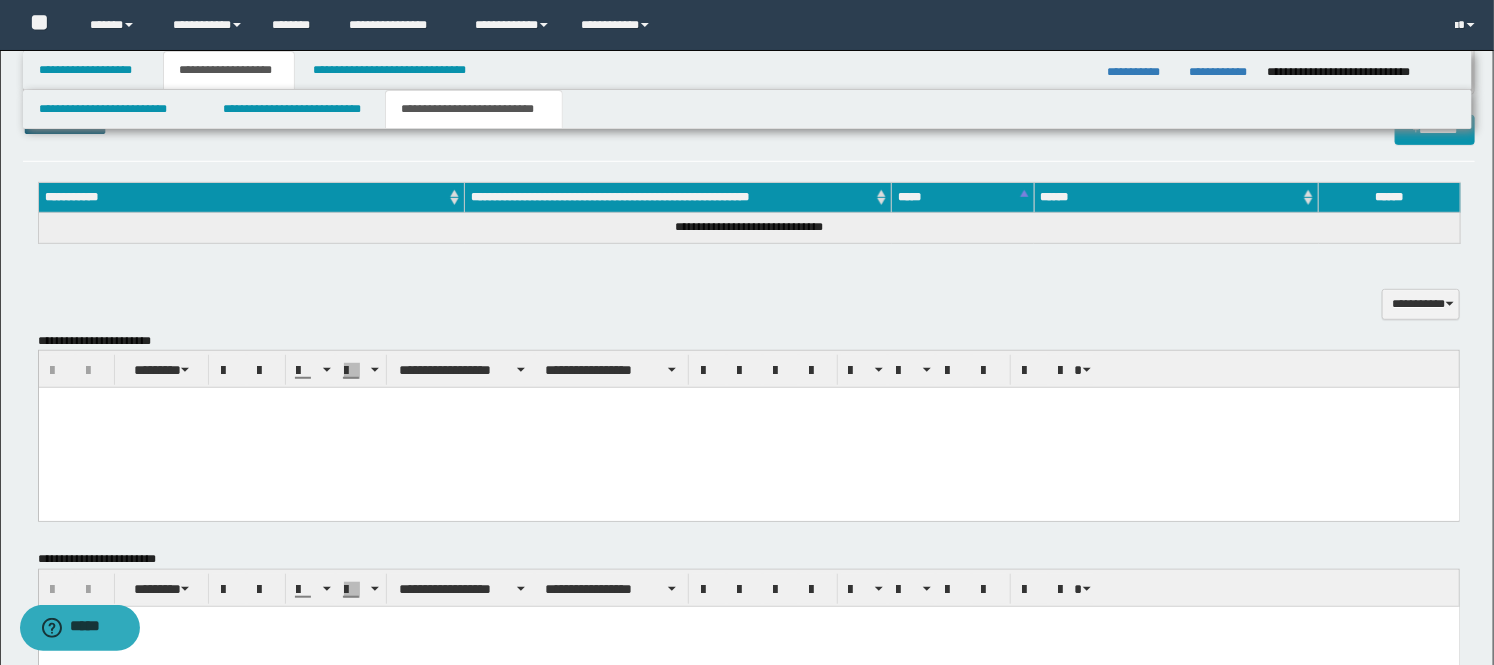 scroll, scrollTop: 444, scrollLeft: 0, axis: vertical 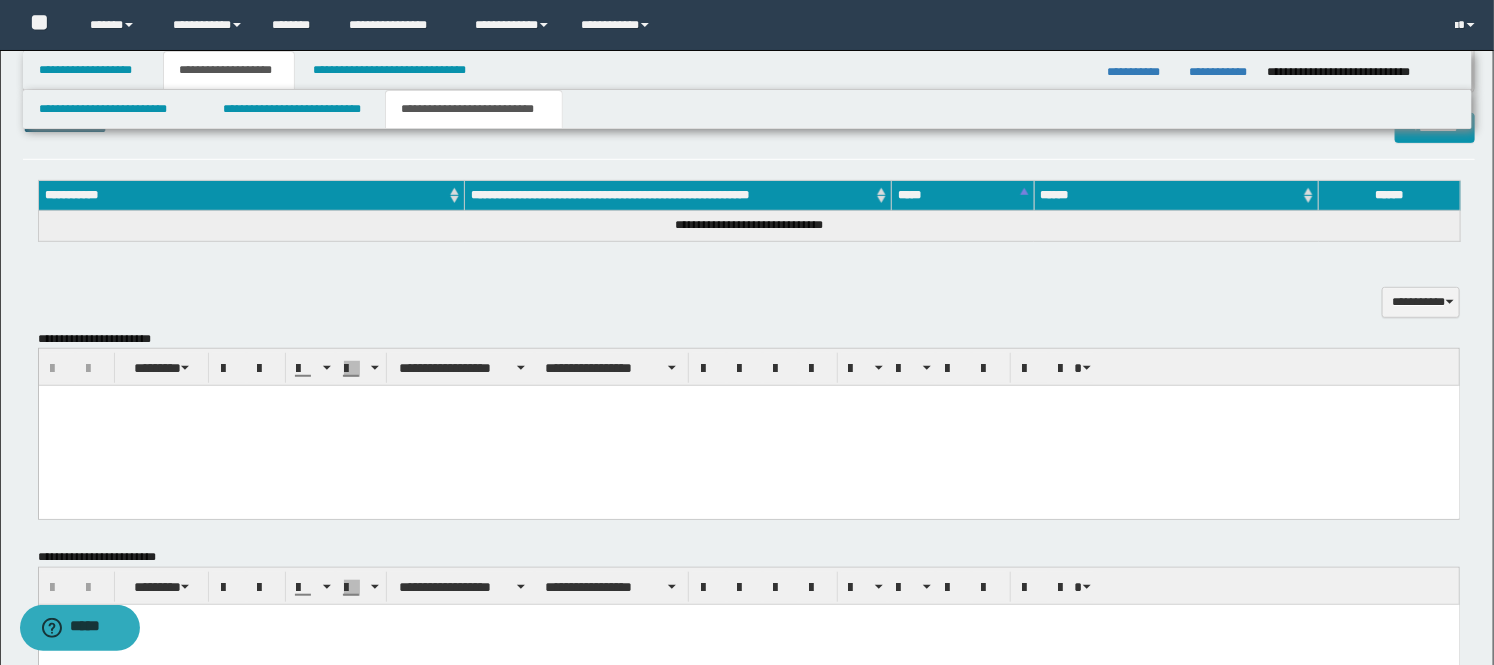 click at bounding box center (748, 426) 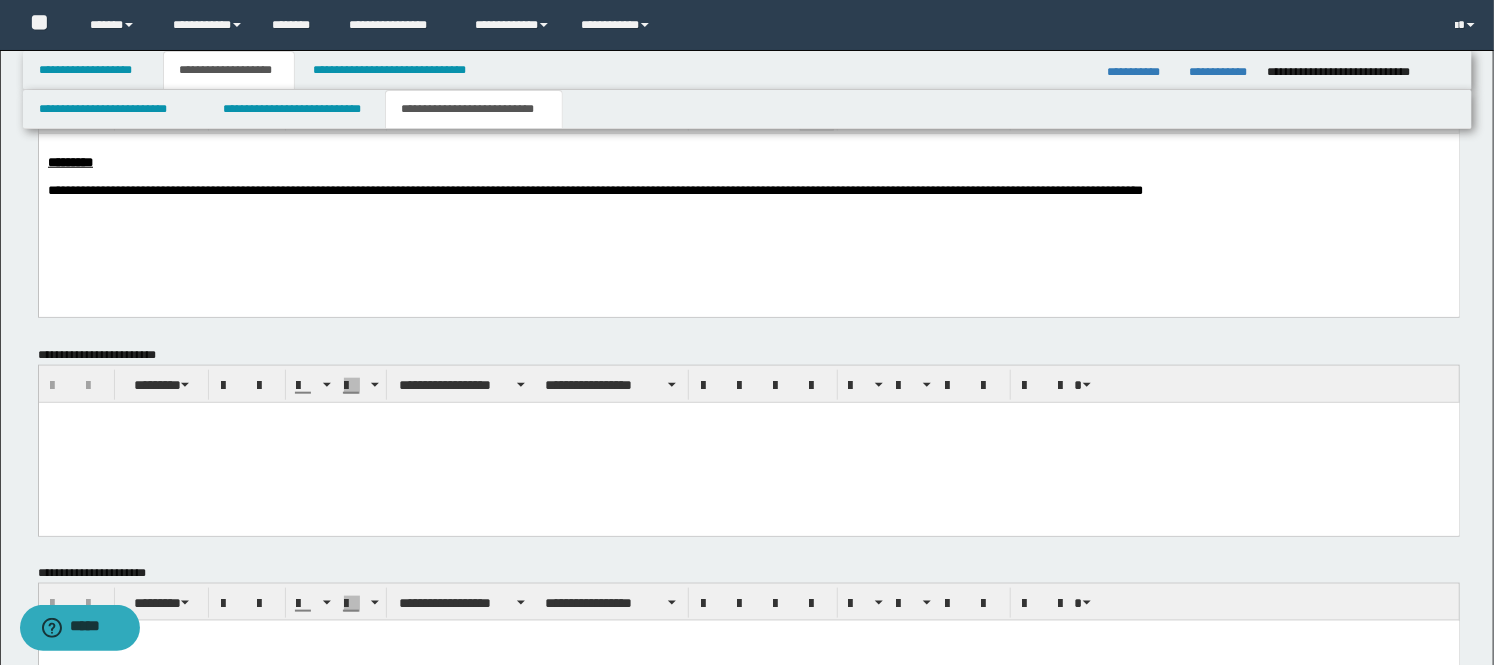 scroll, scrollTop: 910, scrollLeft: 0, axis: vertical 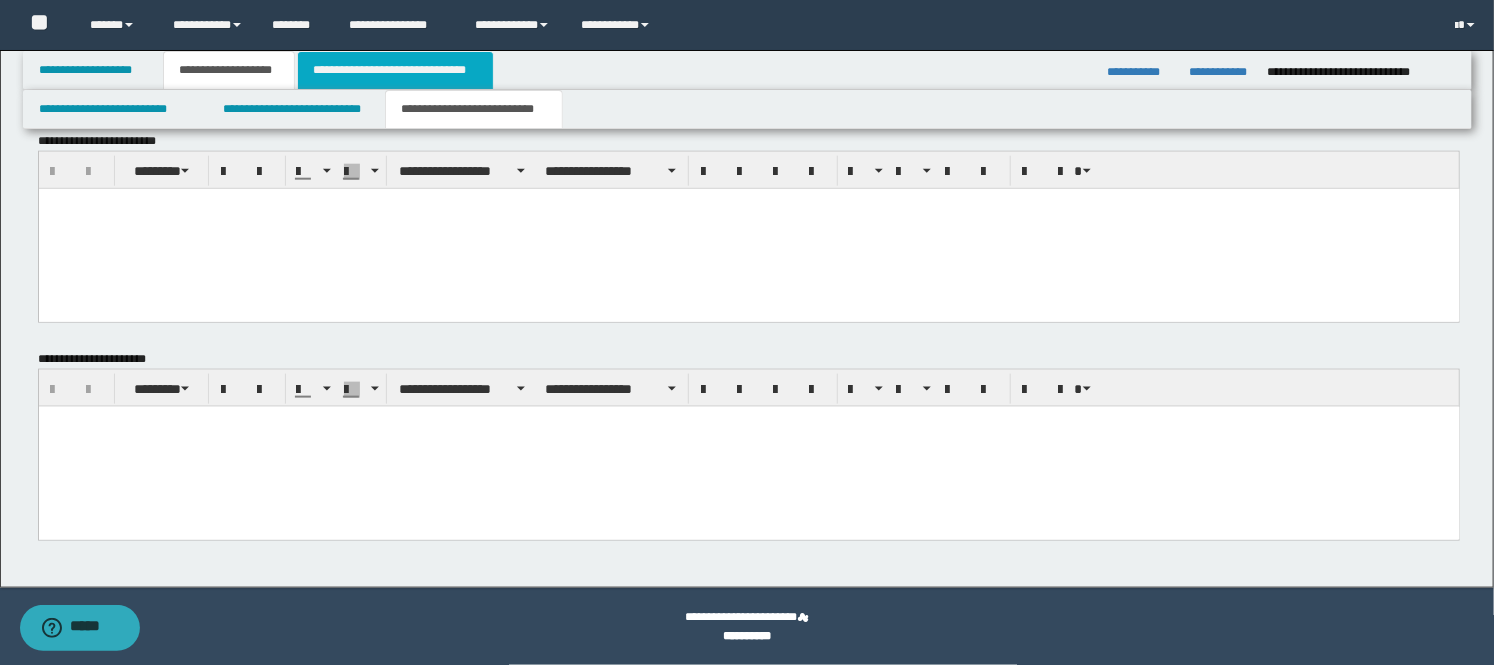 click on "**********" at bounding box center [395, 70] 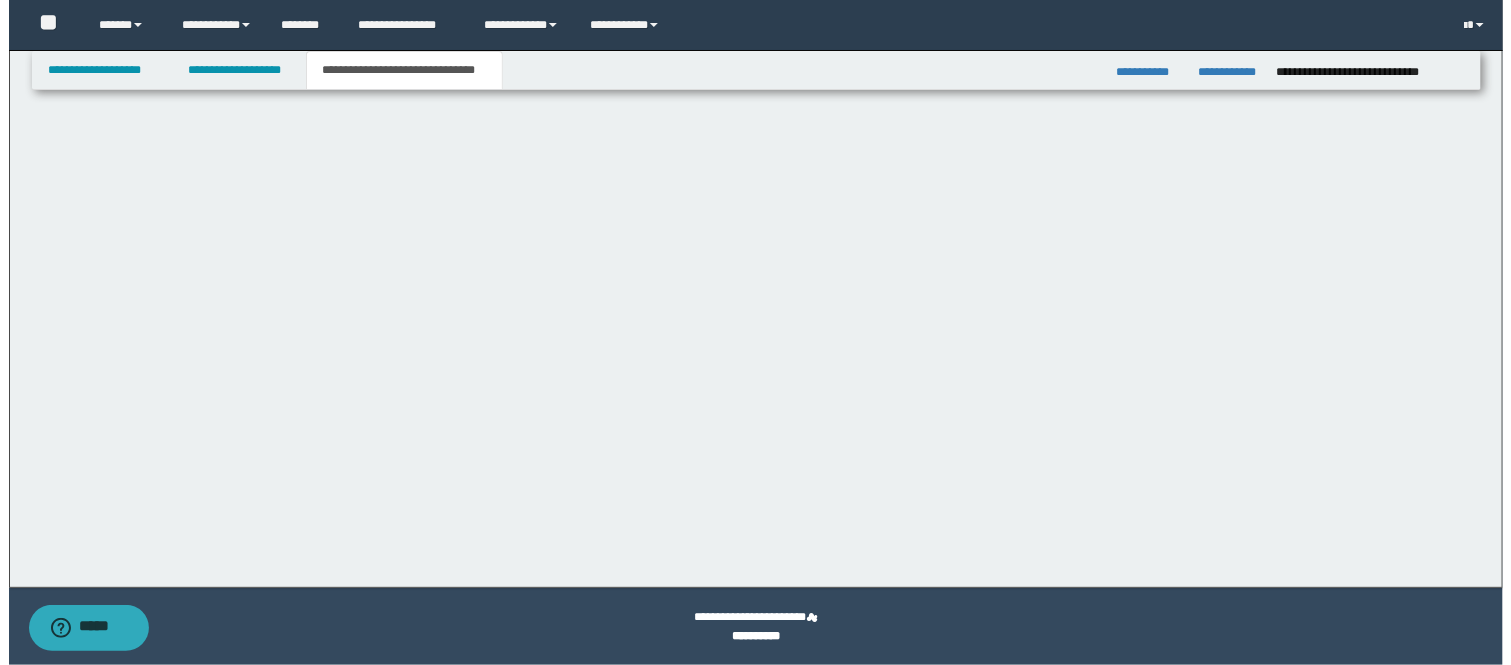 scroll, scrollTop: 0, scrollLeft: 0, axis: both 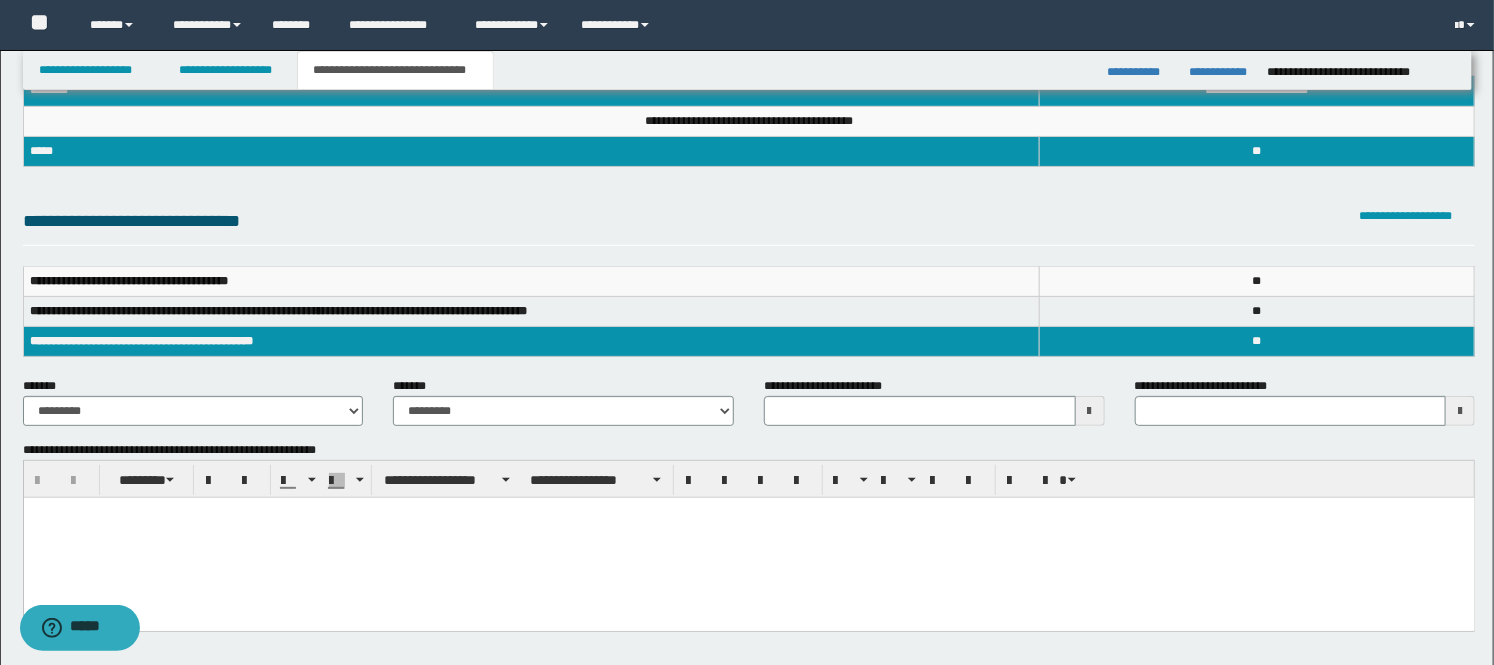 drag, startPoint x: 298, startPoint y: 550, endPoint x: 319, endPoint y: 548, distance: 21.095022 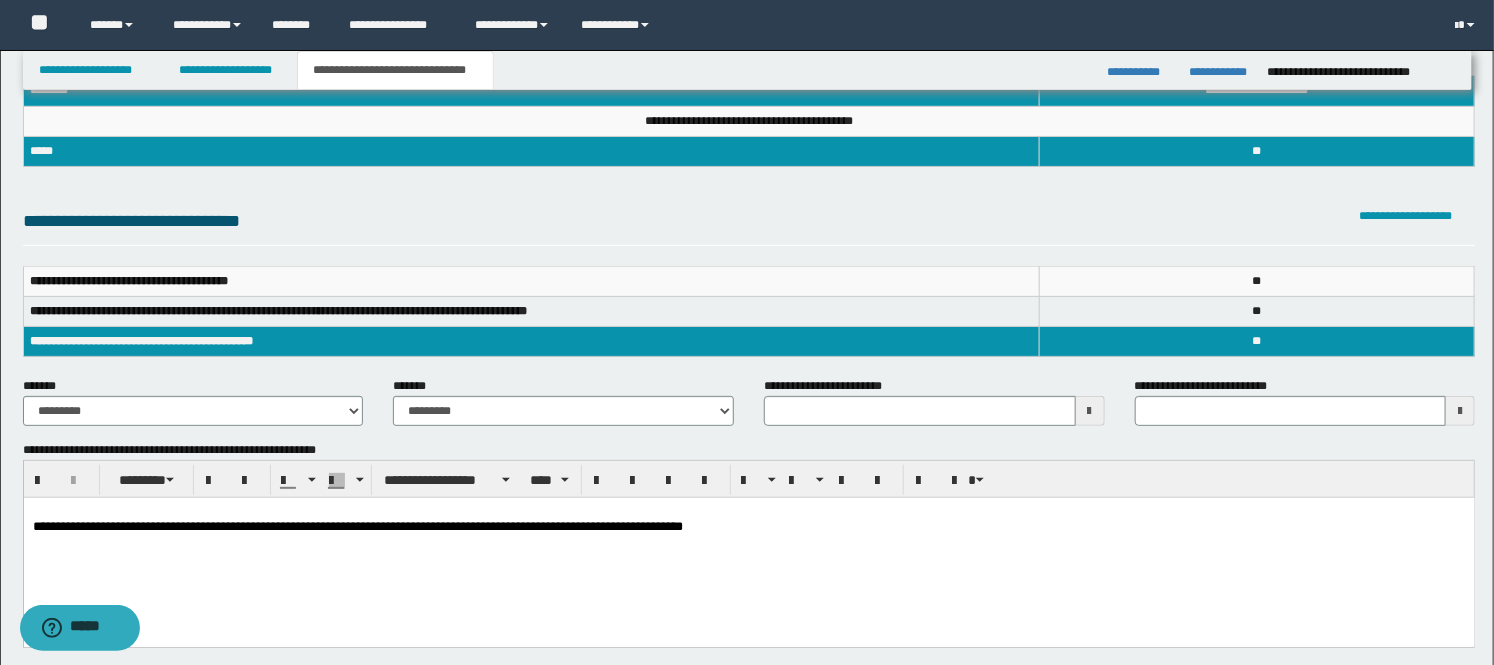click on "**********" at bounding box center (193, 401) 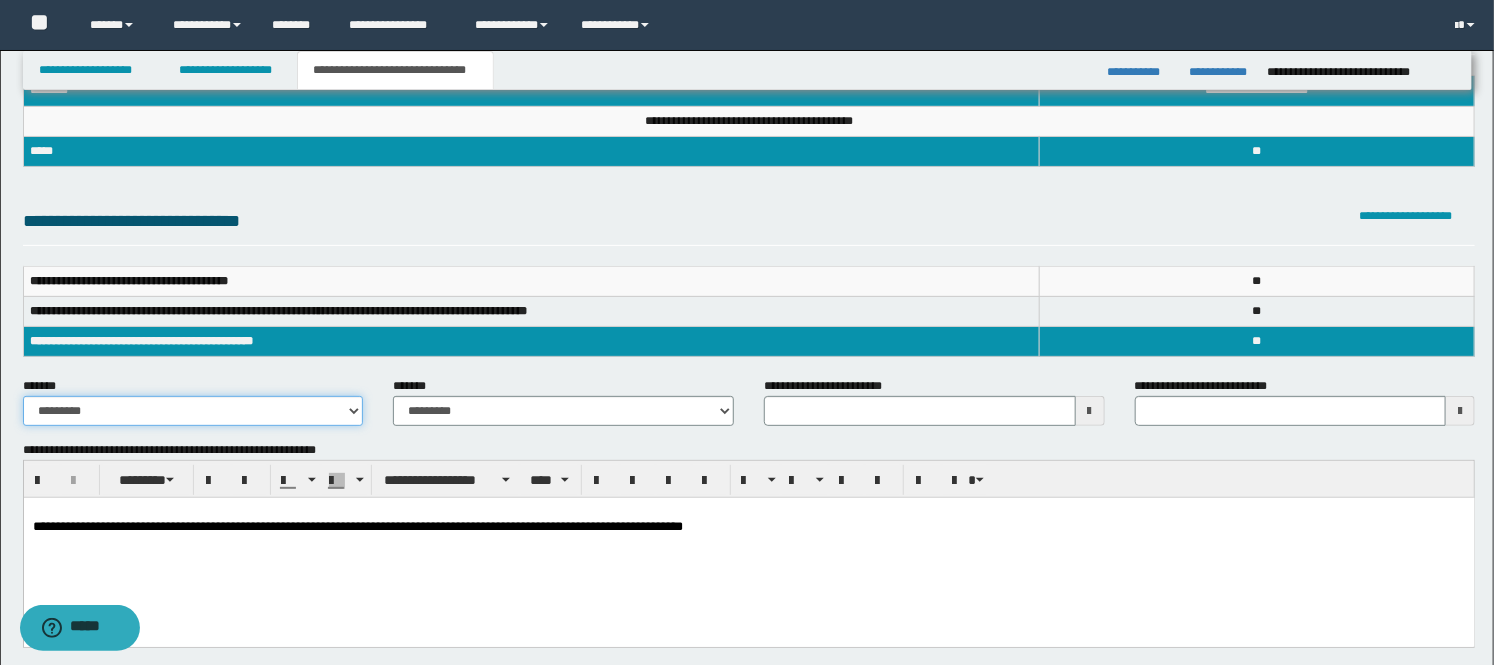click on "**********" at bounding box center [193, 411] 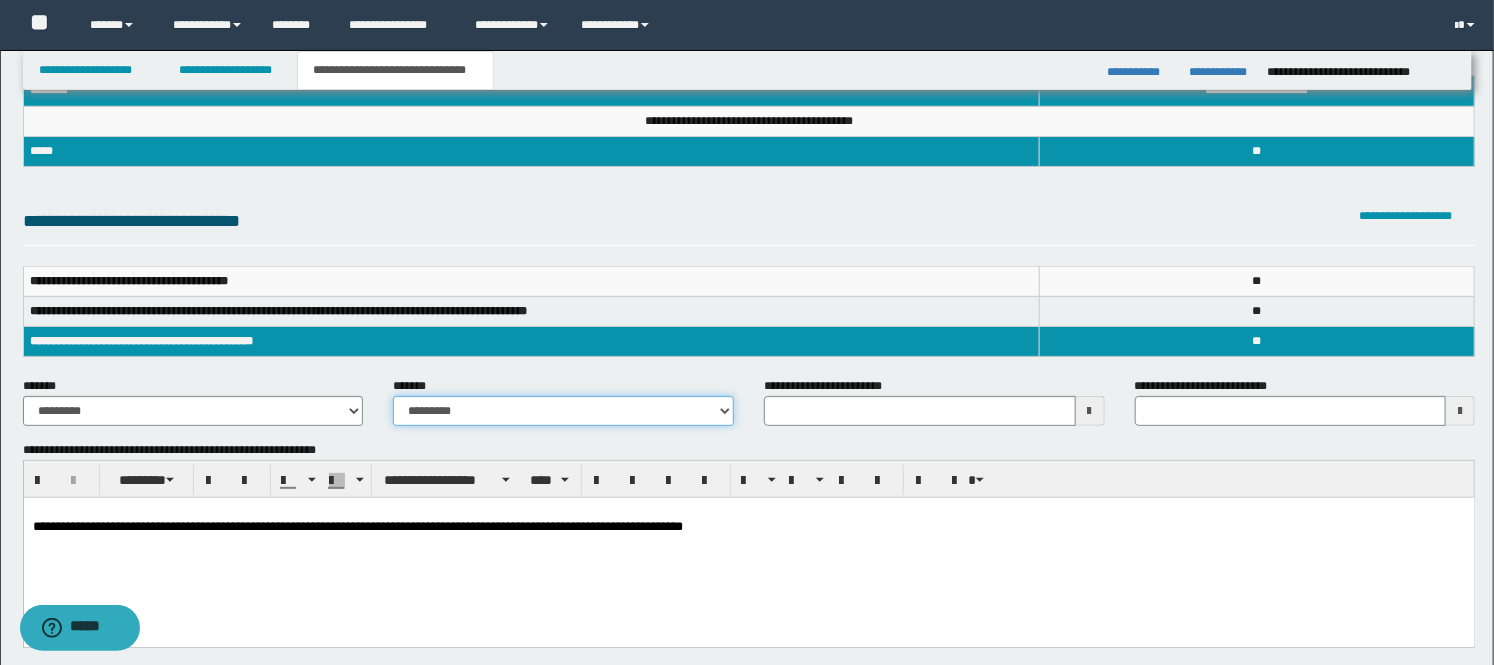 click on "**********" at bounding box center (563, 411) 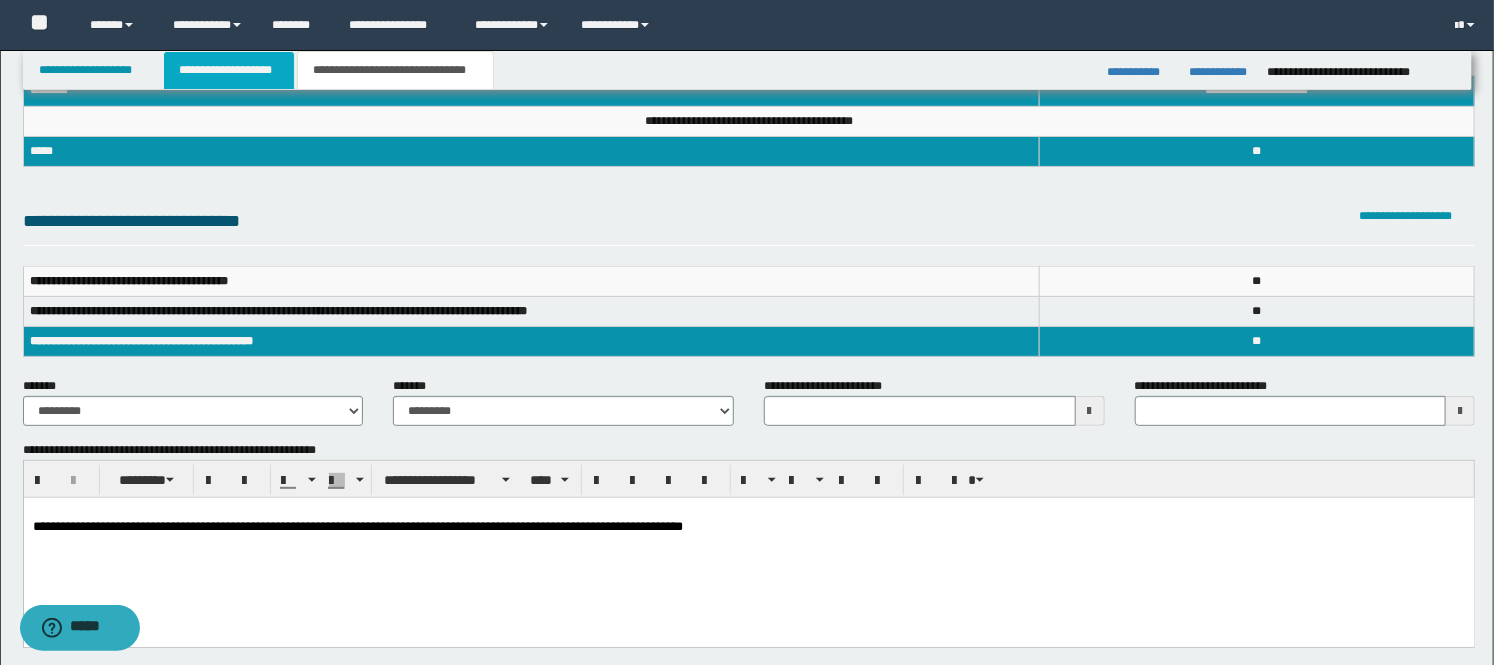 click on "**********" at bounding box center [229, 70] 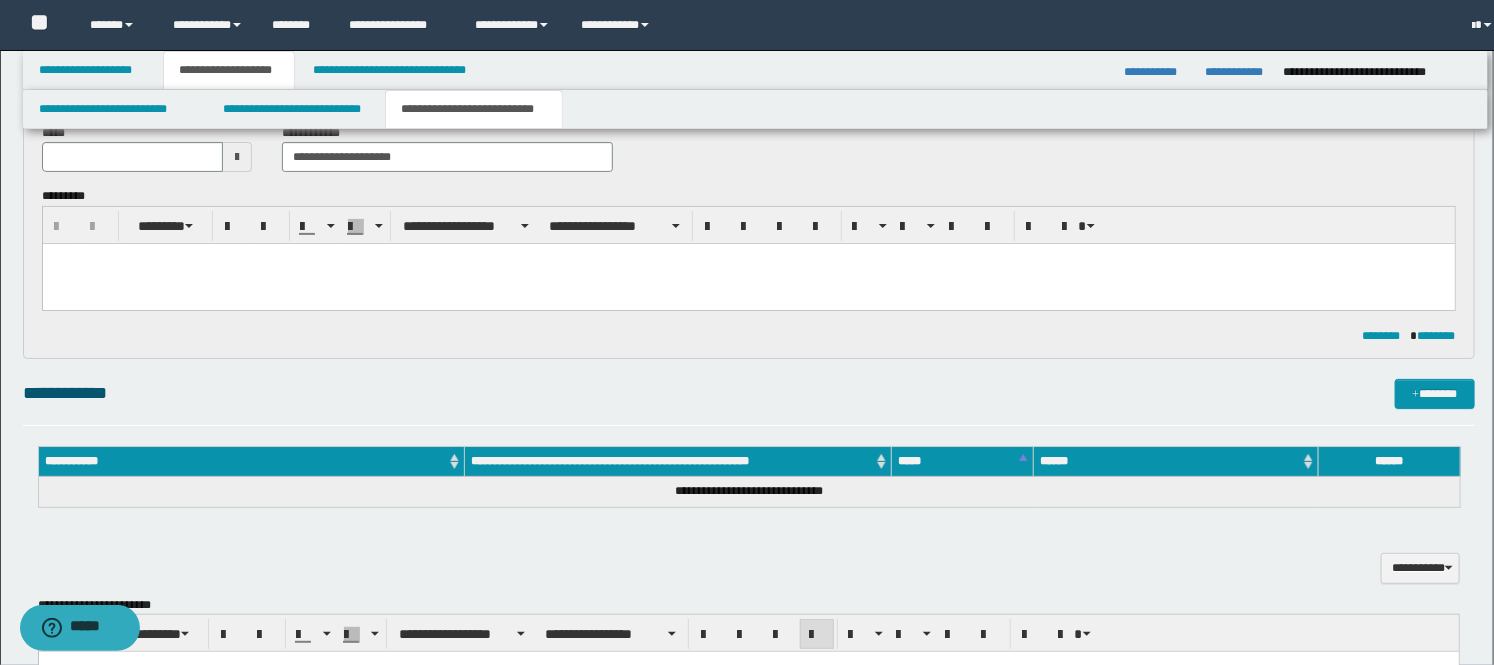 scroll, scrollTop: 142, scrollLeft: 0, axis: vertical 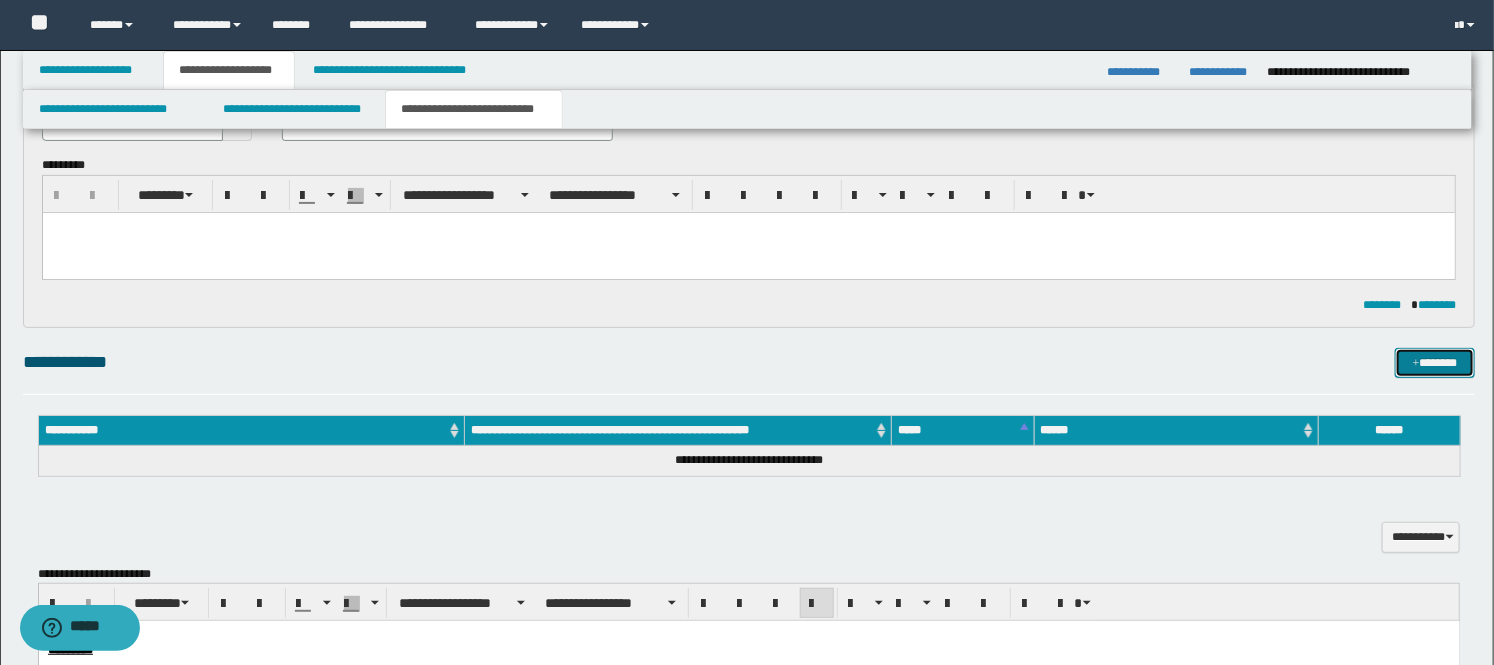 click at bounding box center [1416, 364] 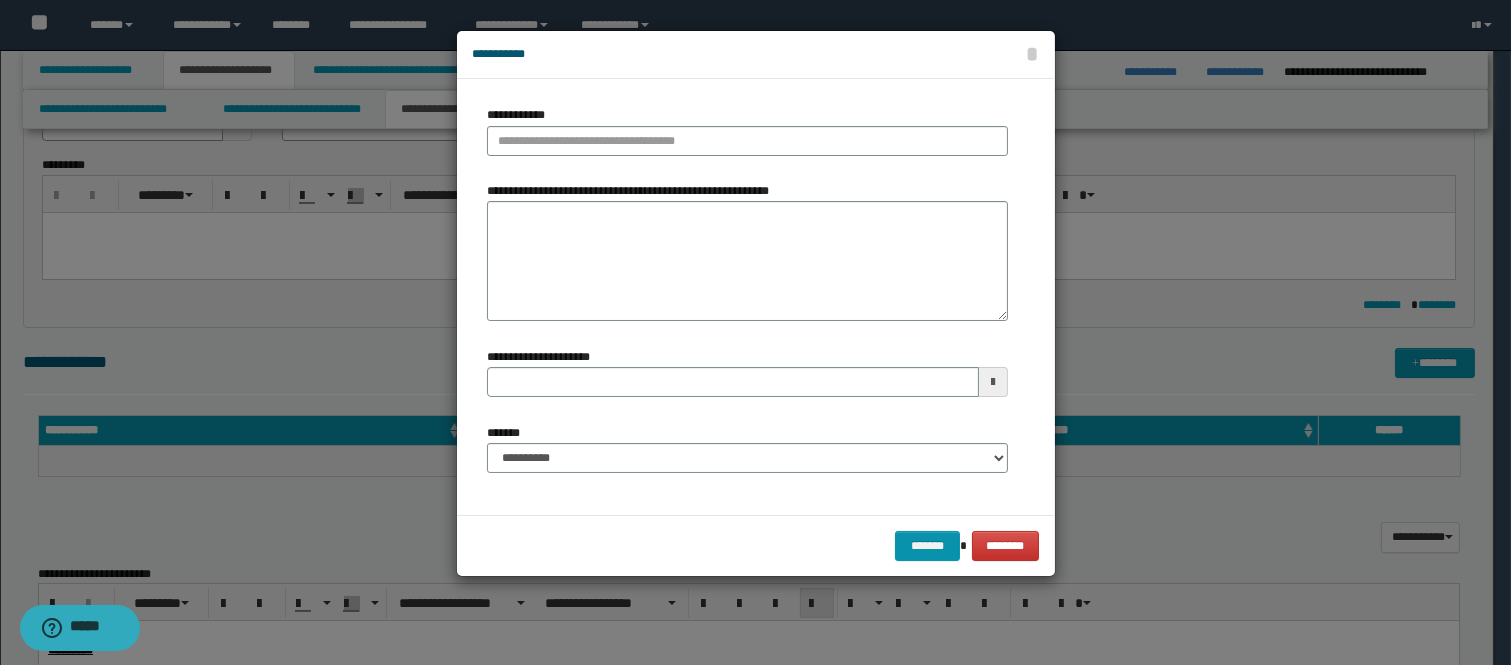 type 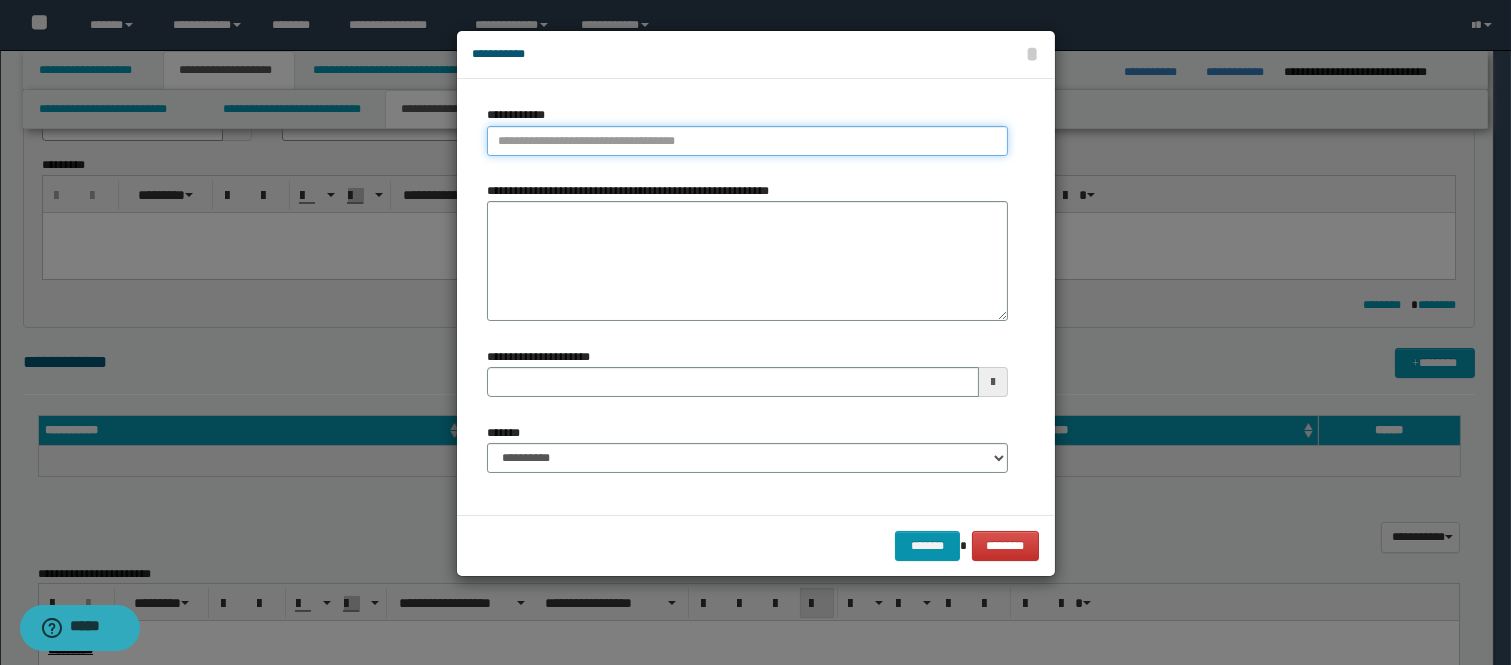 click on "**********" at bounding box center (747, 141) 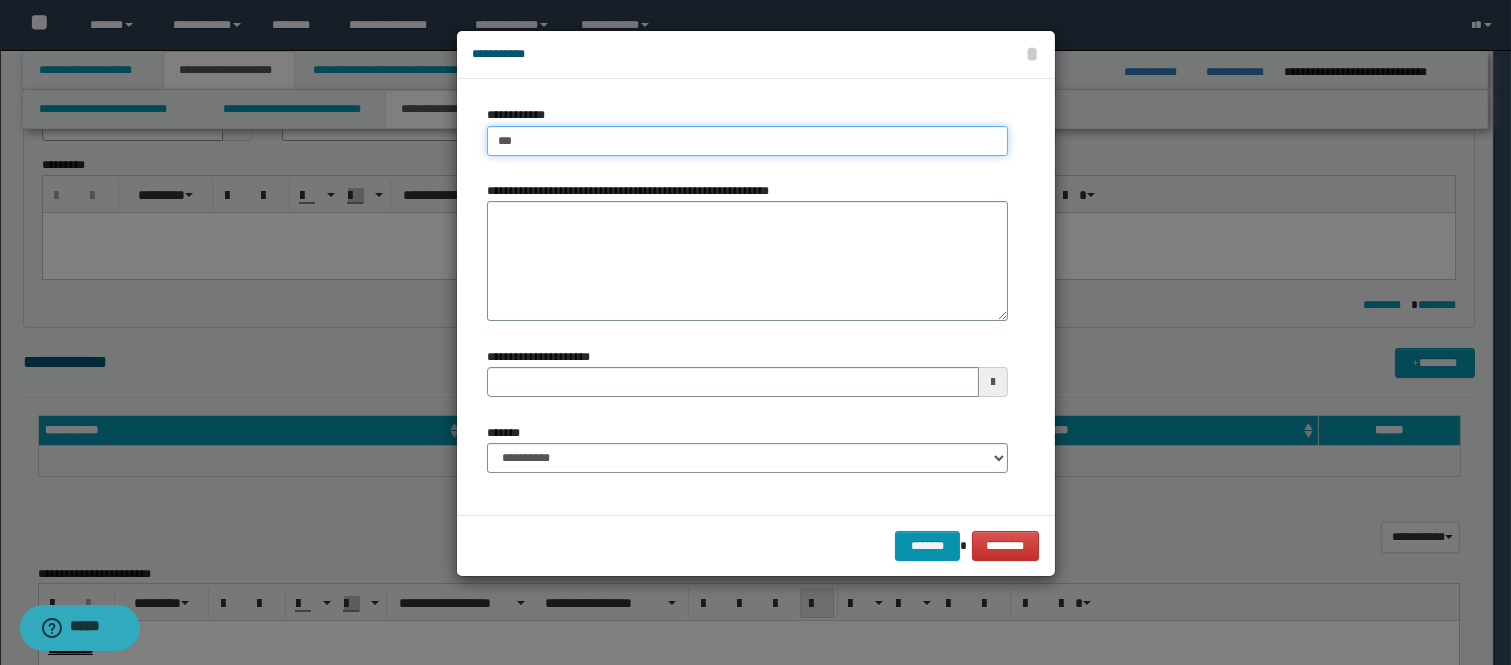 type on "****" 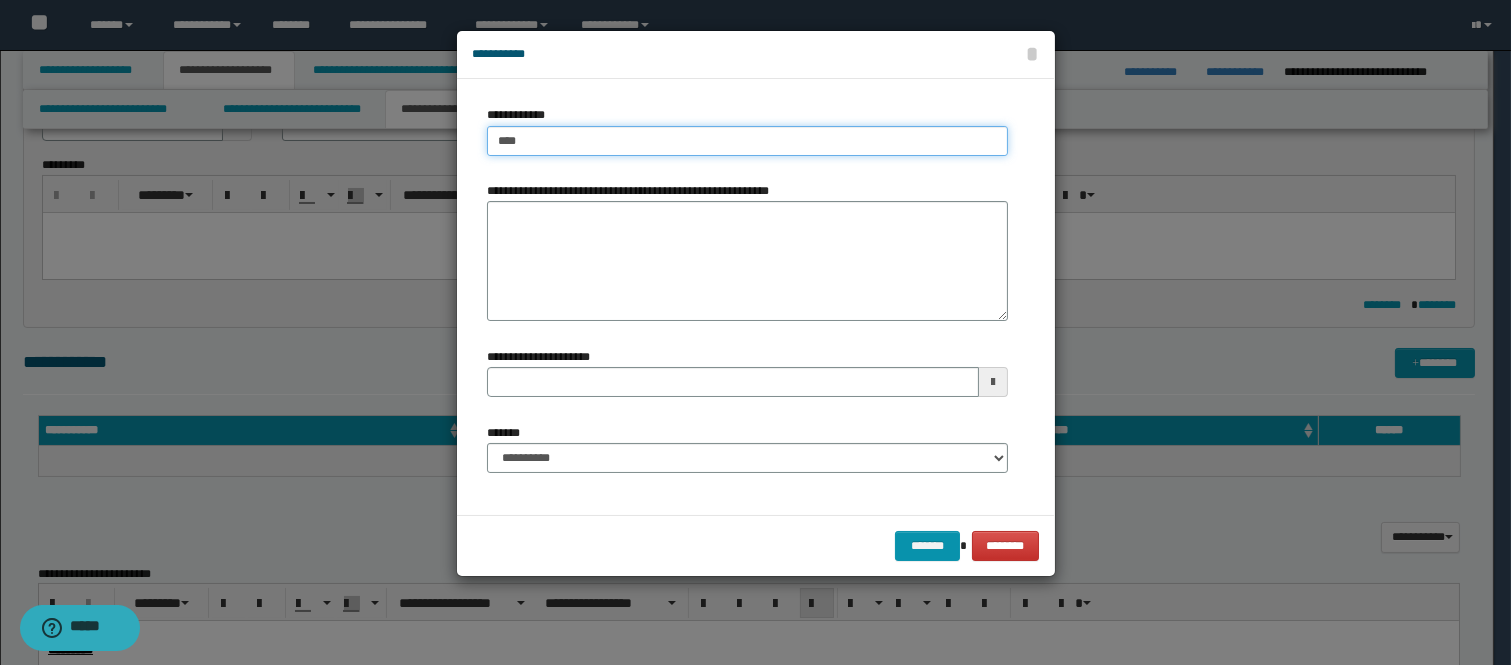 type on "****" 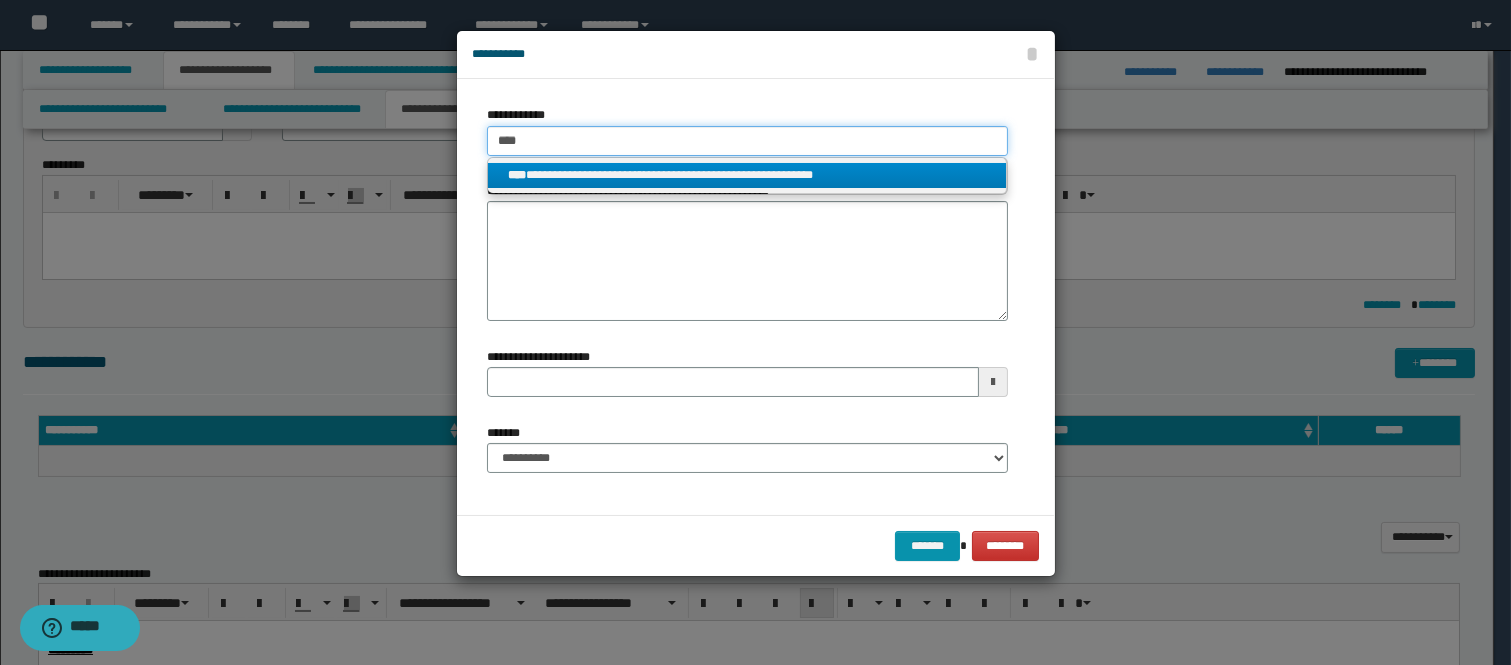 type on "****" 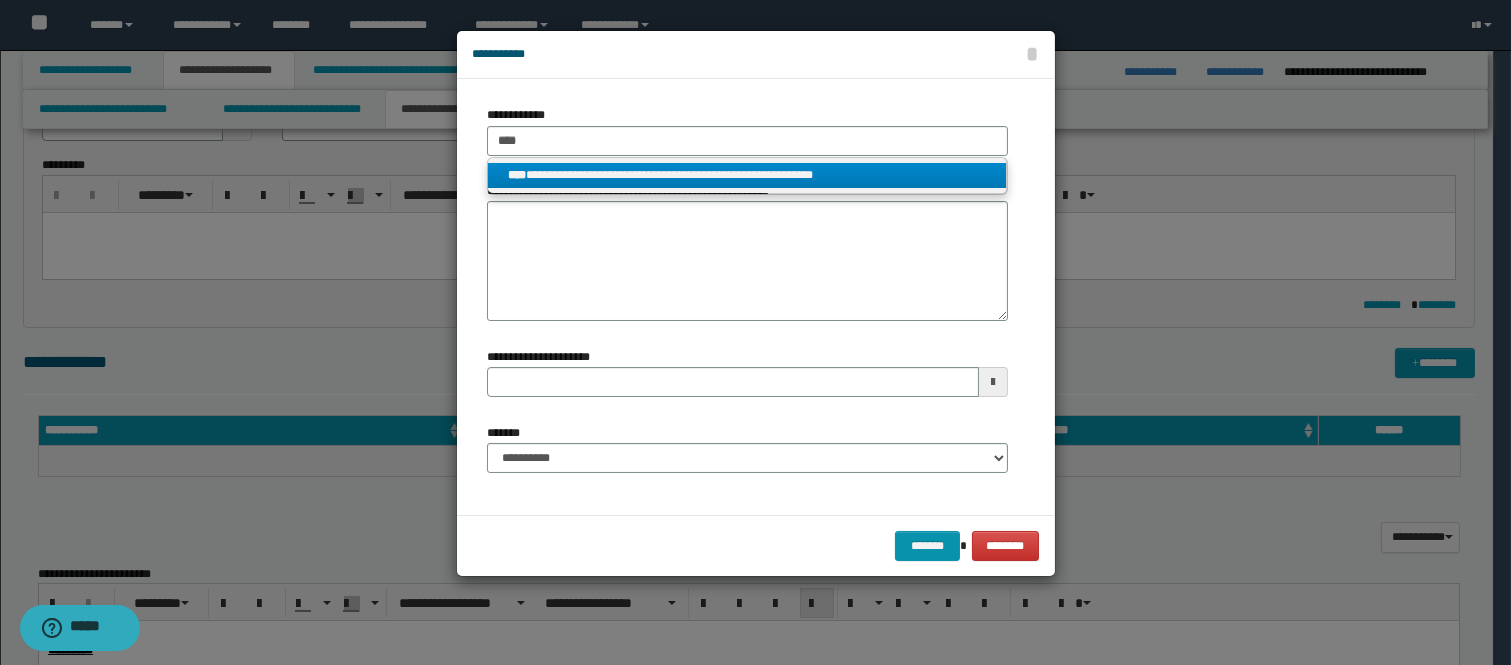click on "**********" at bounding box center [747, 175] 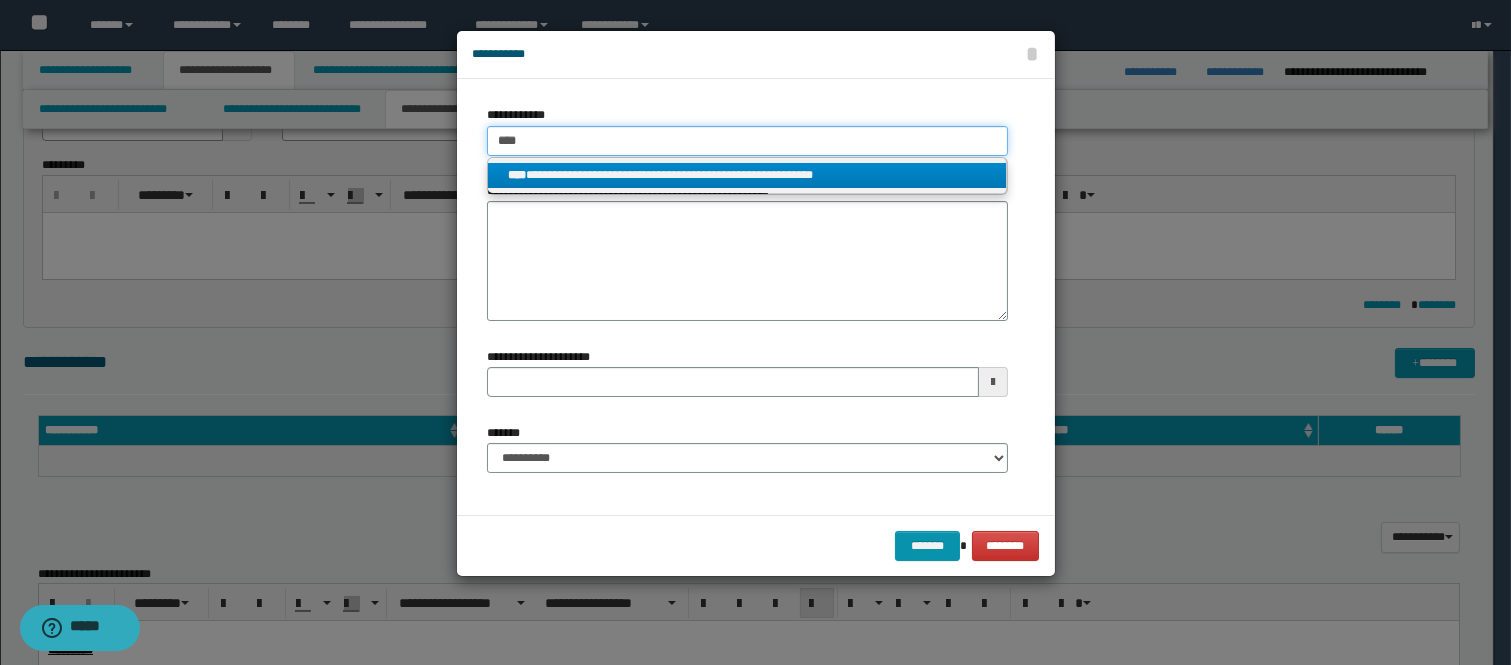 type 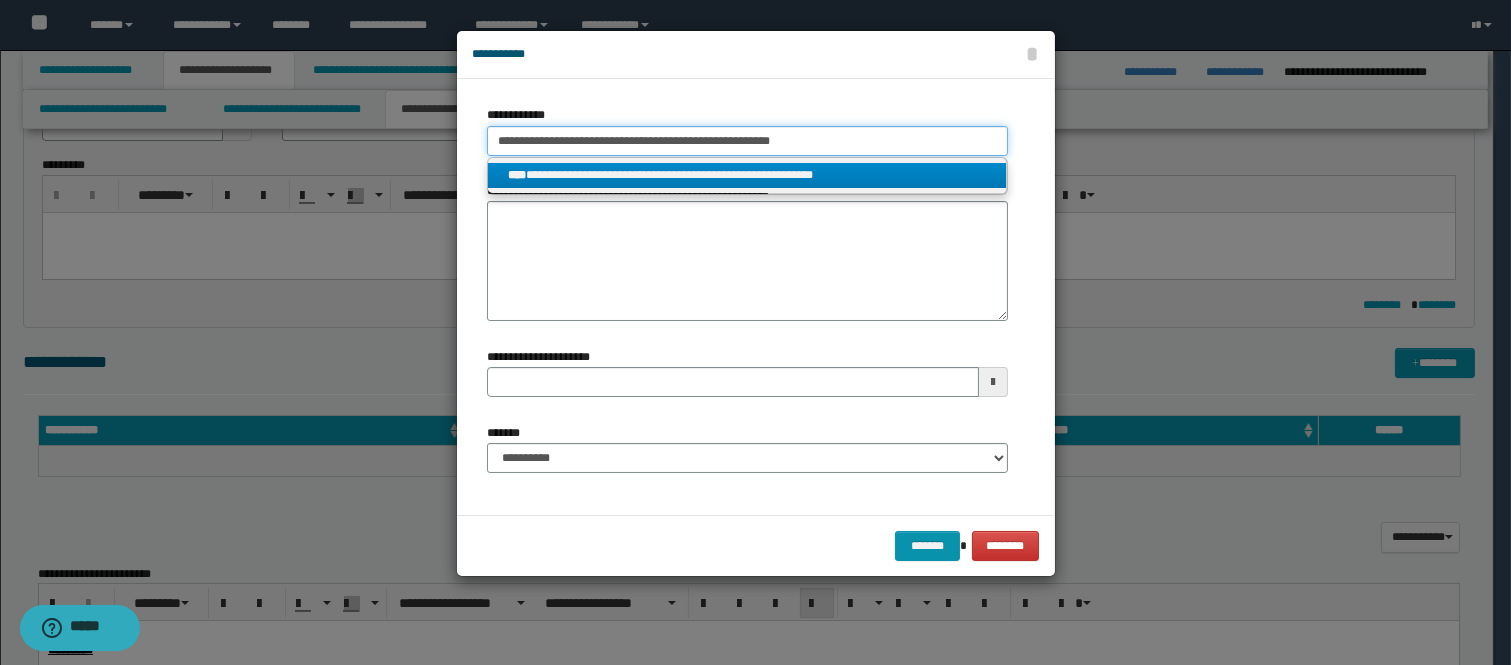 type 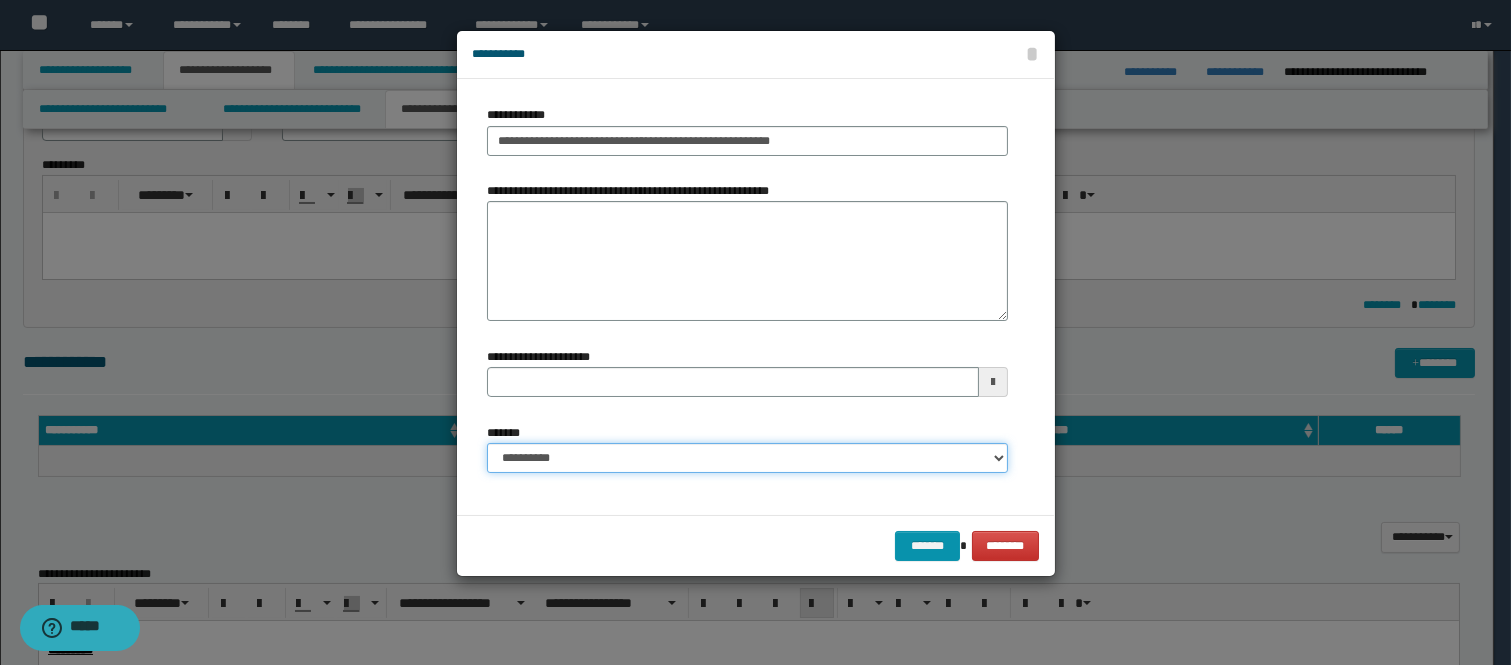 click on "**********" at bounding box center [747, 458] 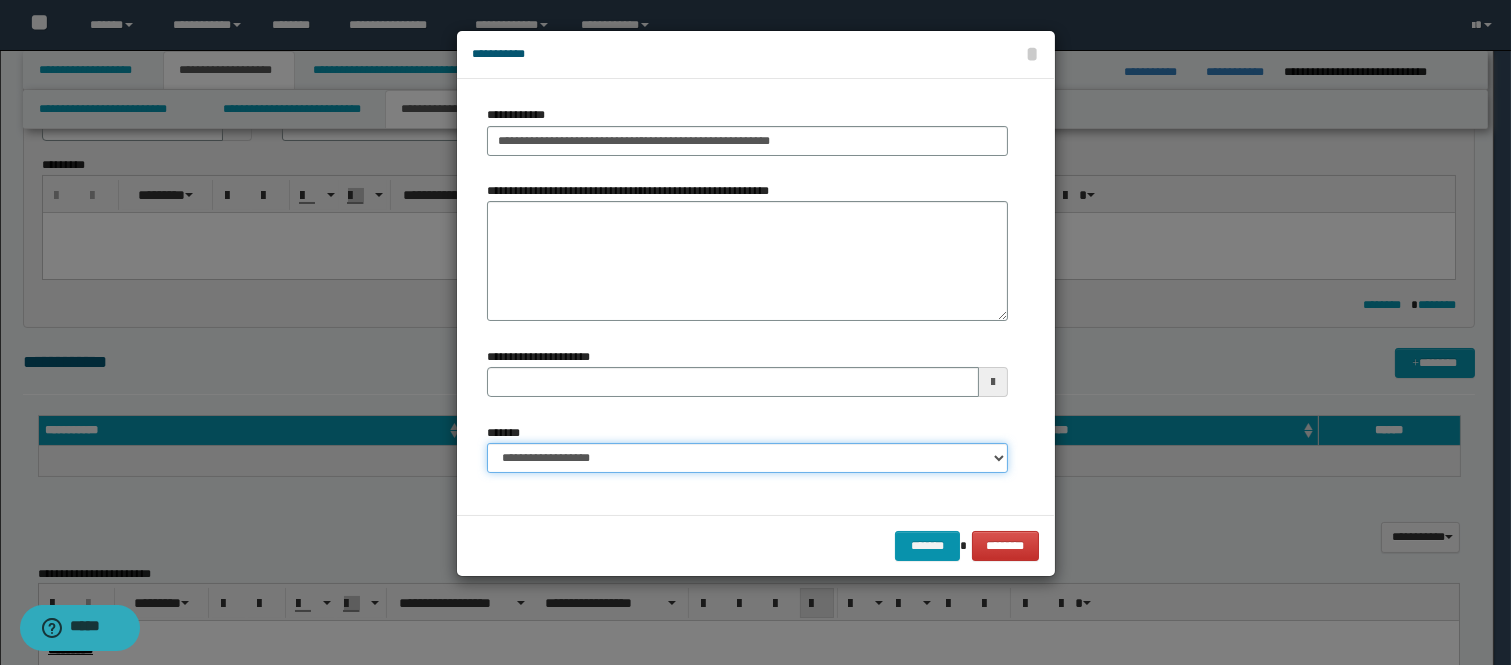 click on "**********" at bounding box center (747, 458) 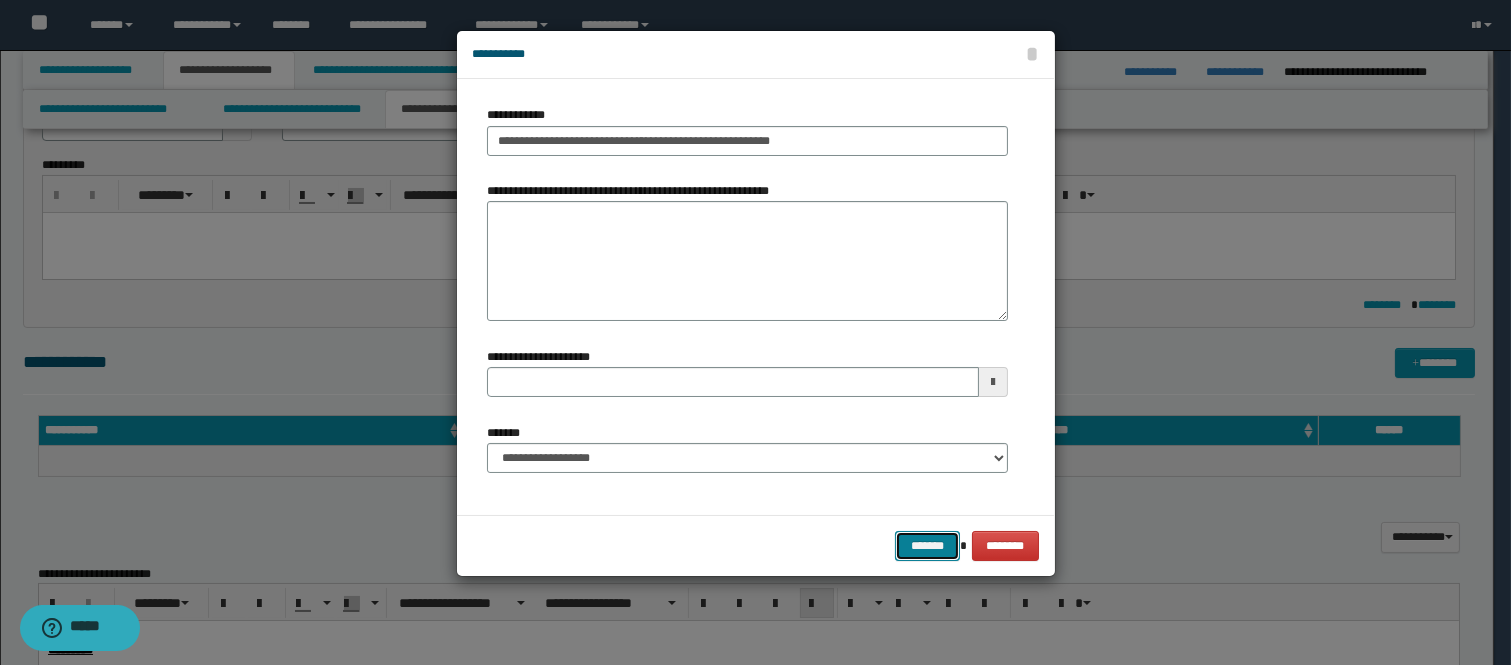 click on "*******" at bounding box center [927, 546] 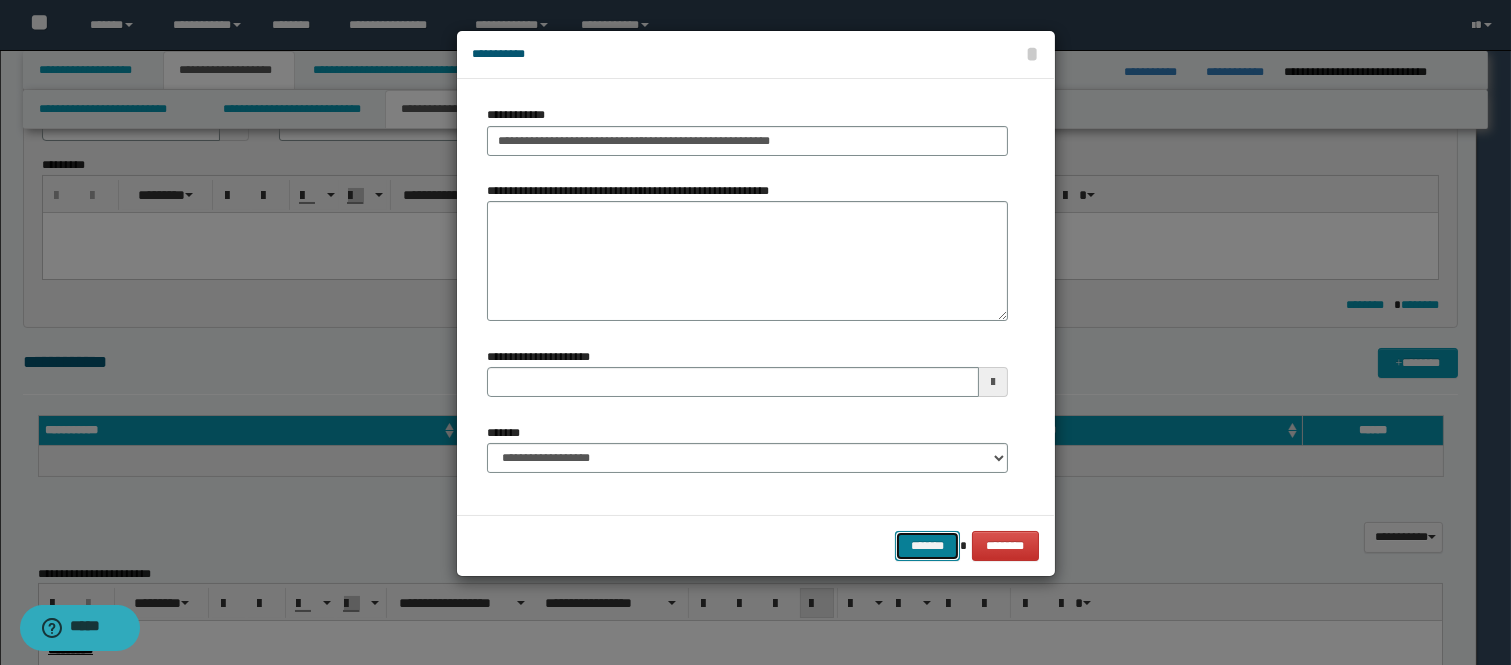 type 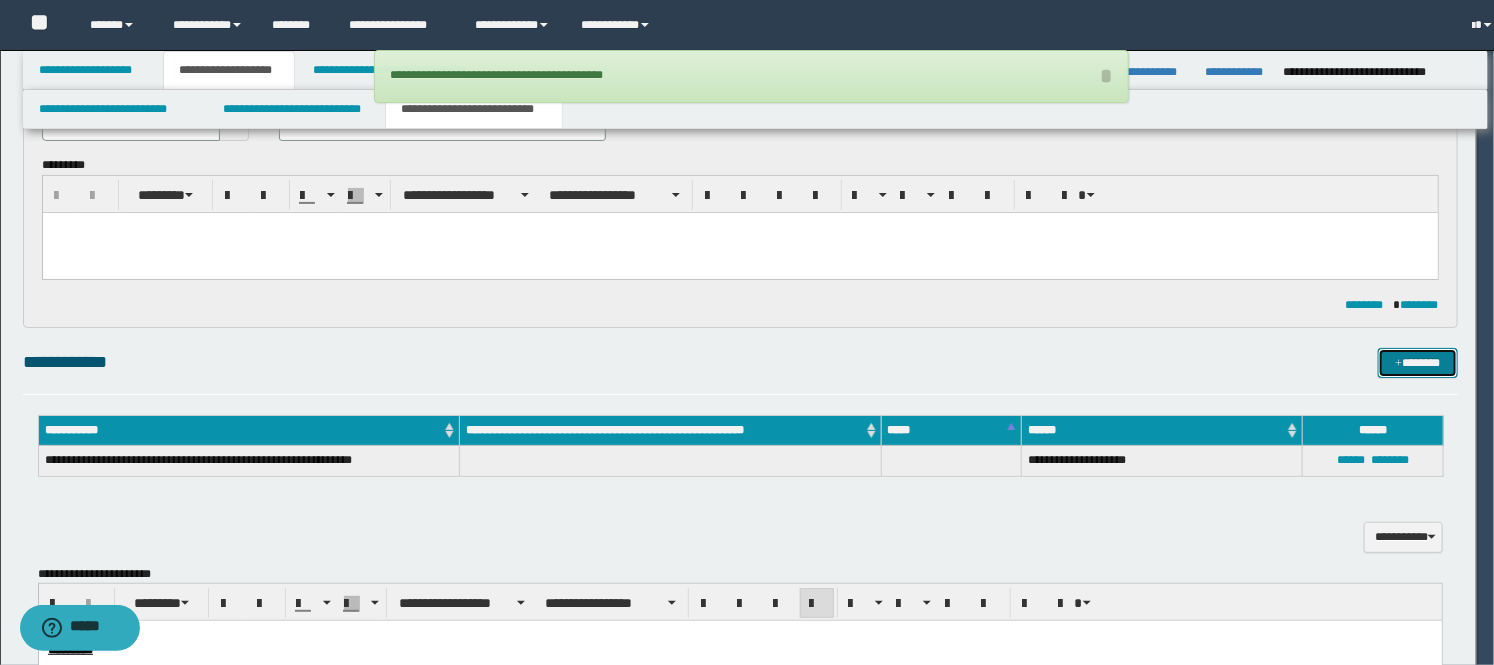 type 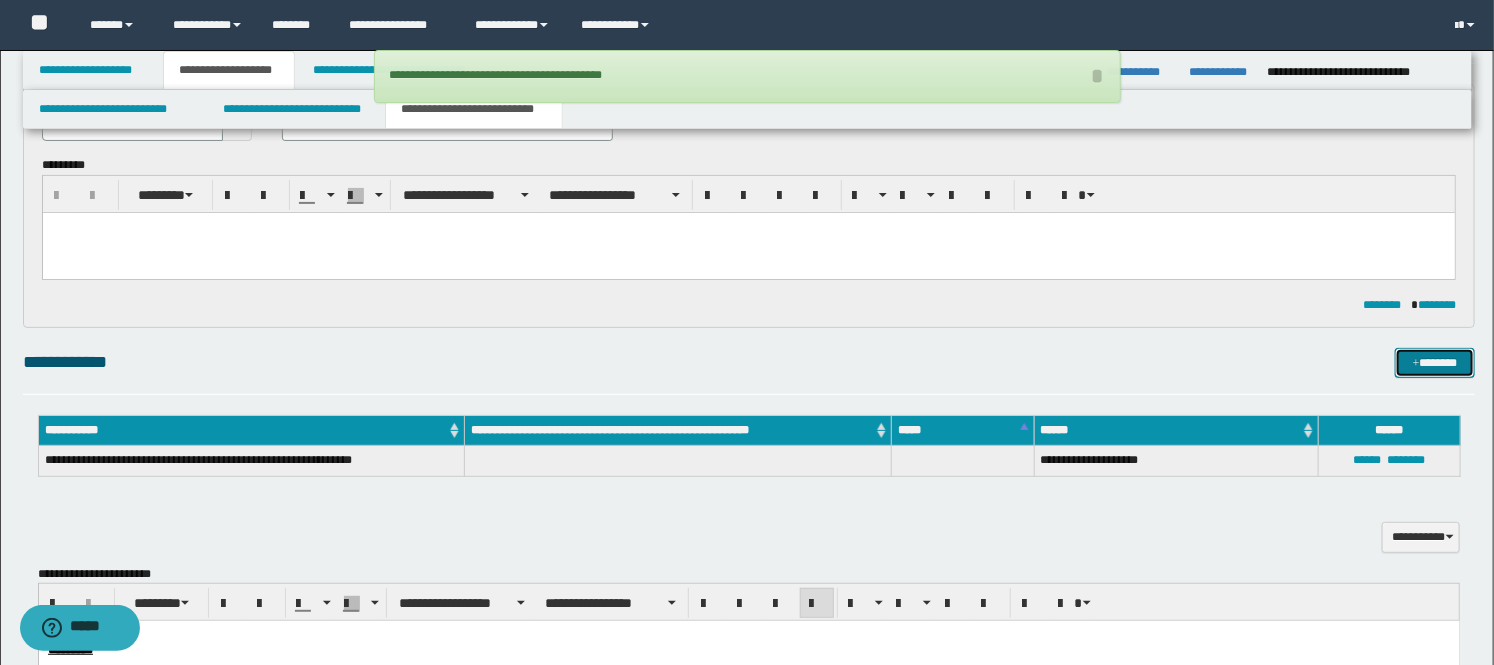 drag, startPoint x: 1421, startPoint y: 363, endPoint x: 1377, endPoint y: 352, distance: 45.35416 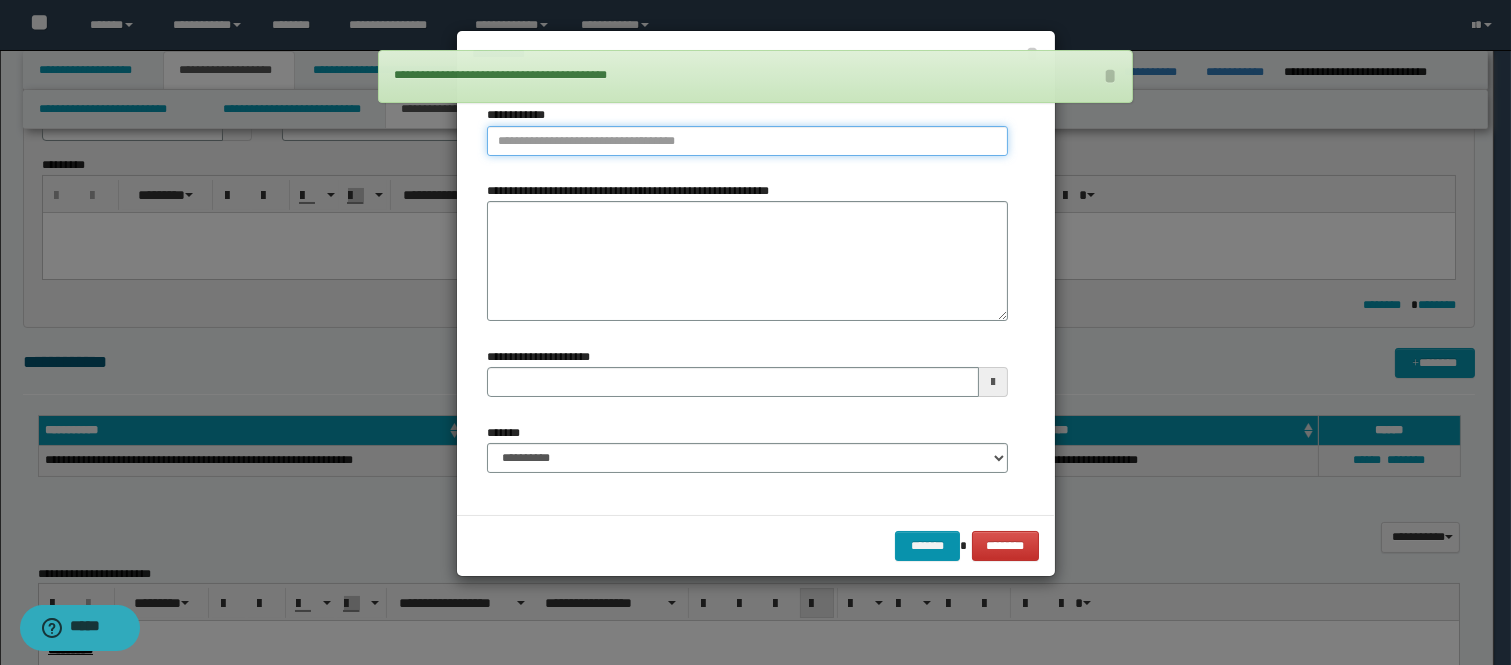 type on "**********" 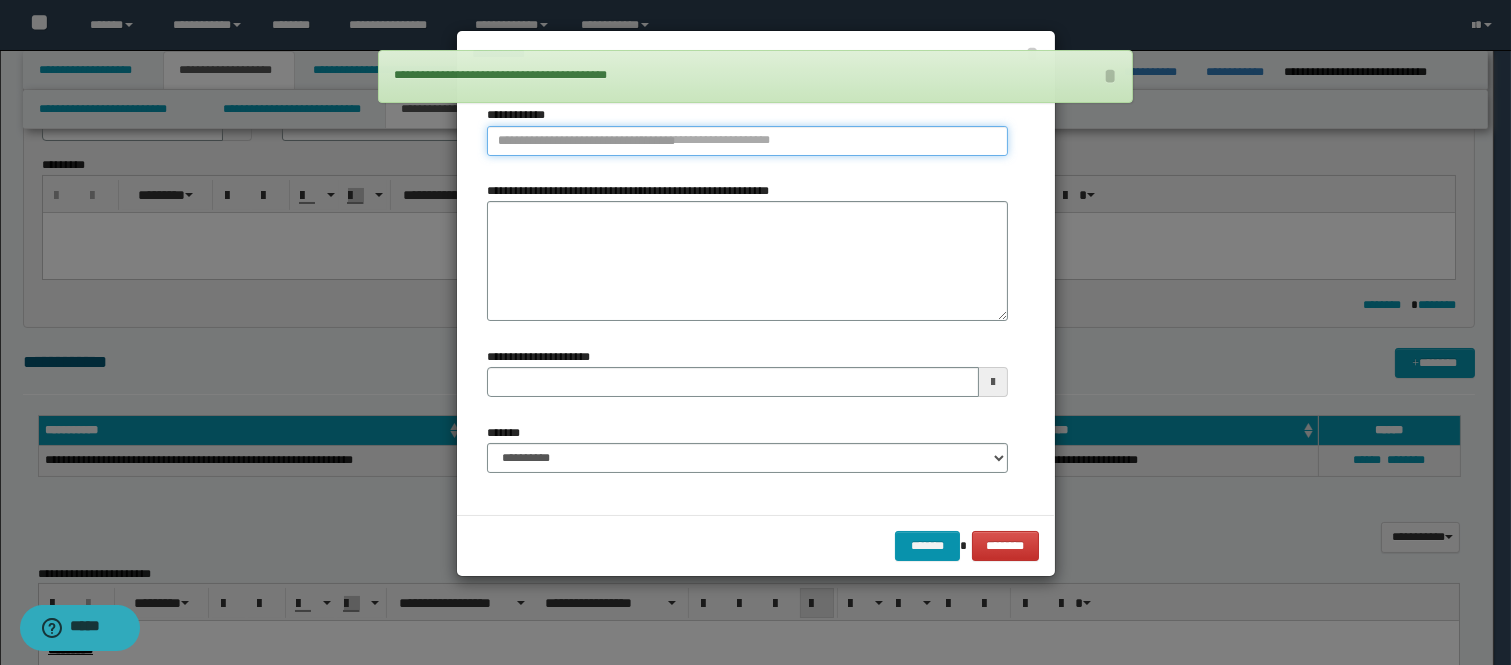 click on "**********" at bounding box center [747, 141] 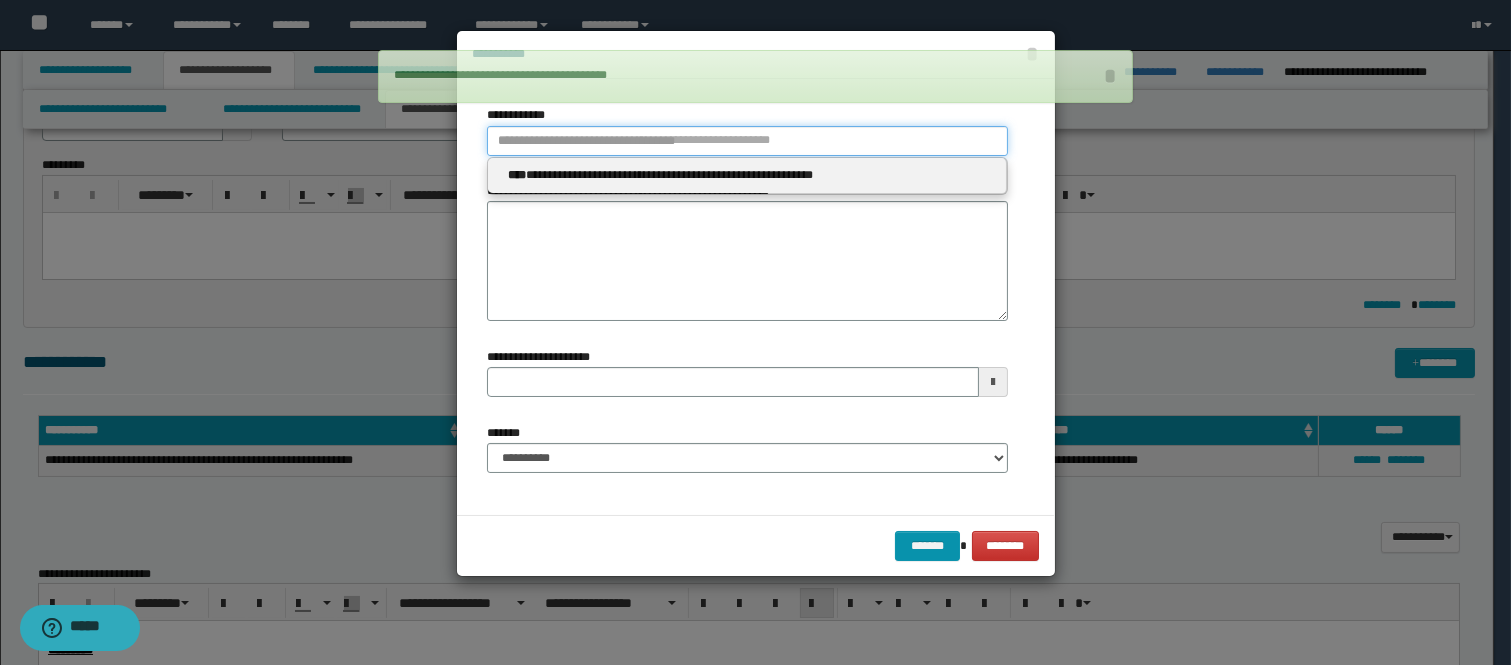 type 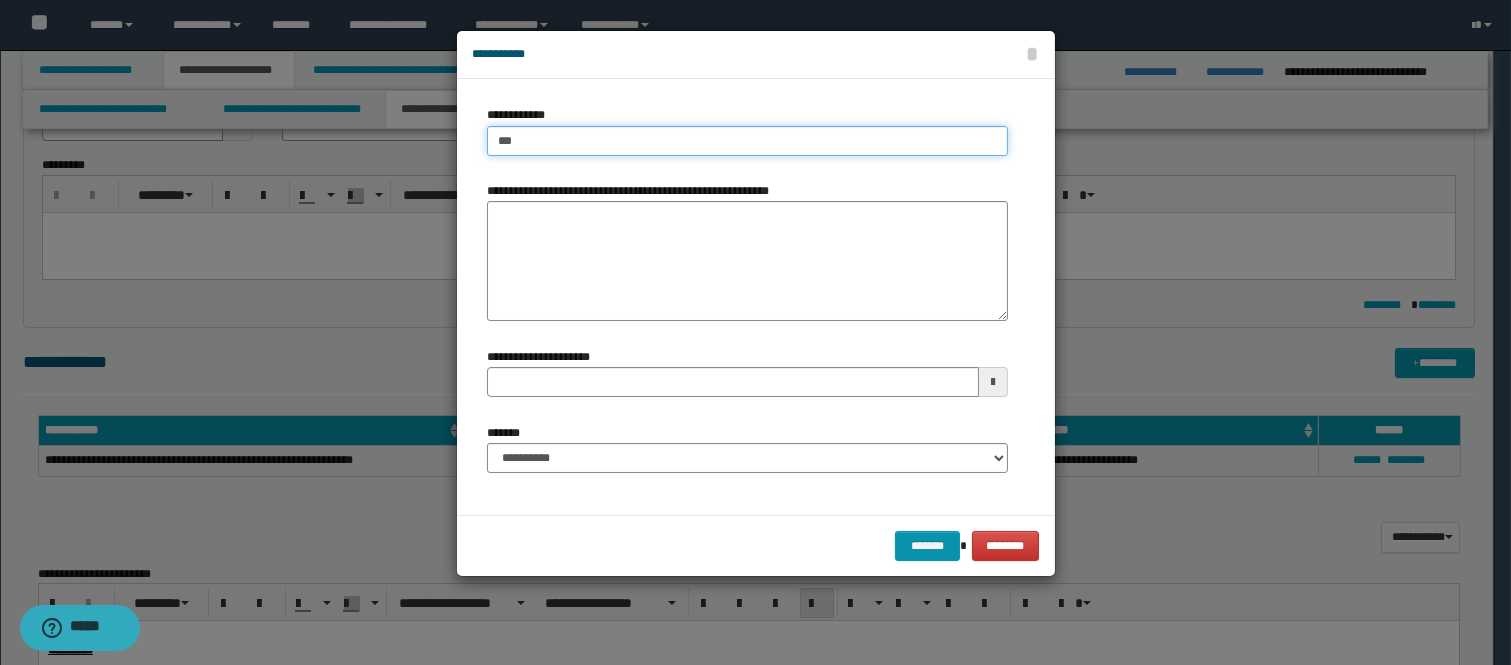 type on "****" 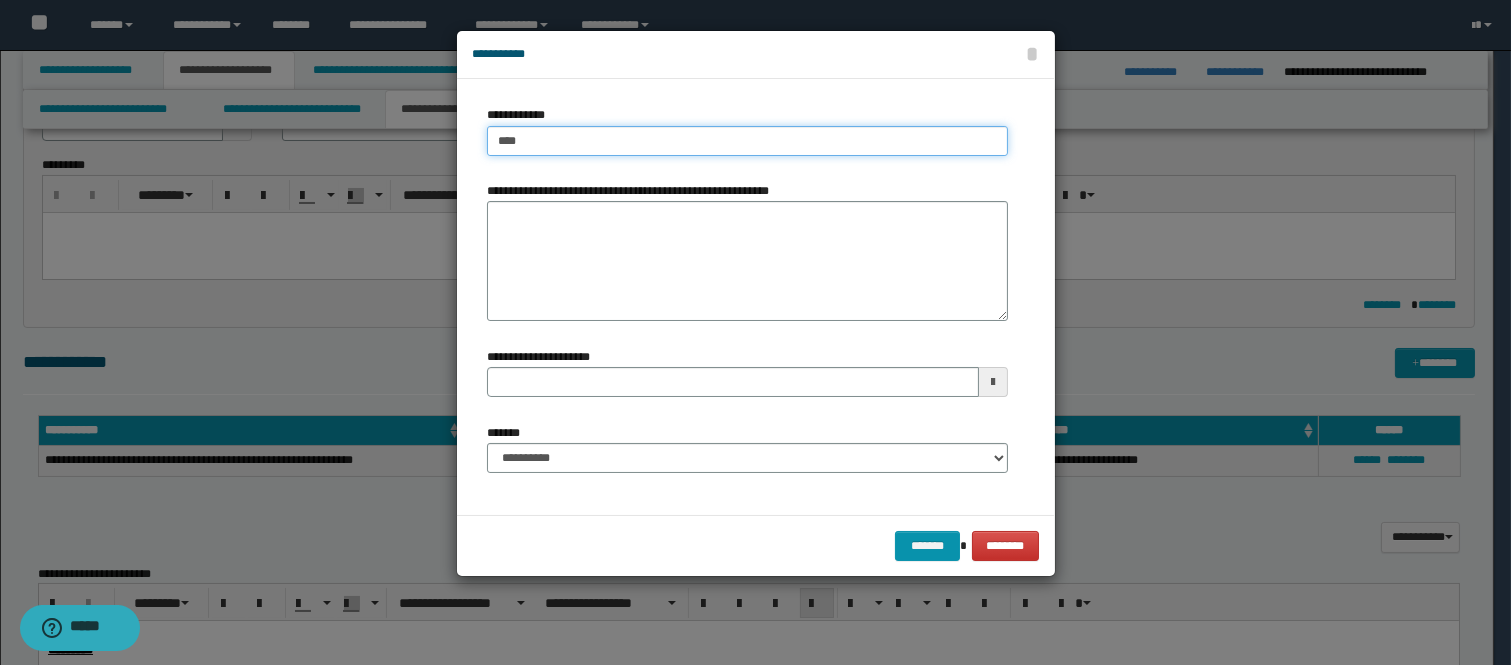 type on "****" 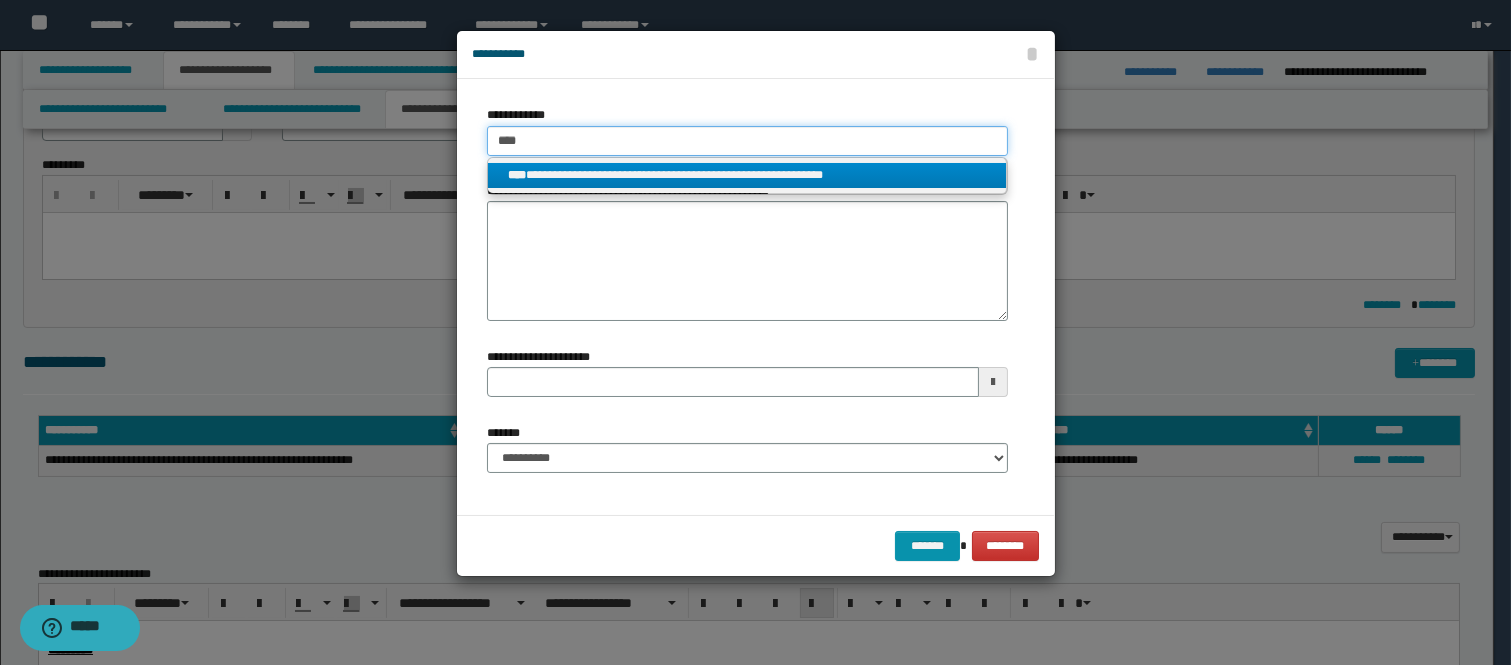 type on "****" 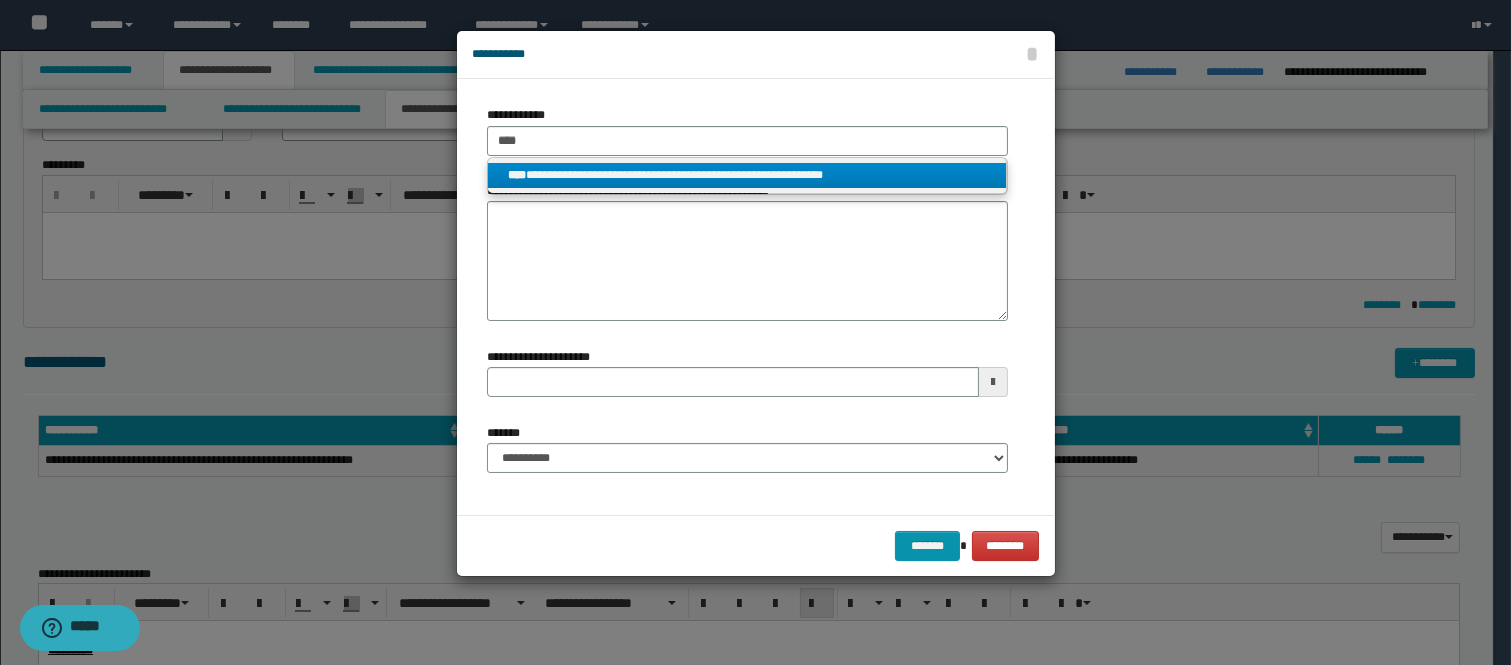 click on "**********" at bounding box center [747, 175] 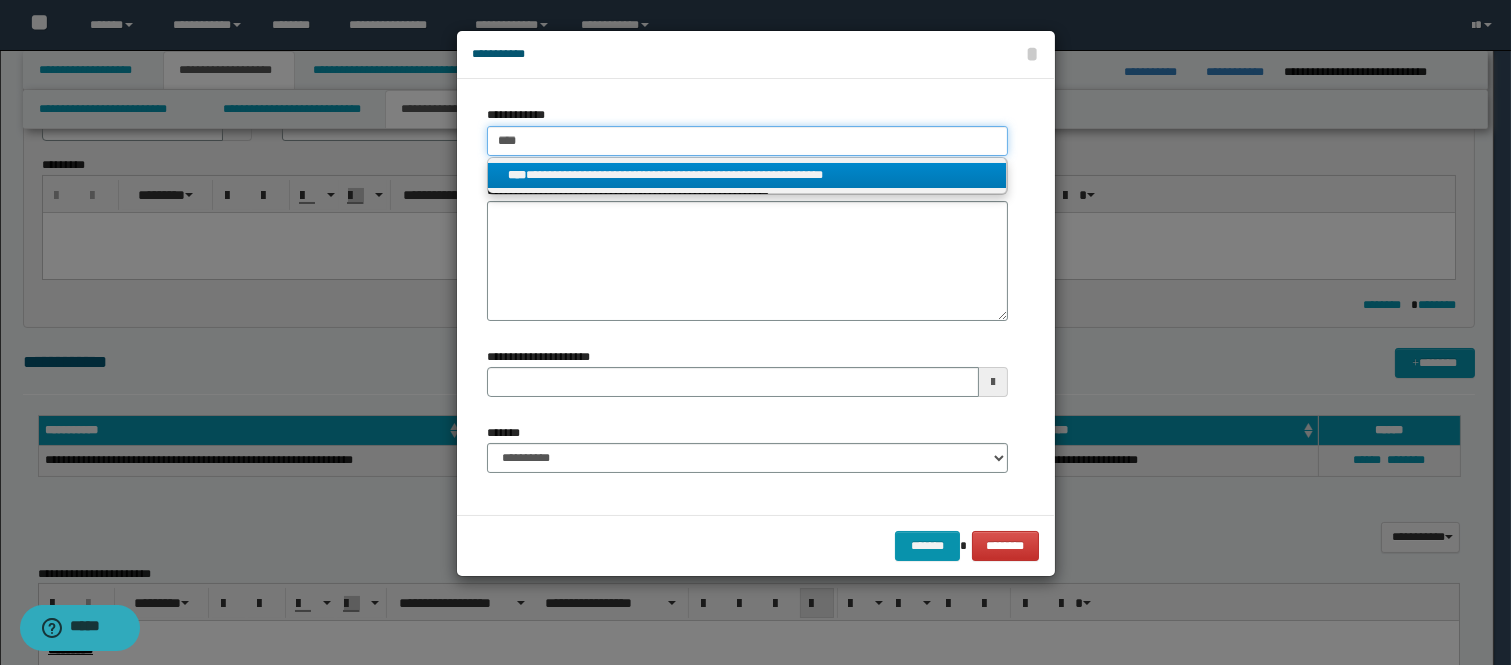 type 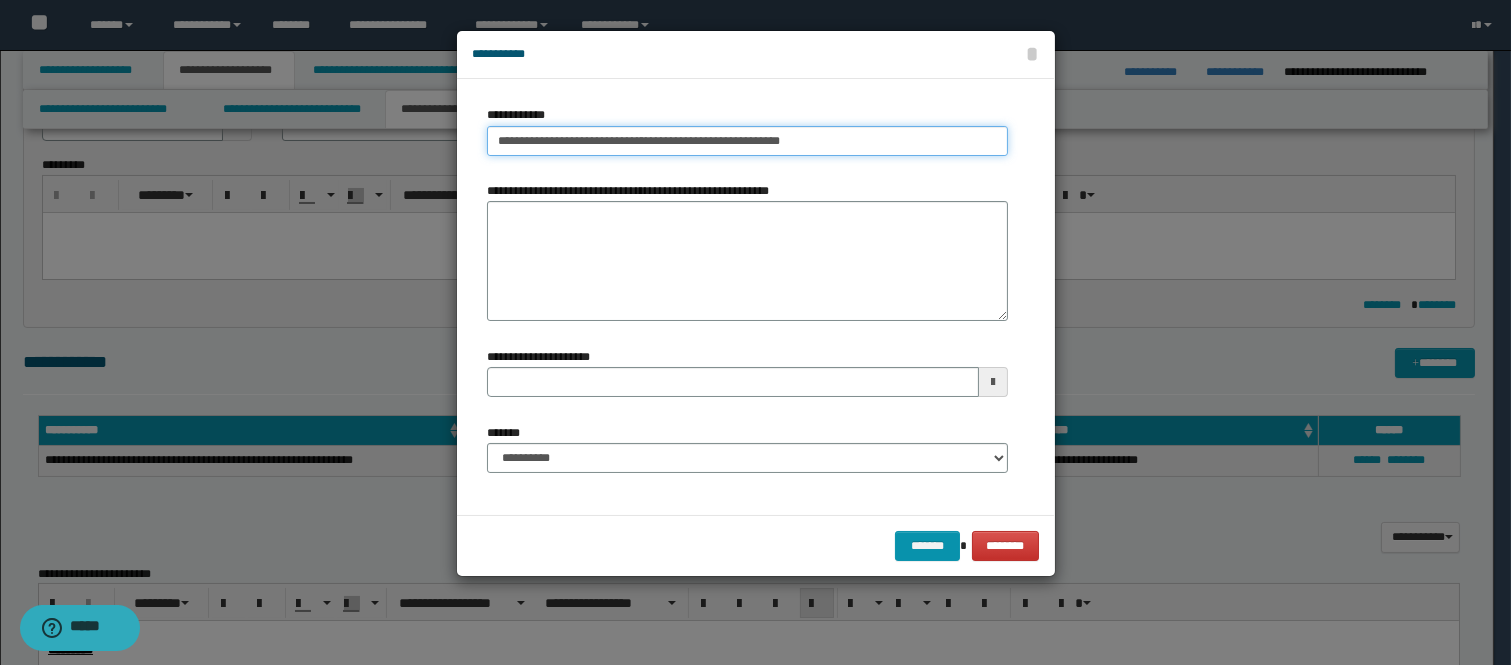 type 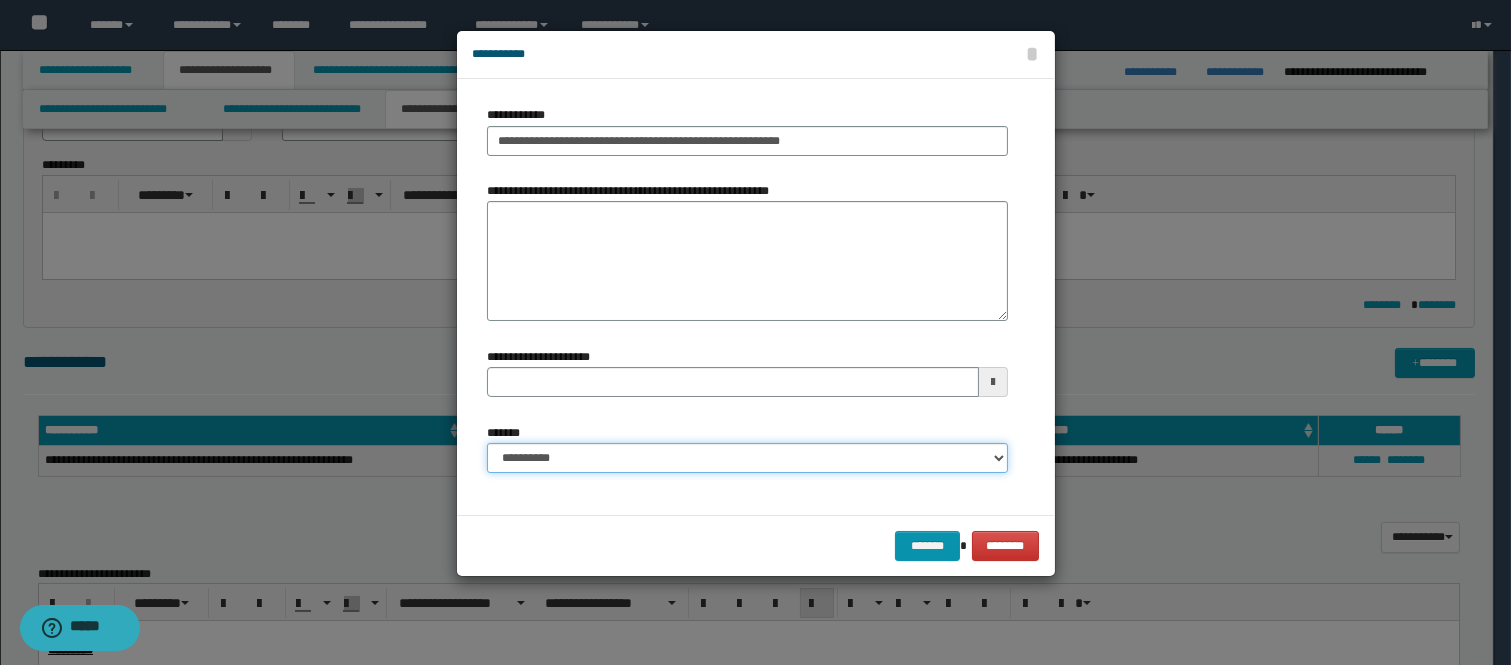 click on "**********" at bounding box center [747, 458] 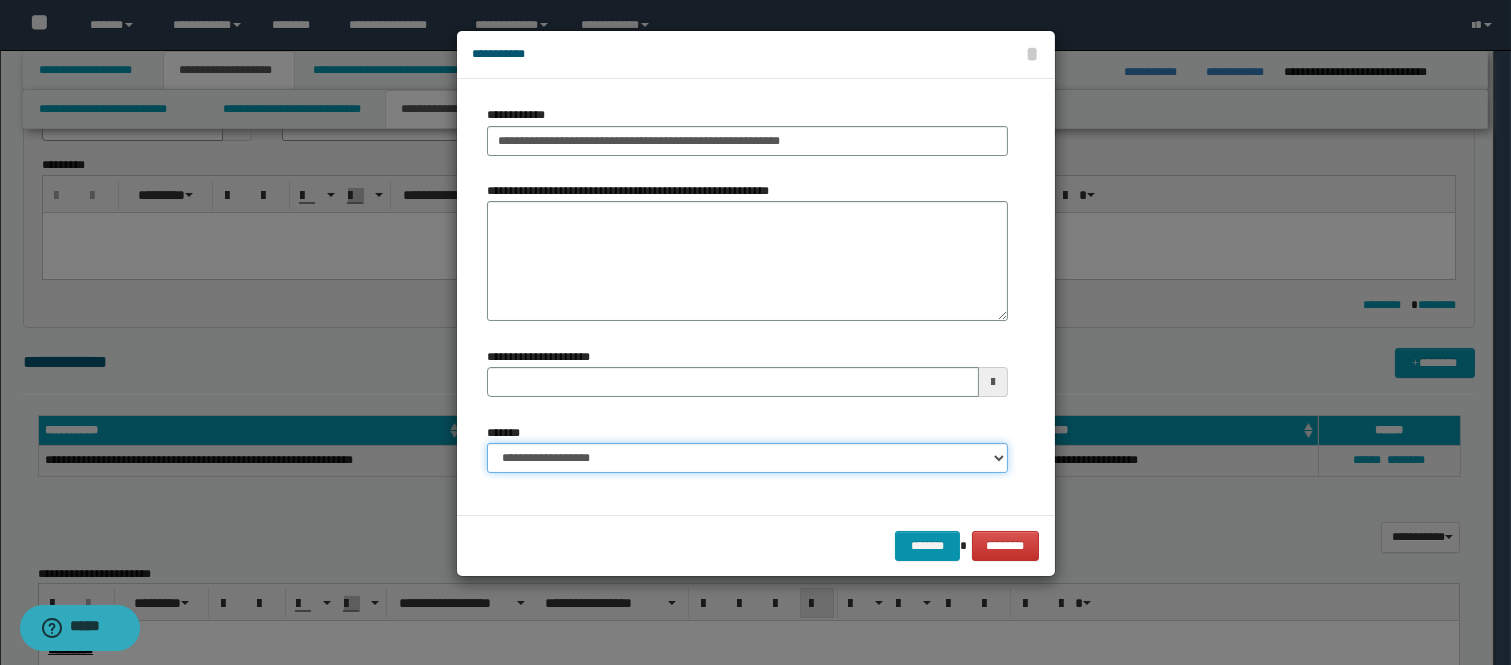 type 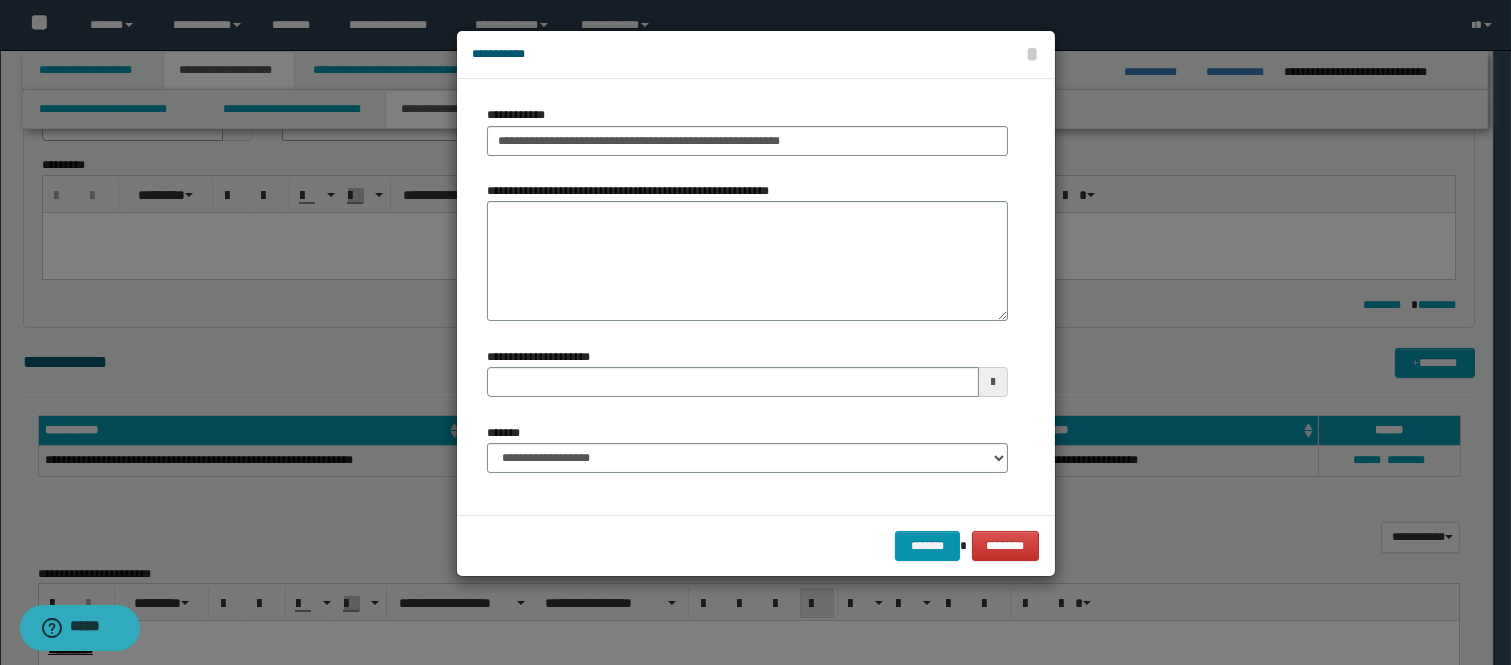 click on "*******
********" at bounding box center [756, 545] 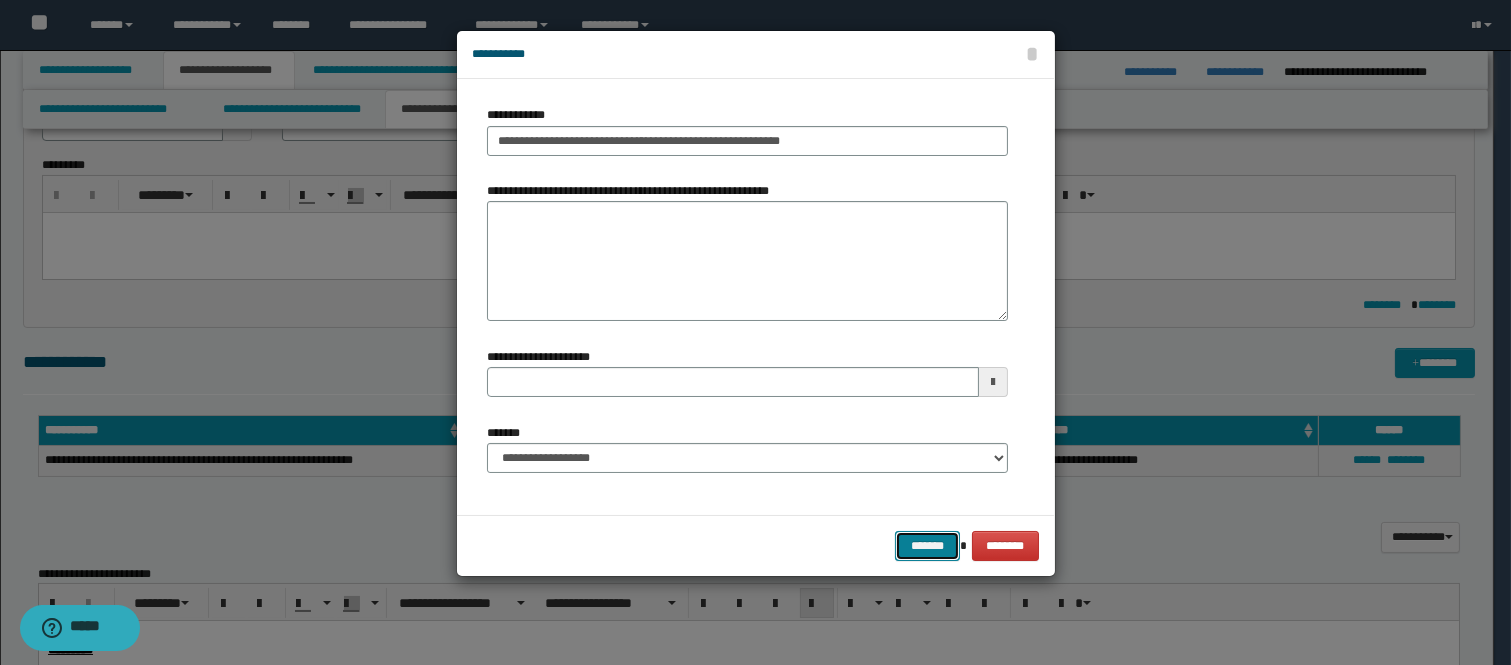 click on "*******" at bounding box center [927, 546] 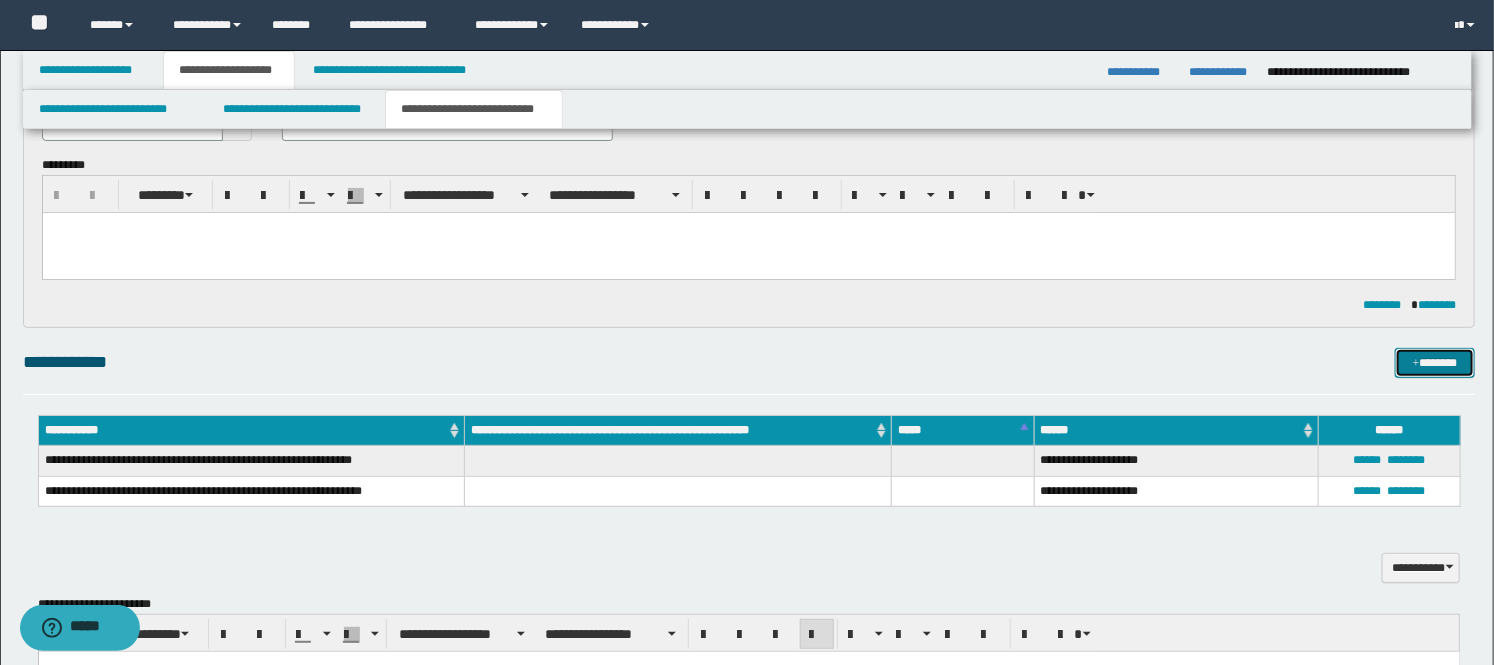 click at bounding box center [1416, 364] 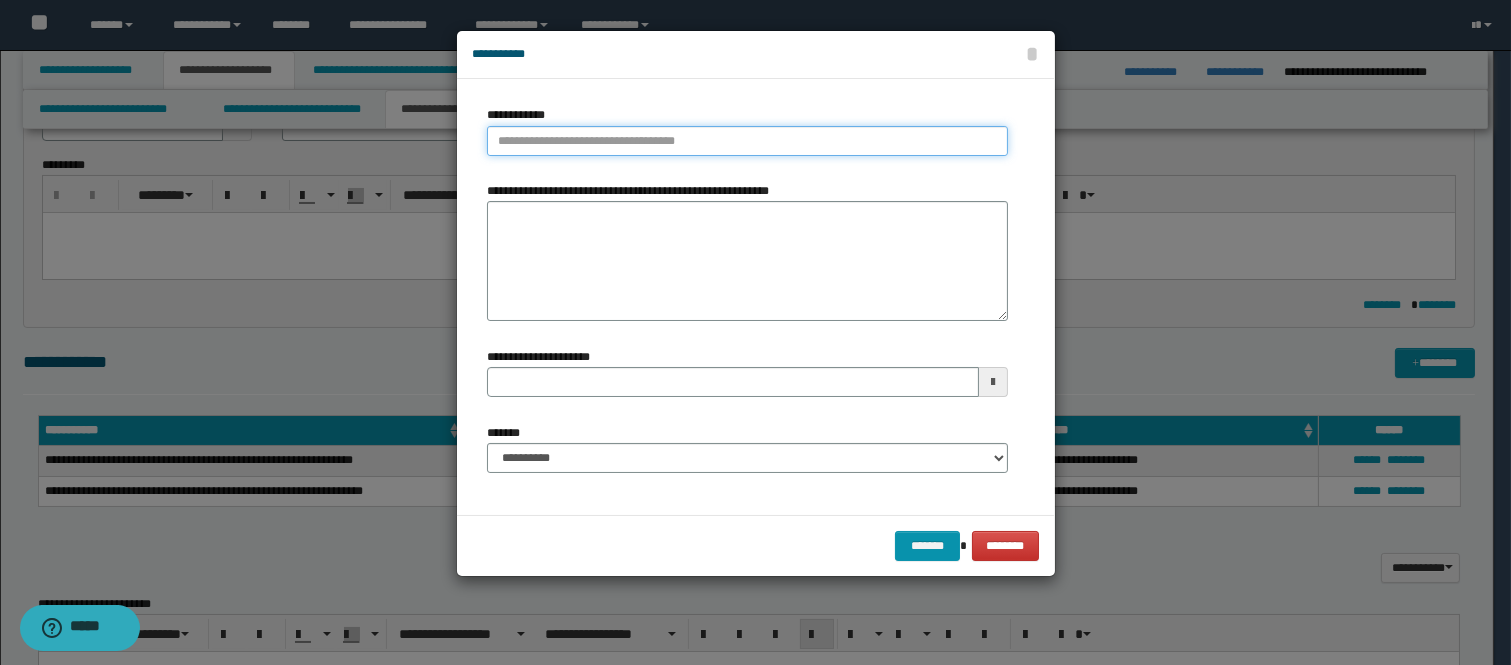 type on "**********" 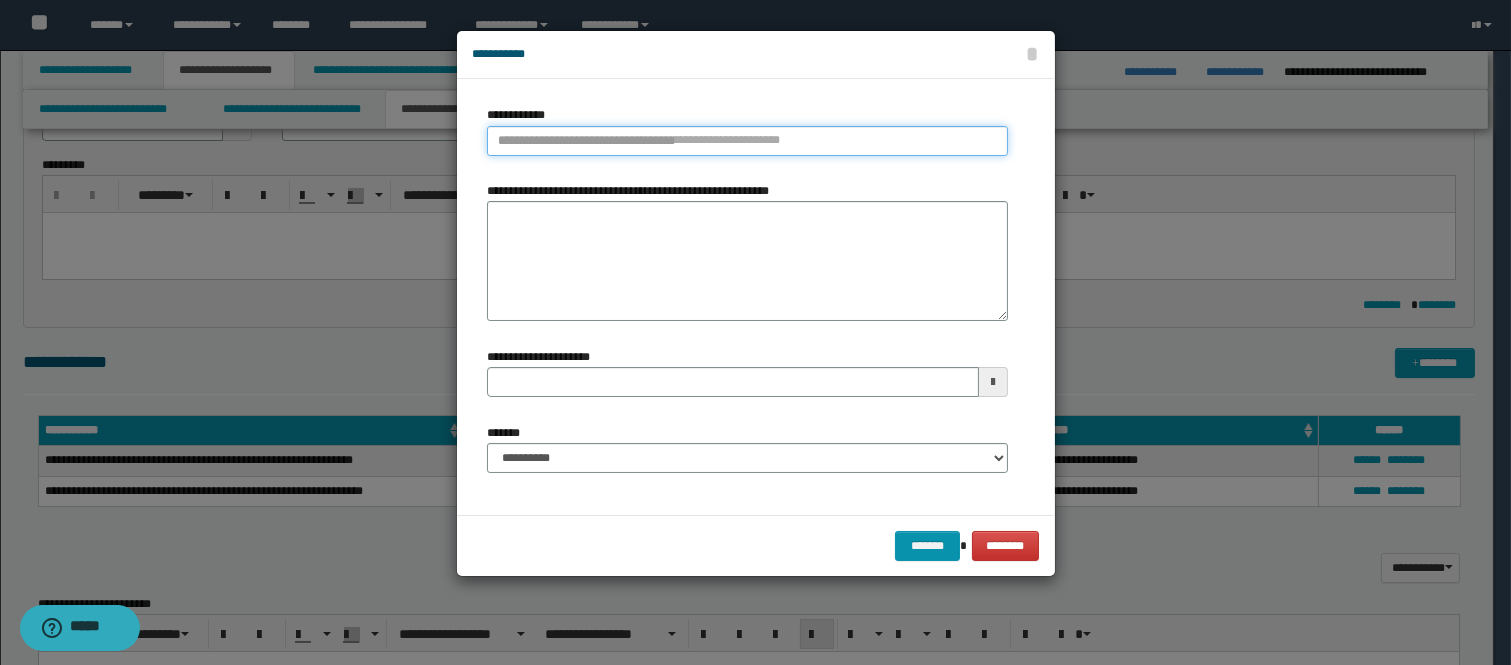 click on "**********" at bounding box center (747, 141) 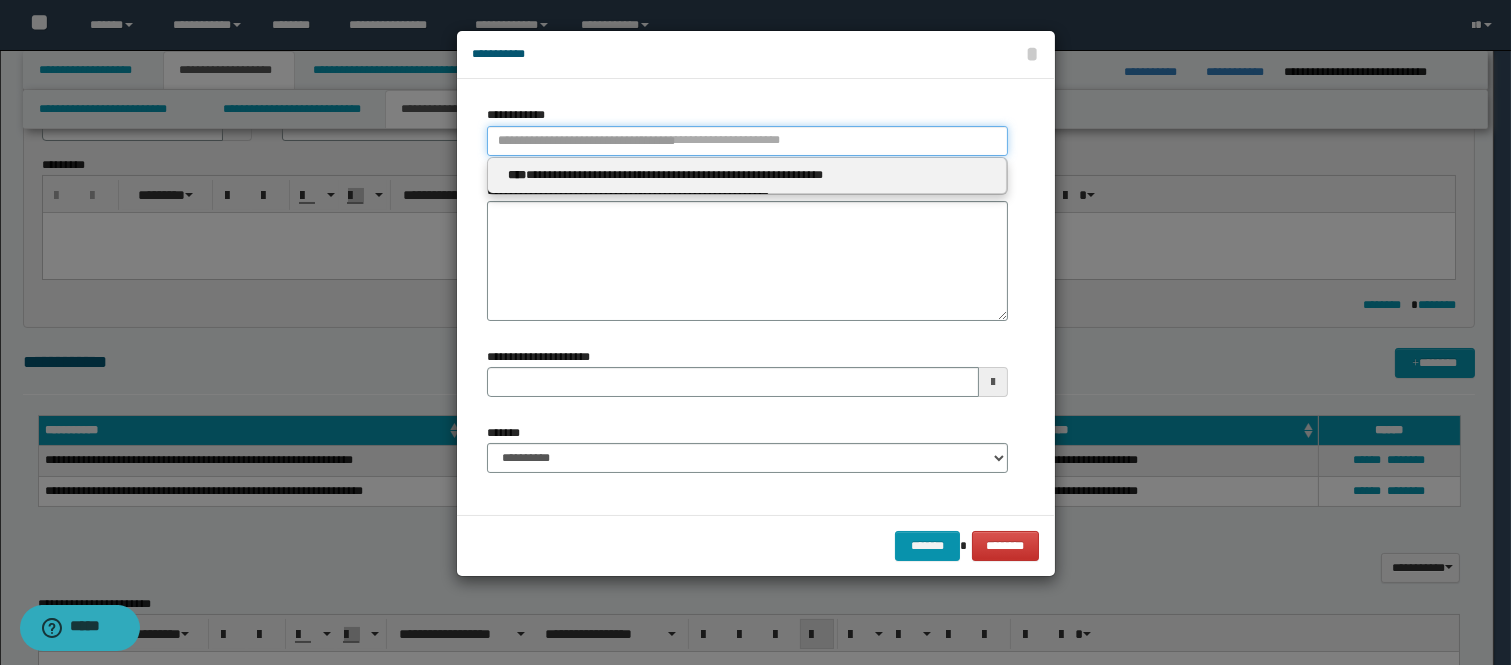 type 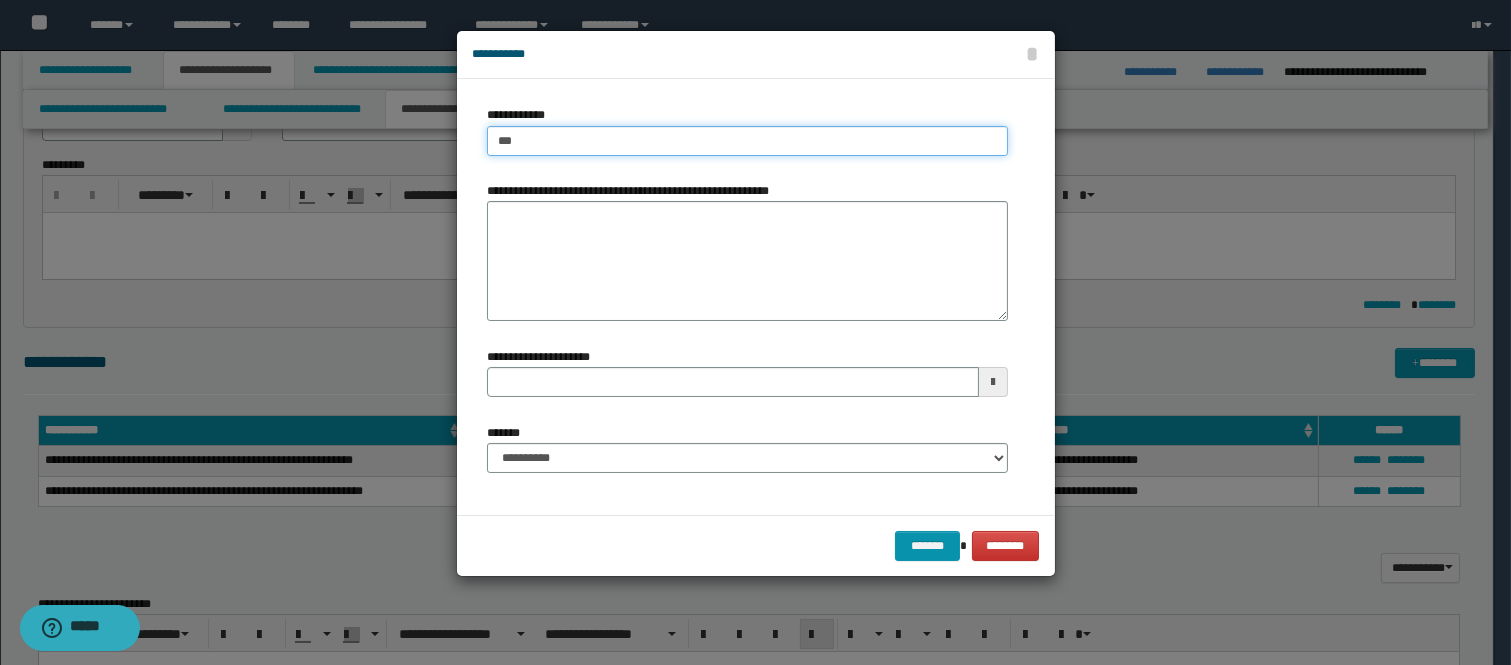 type on "****" 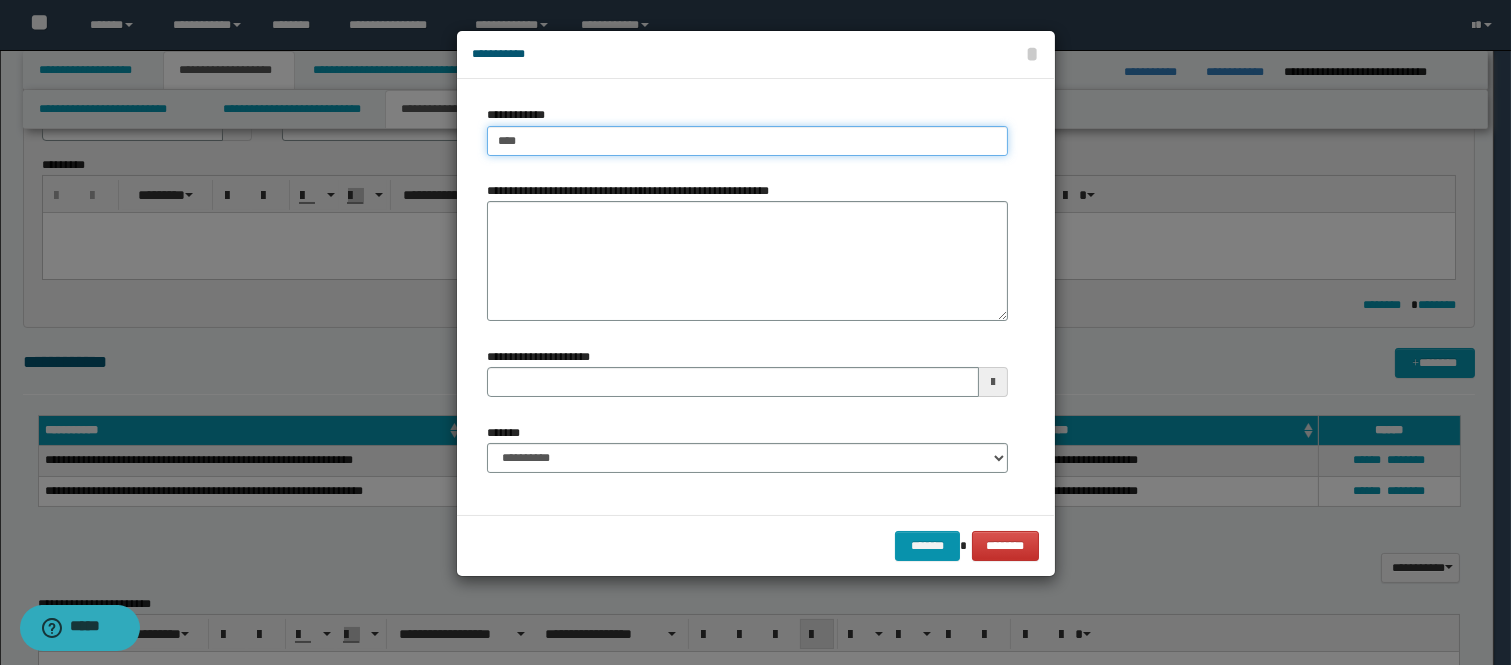 type on "****" 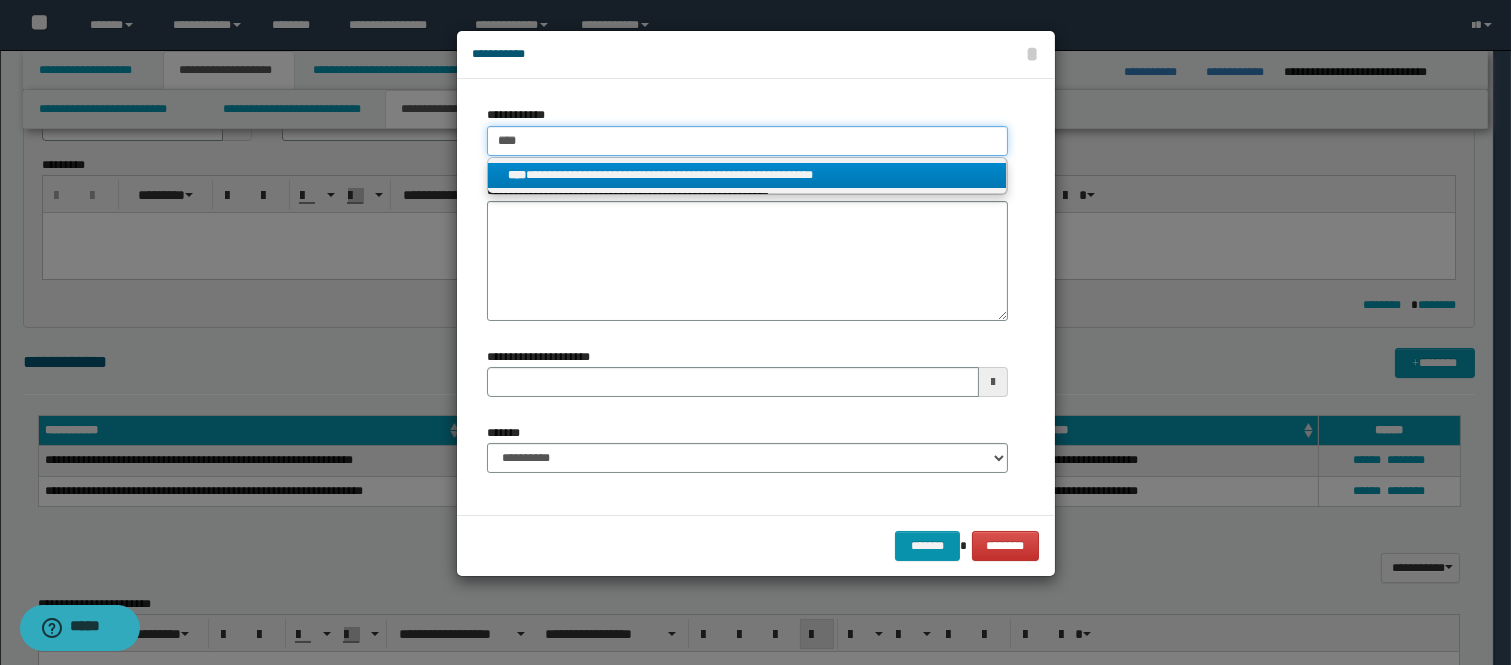 type on "****" 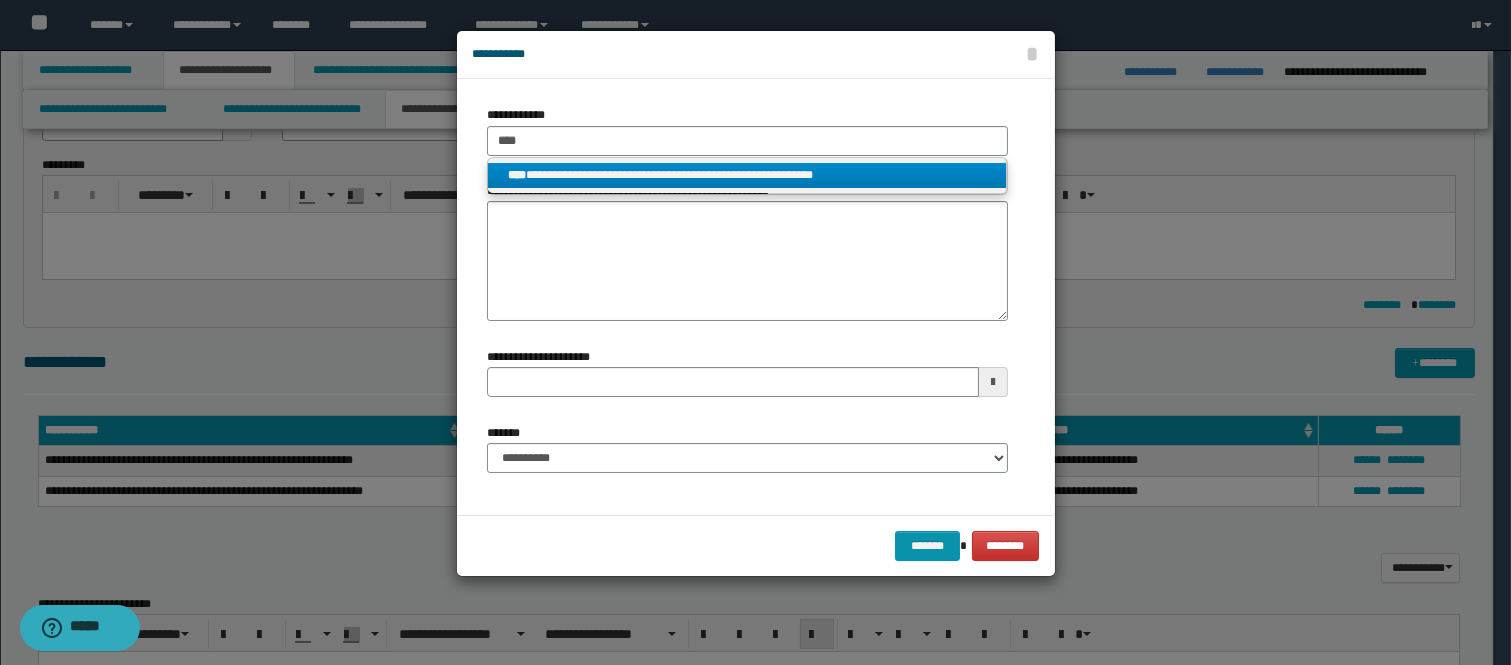 click on "**********" at bounding box center (747, 175) 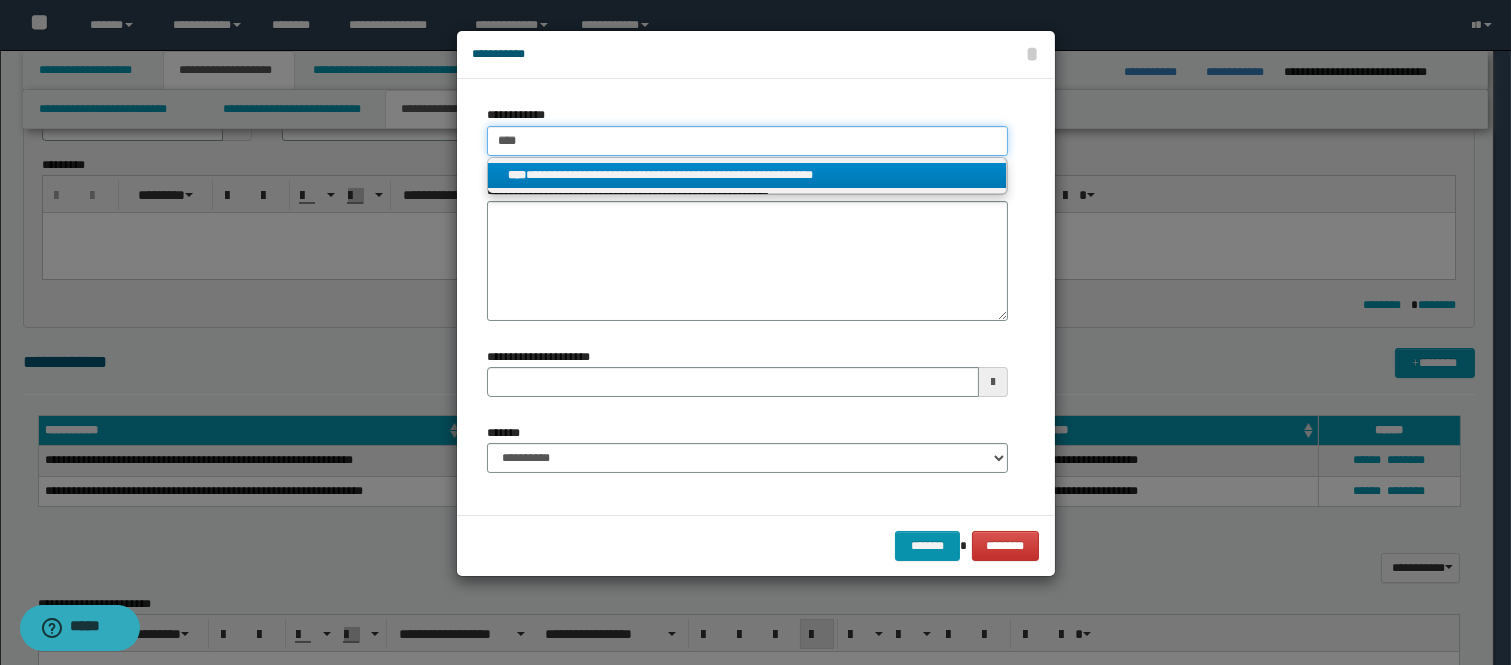 type 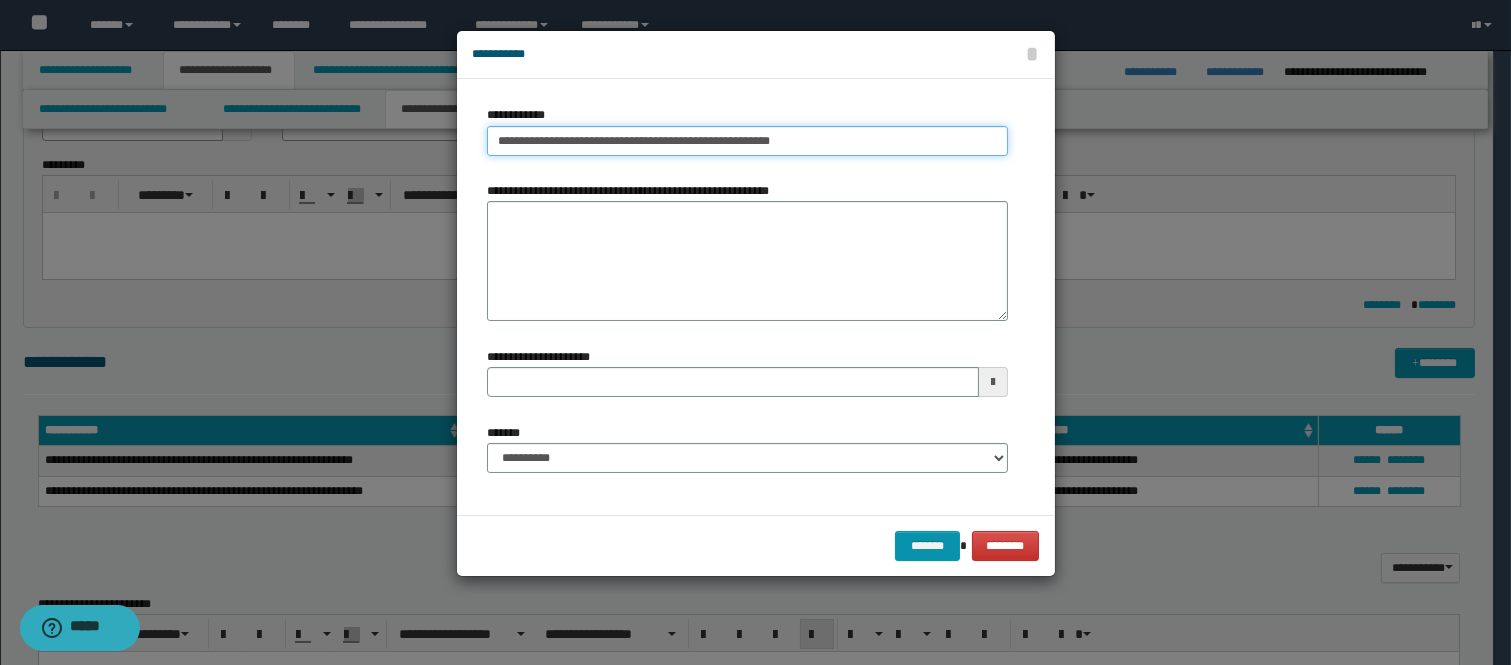 type 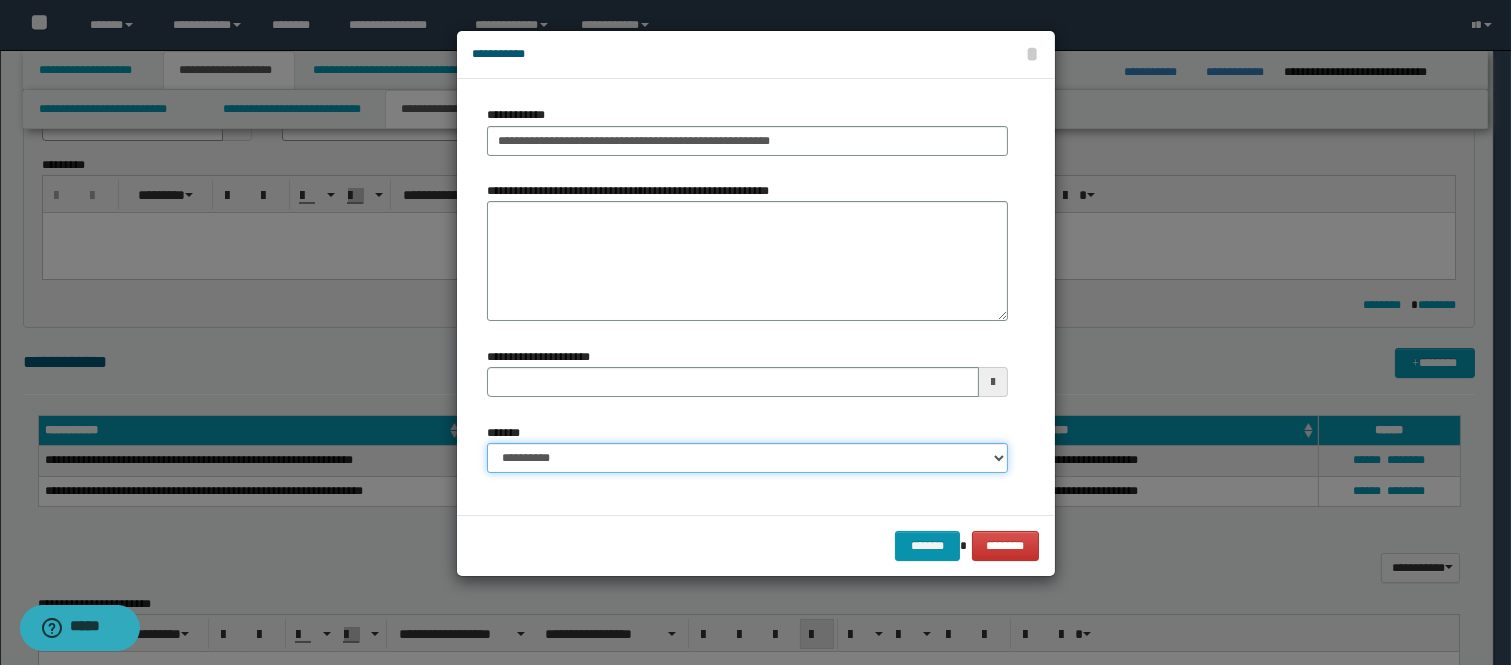 click on "**********" at bounding box center [747, 458] 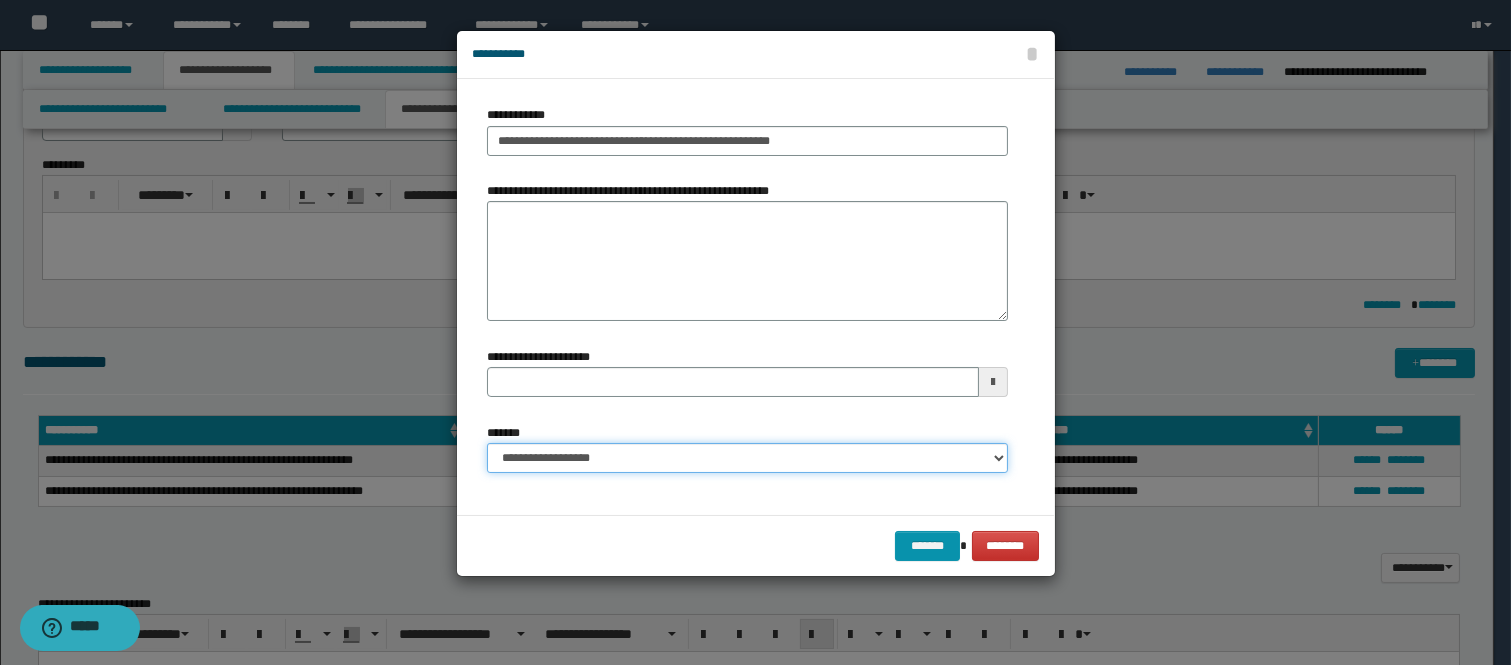 type 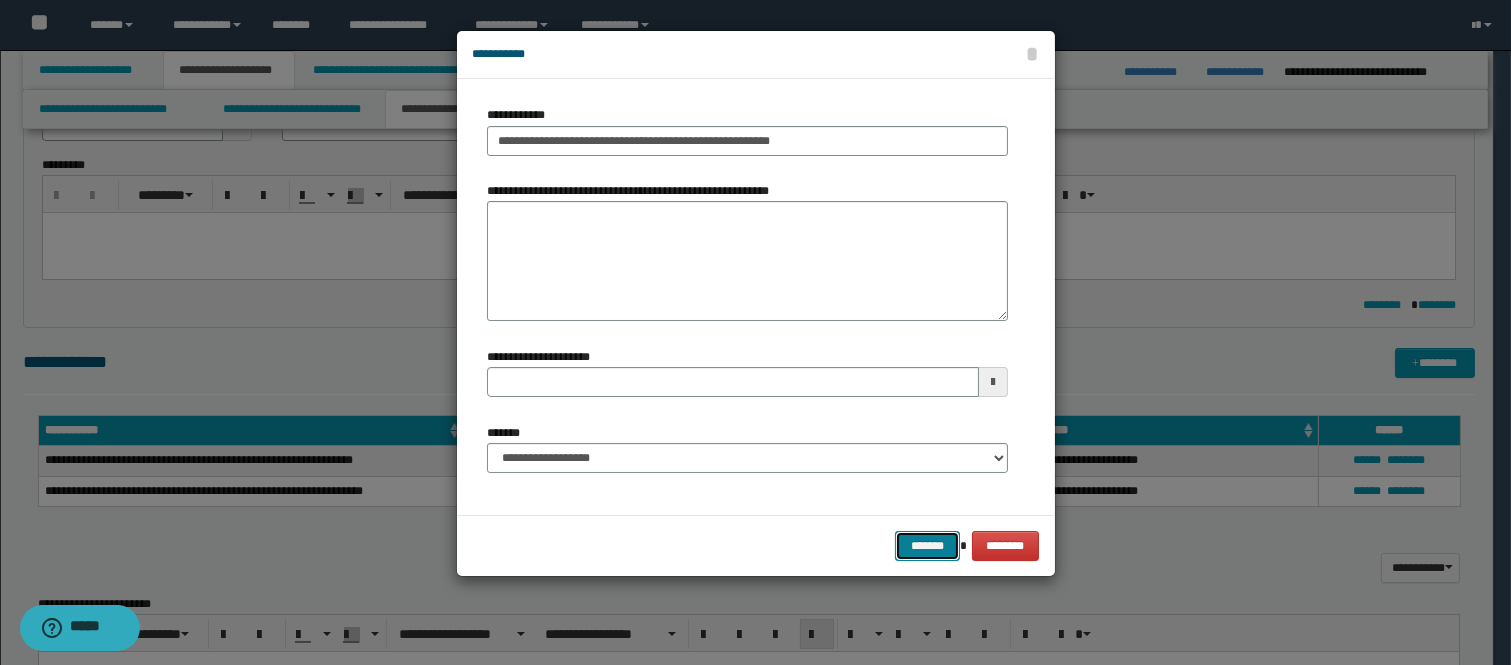 click on "*******" at bounding box center (927, 546) 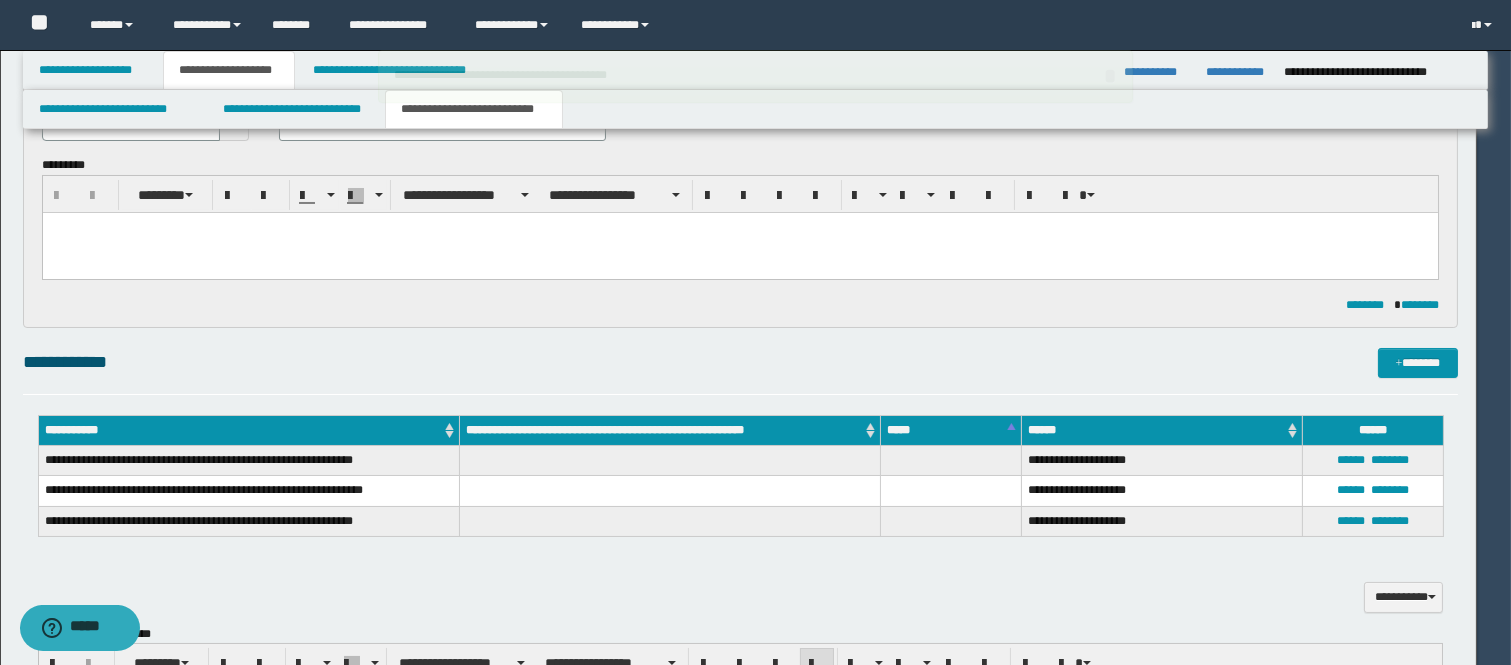 type 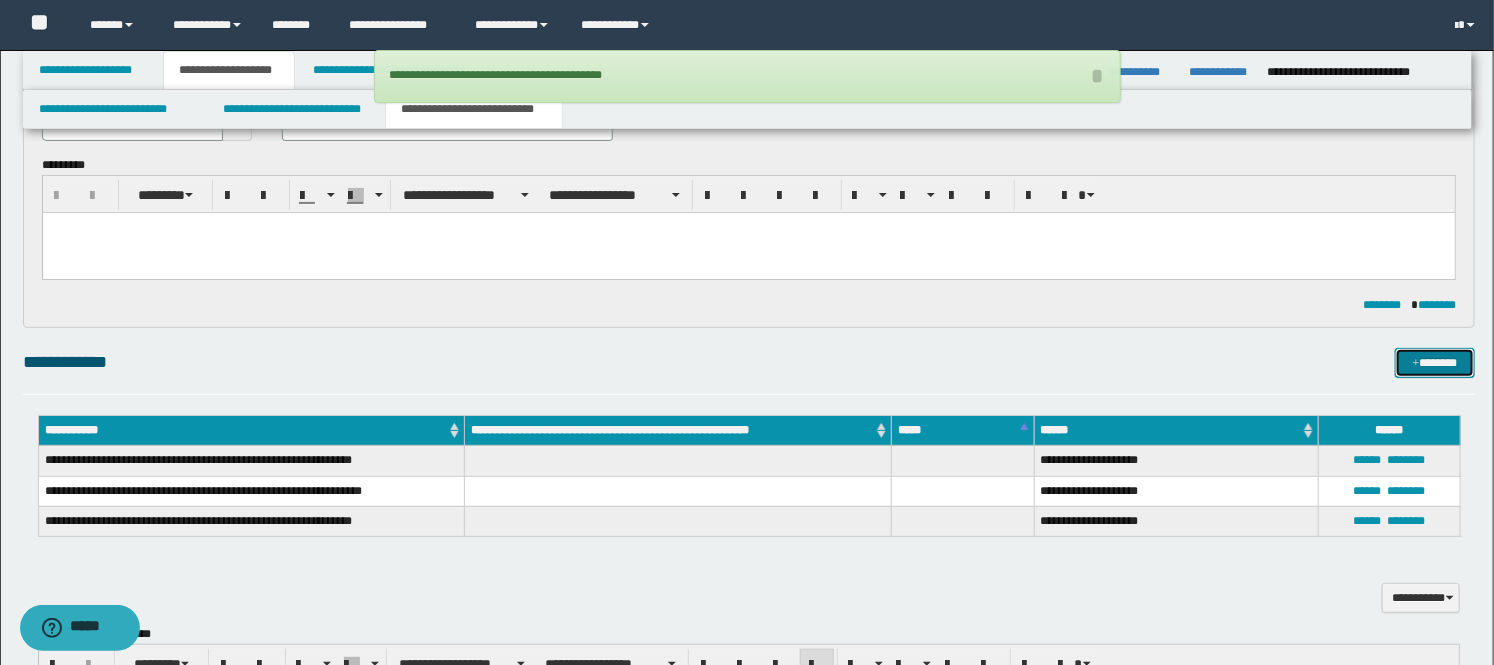 click at bounding box center [1416, 364] 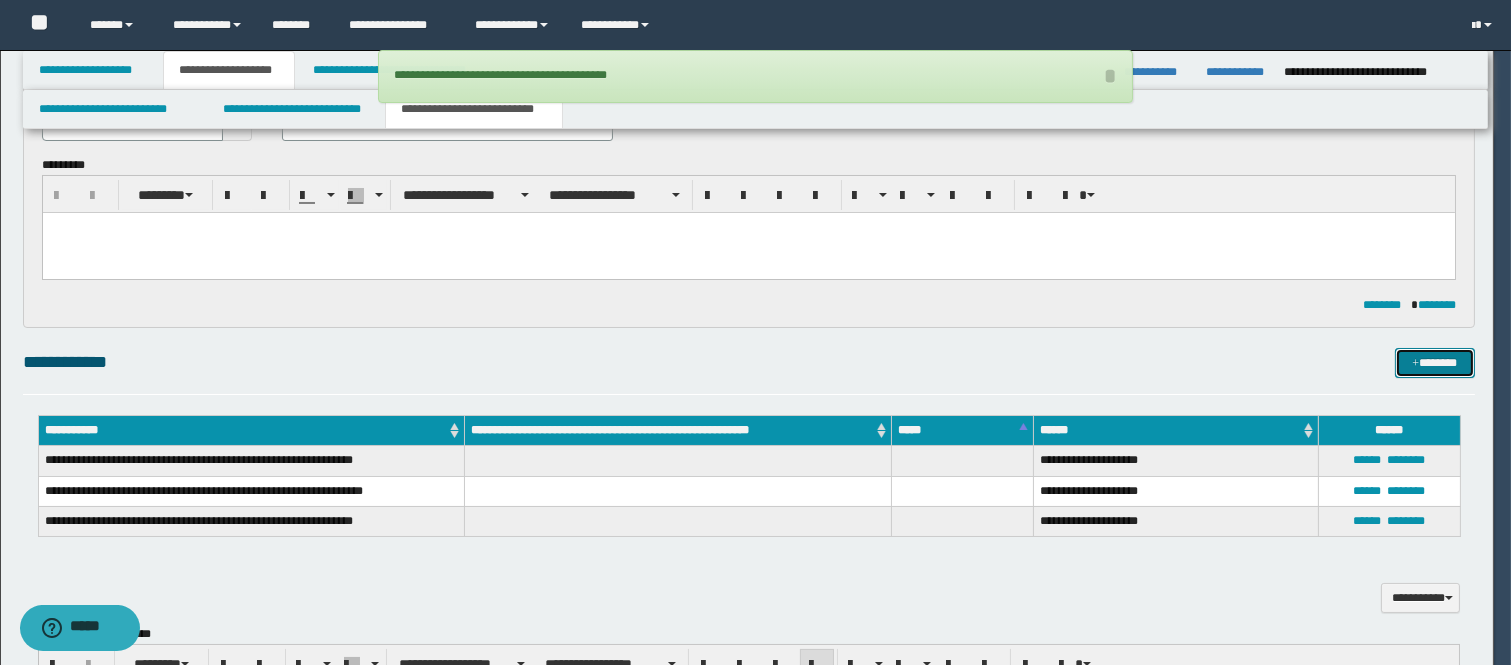type 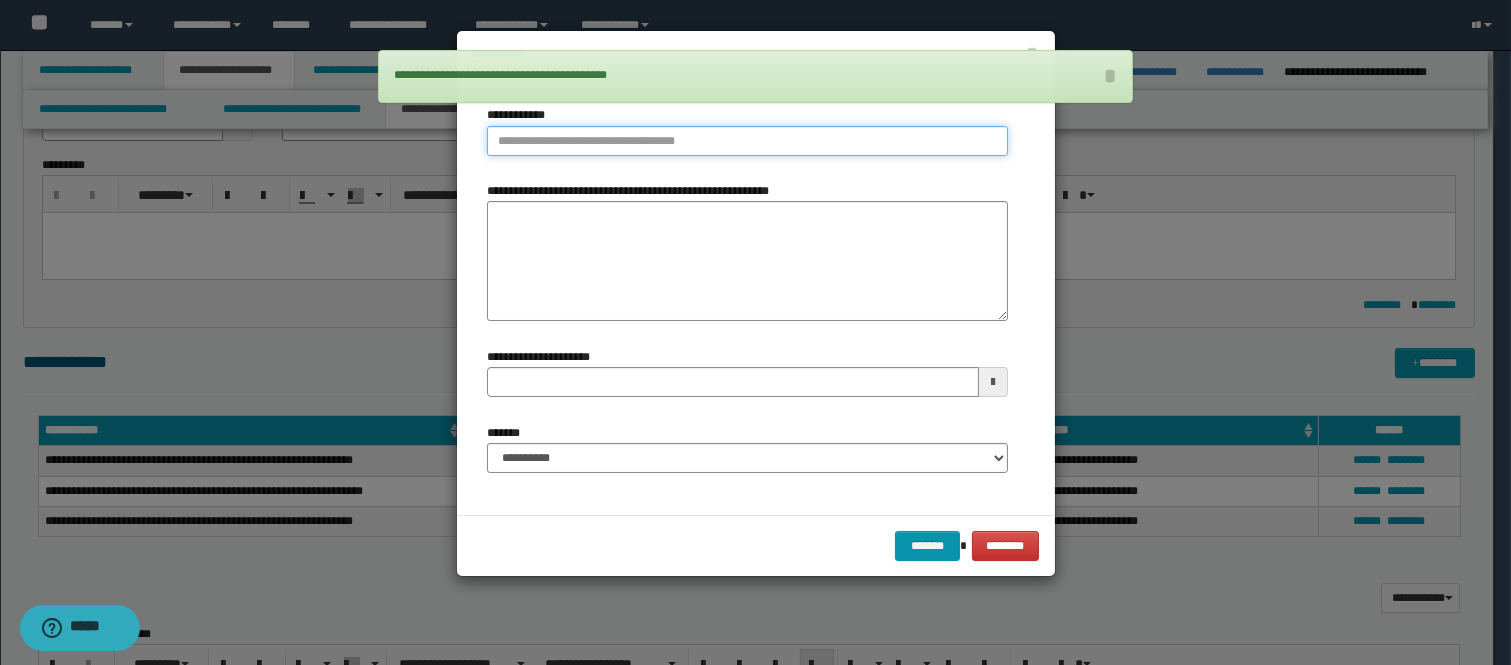 type on "**********" 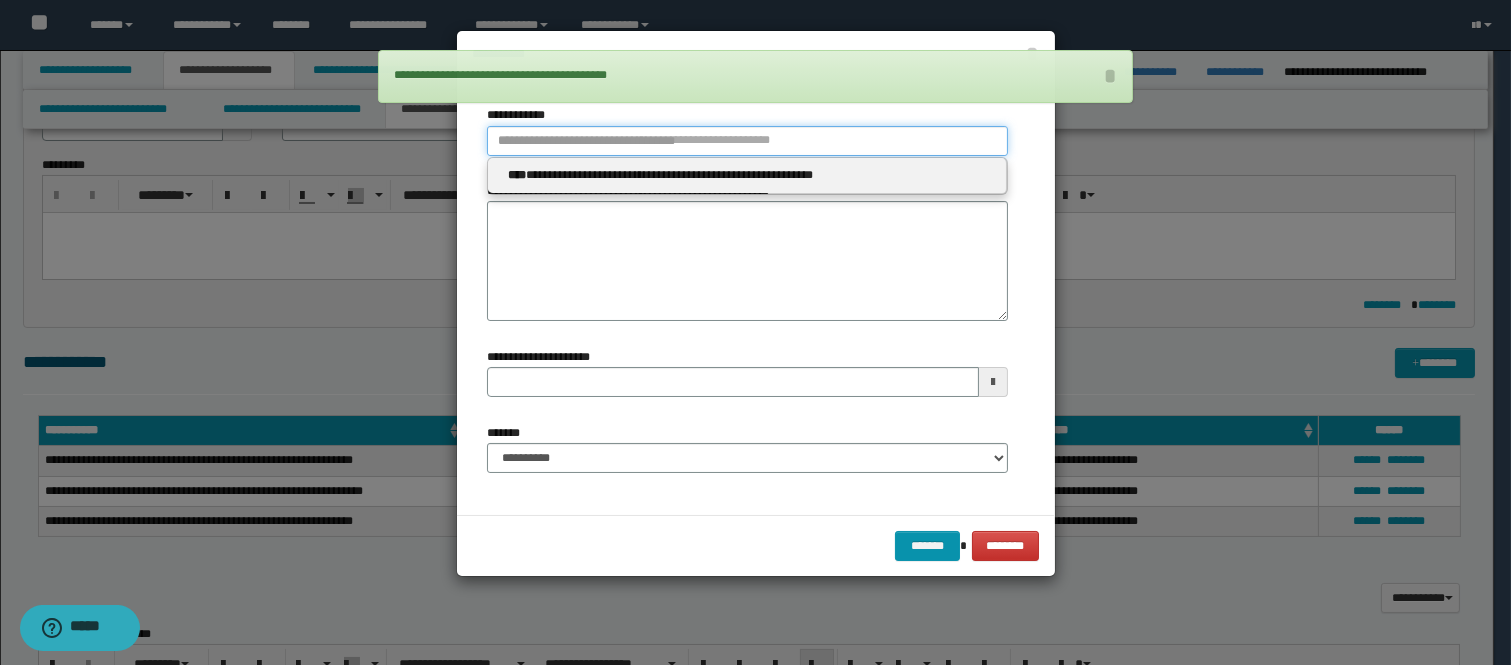 click on "**********" at bounding box center [747, 141] 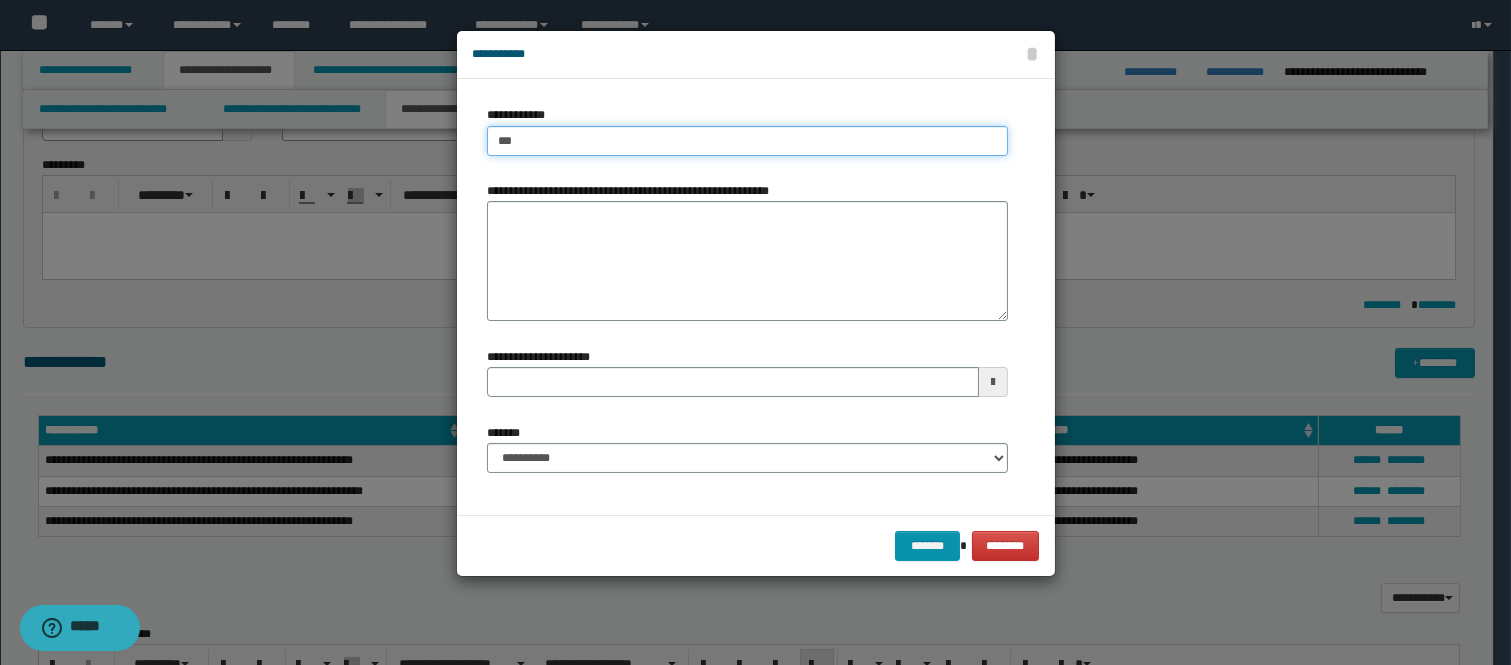 type on "****" 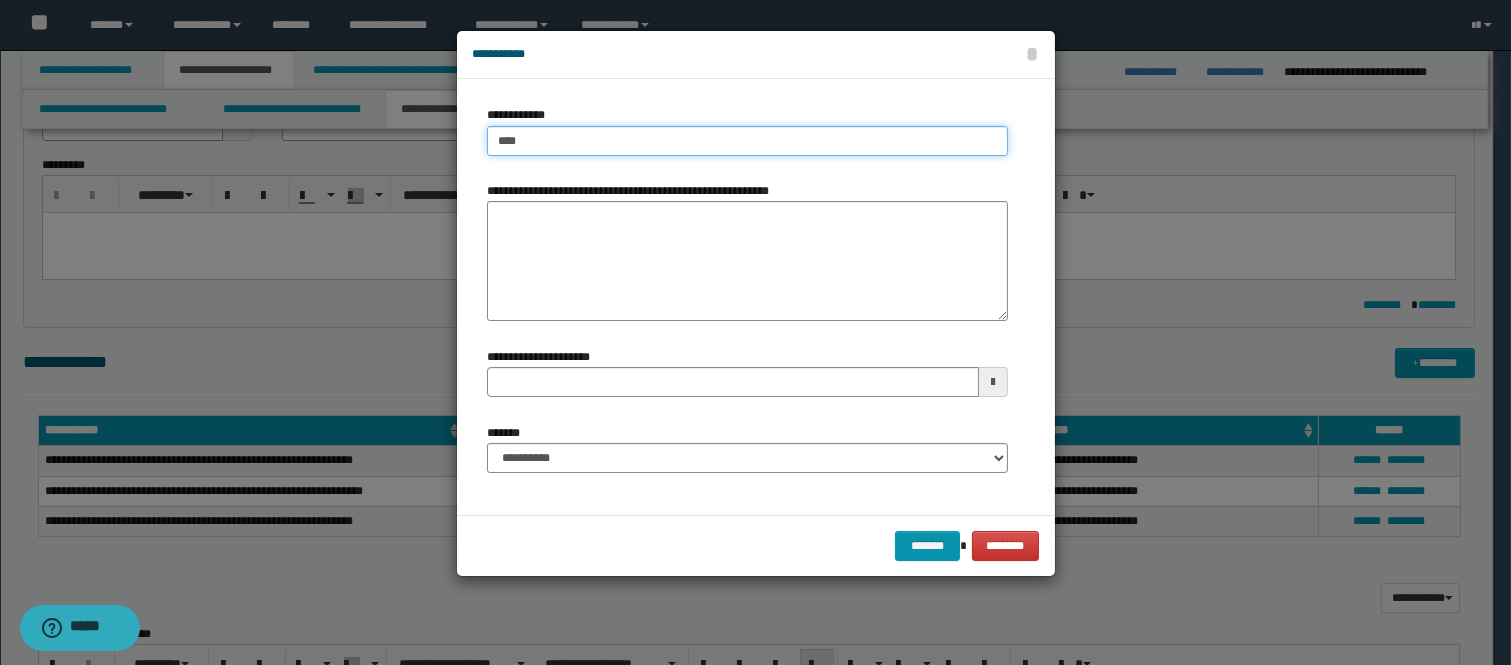 type on "****" 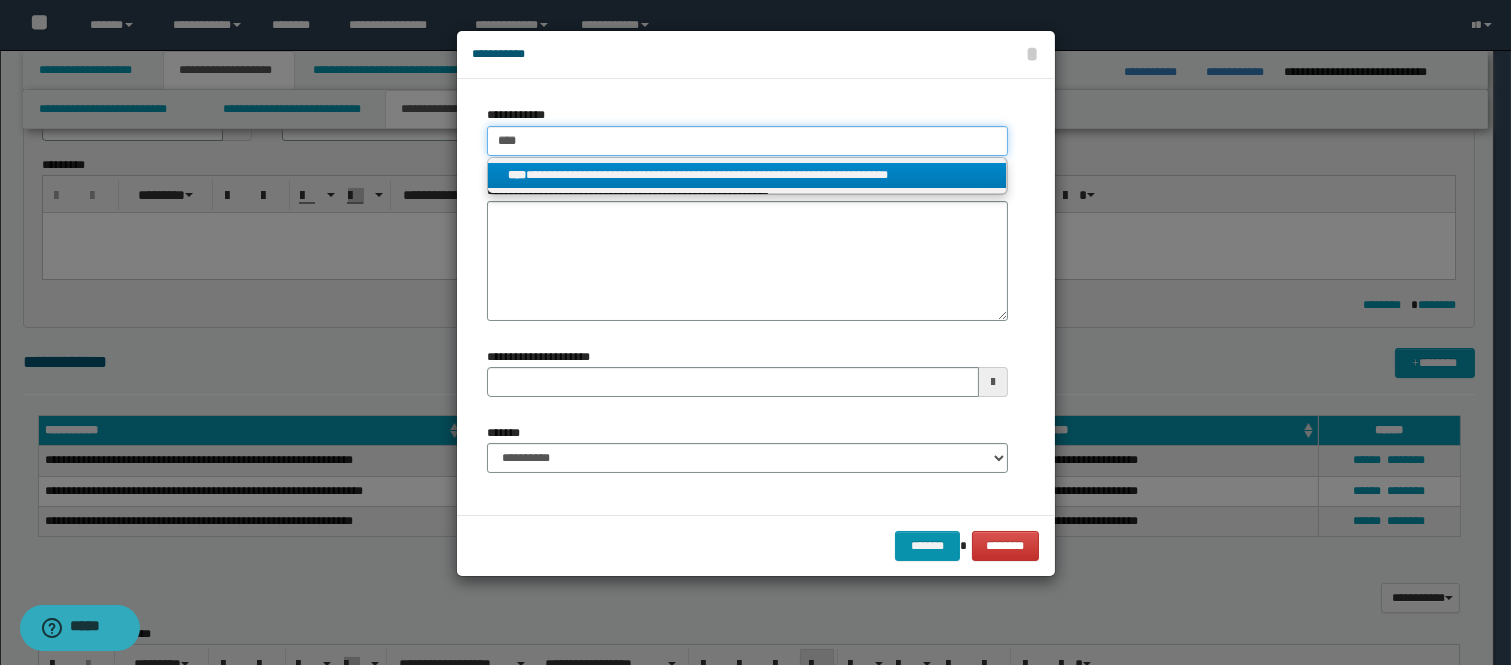 type on "****" 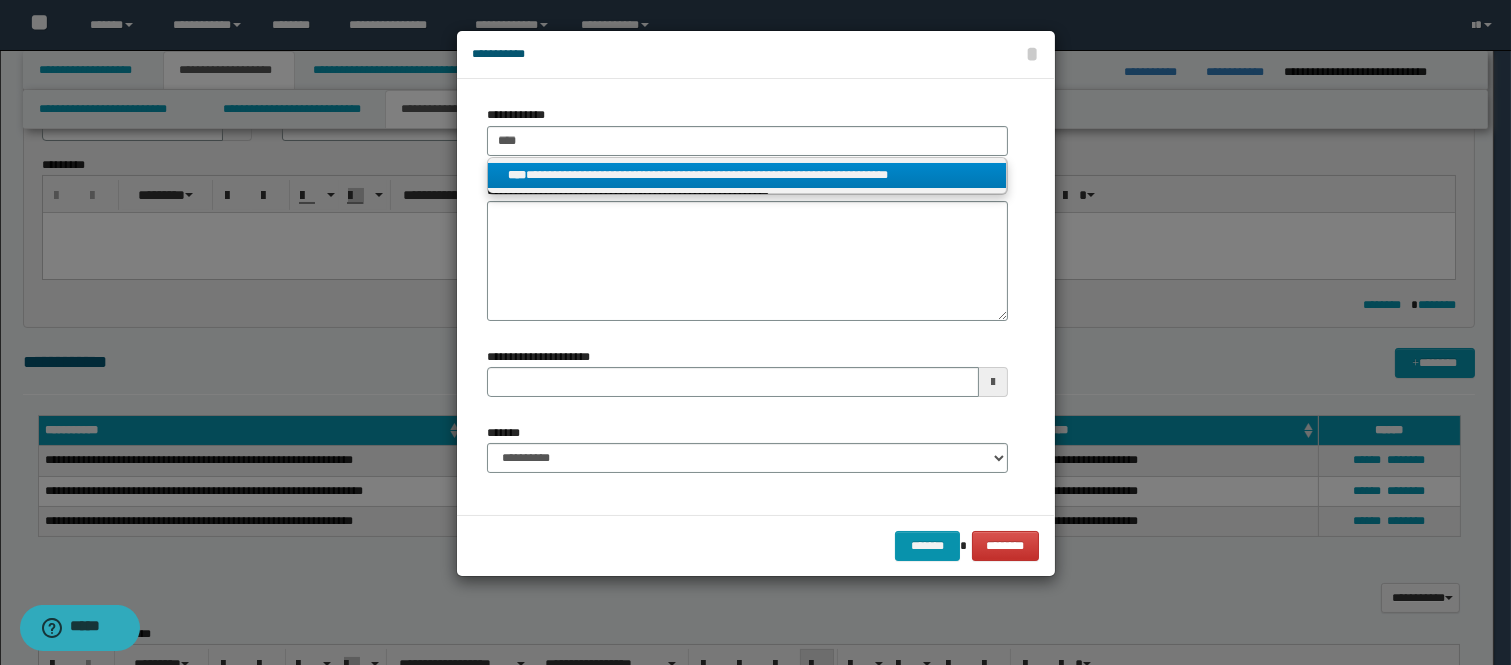 click on "**********" at bounding box center [747, 175] 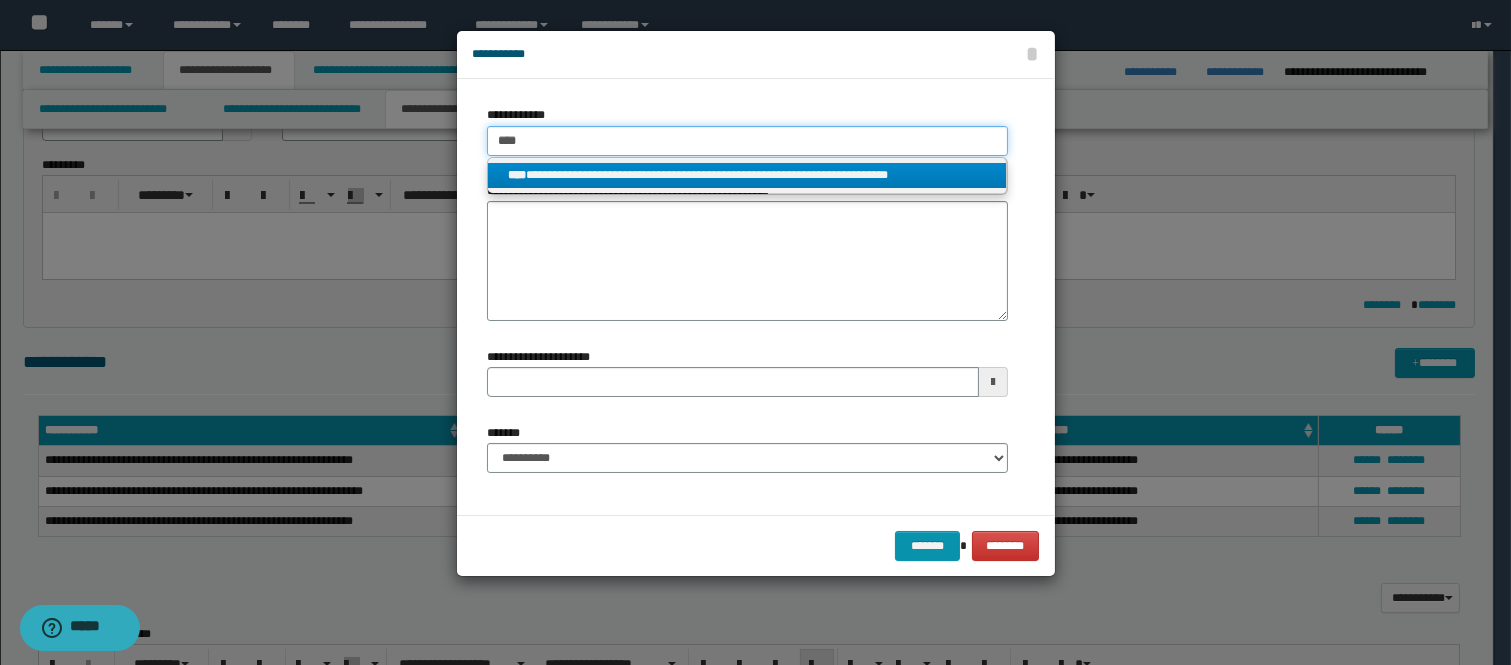 type 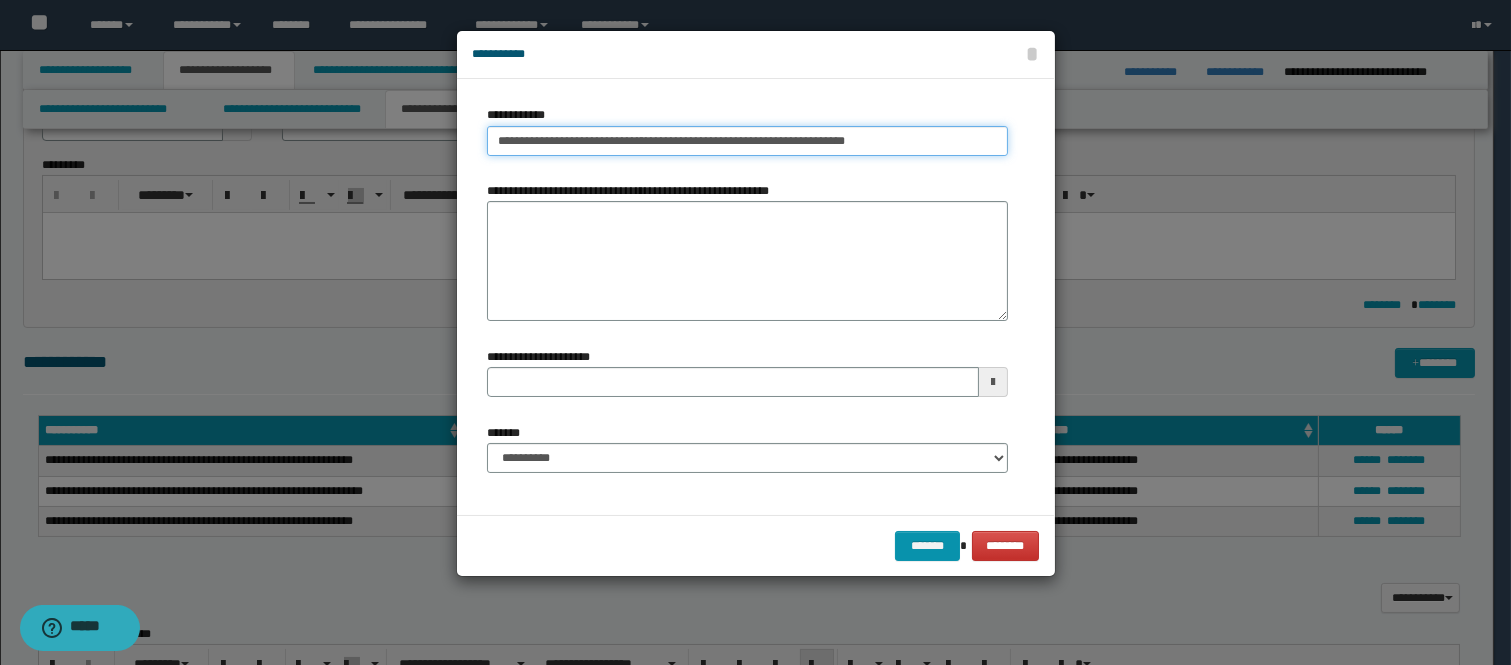 type 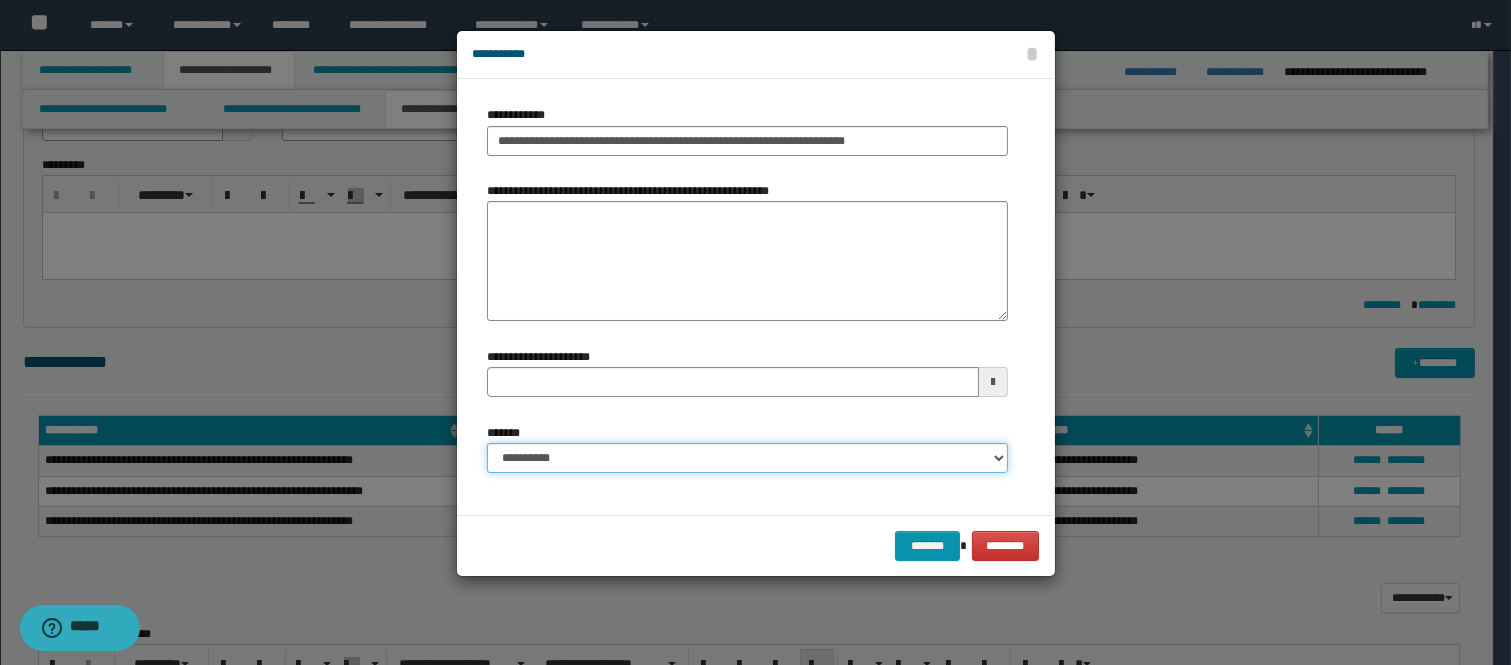 click on "**********" at bounding box center (747, 458) 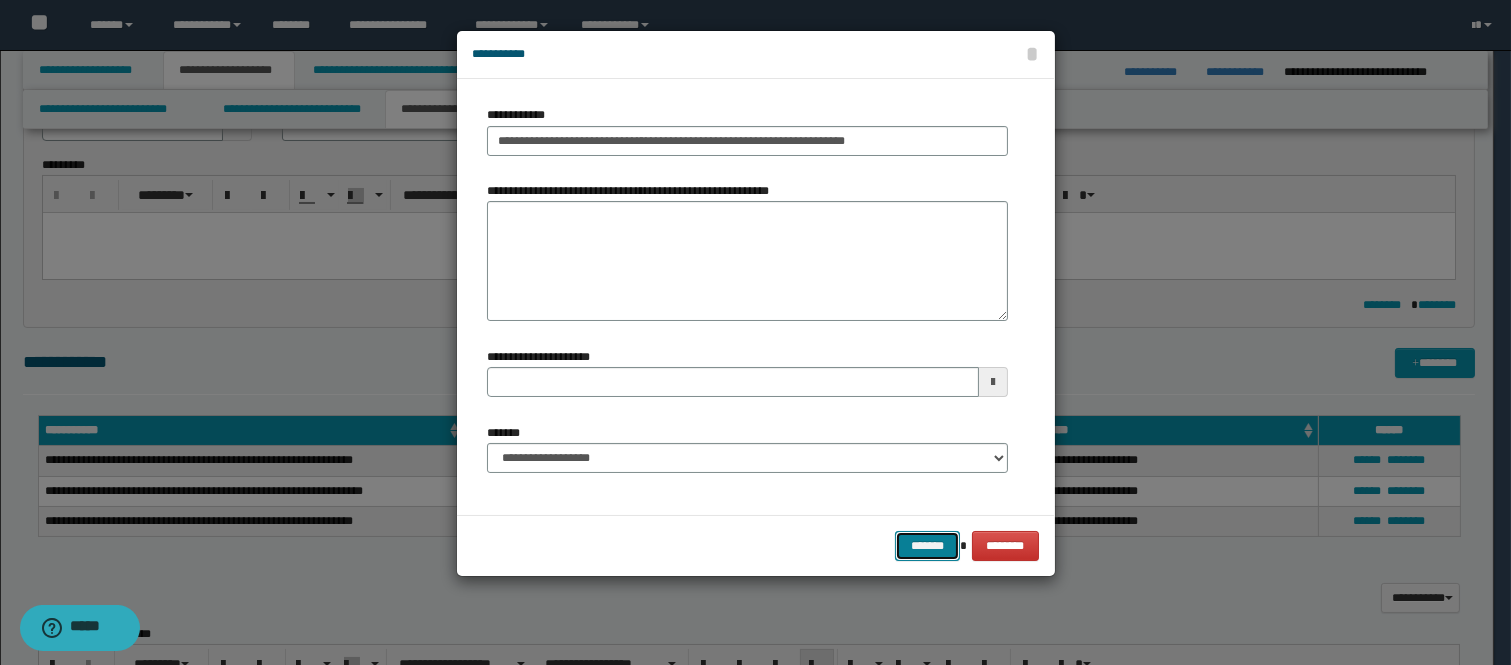 click on "*******" at bounding box center [927, 546] 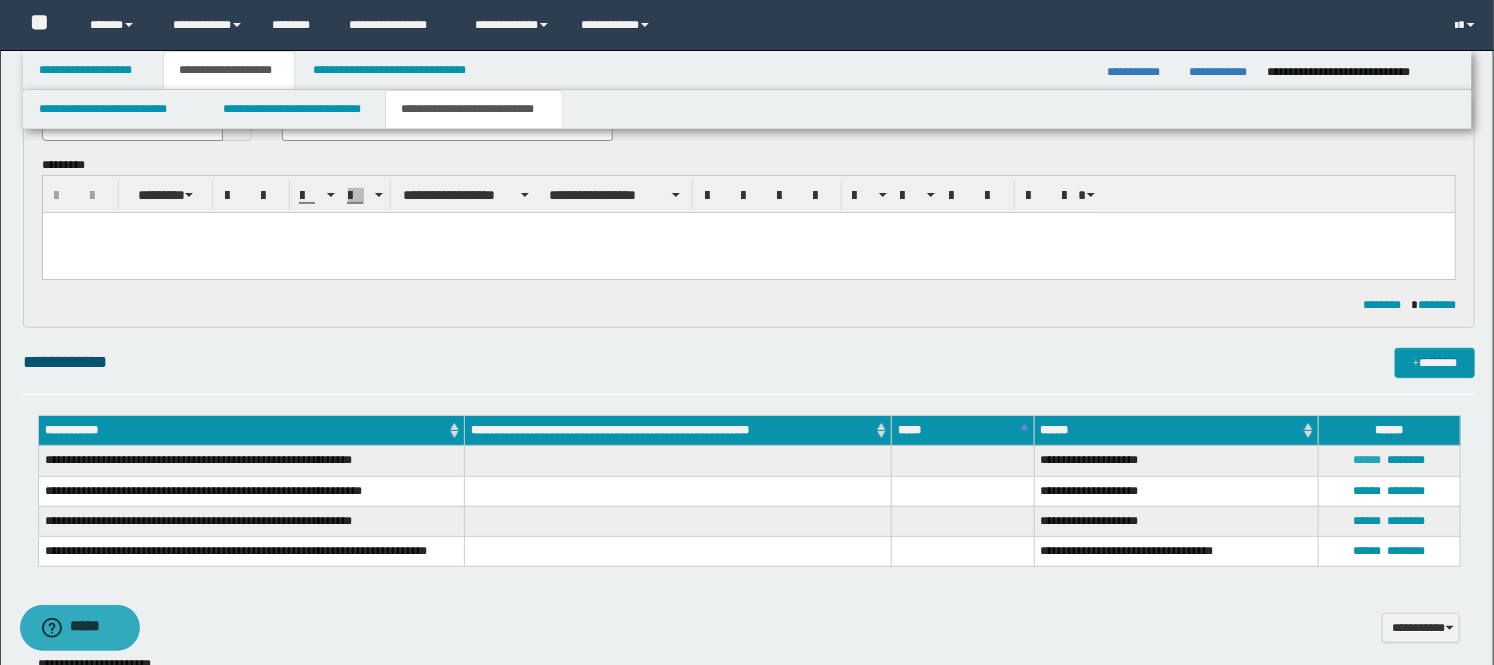 click on "******" at bounding box center (1368, 460) 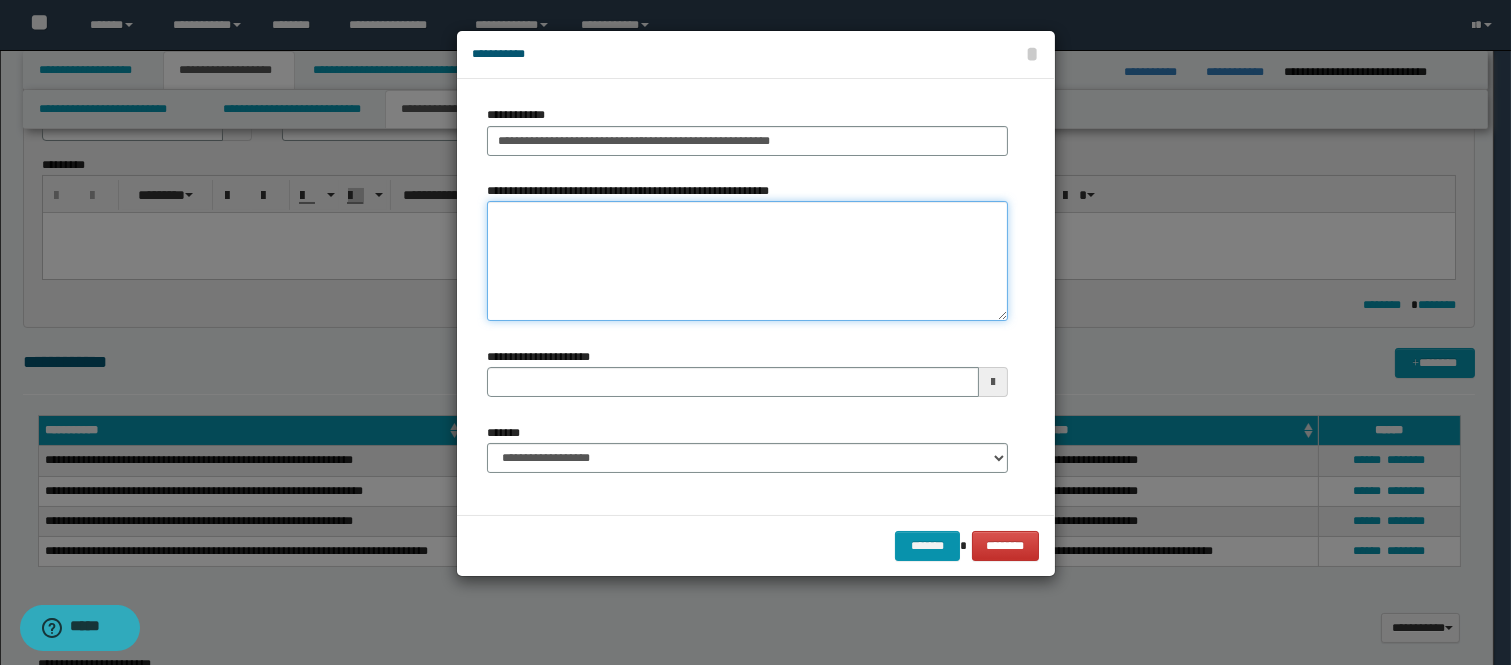 drag, startPoint x: 757, startPoint y: 250, endPoint x: 823, endPoint y: 410, distance: 173.07802 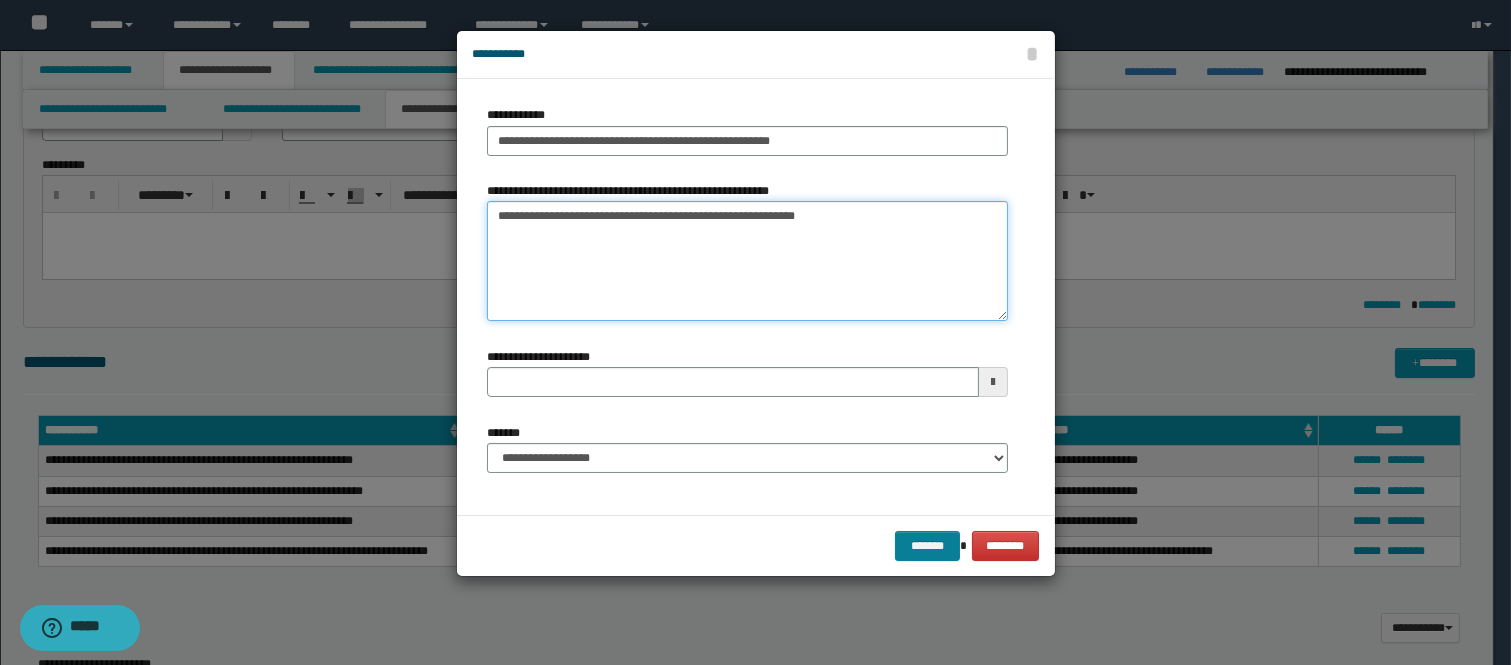 type on "**********" 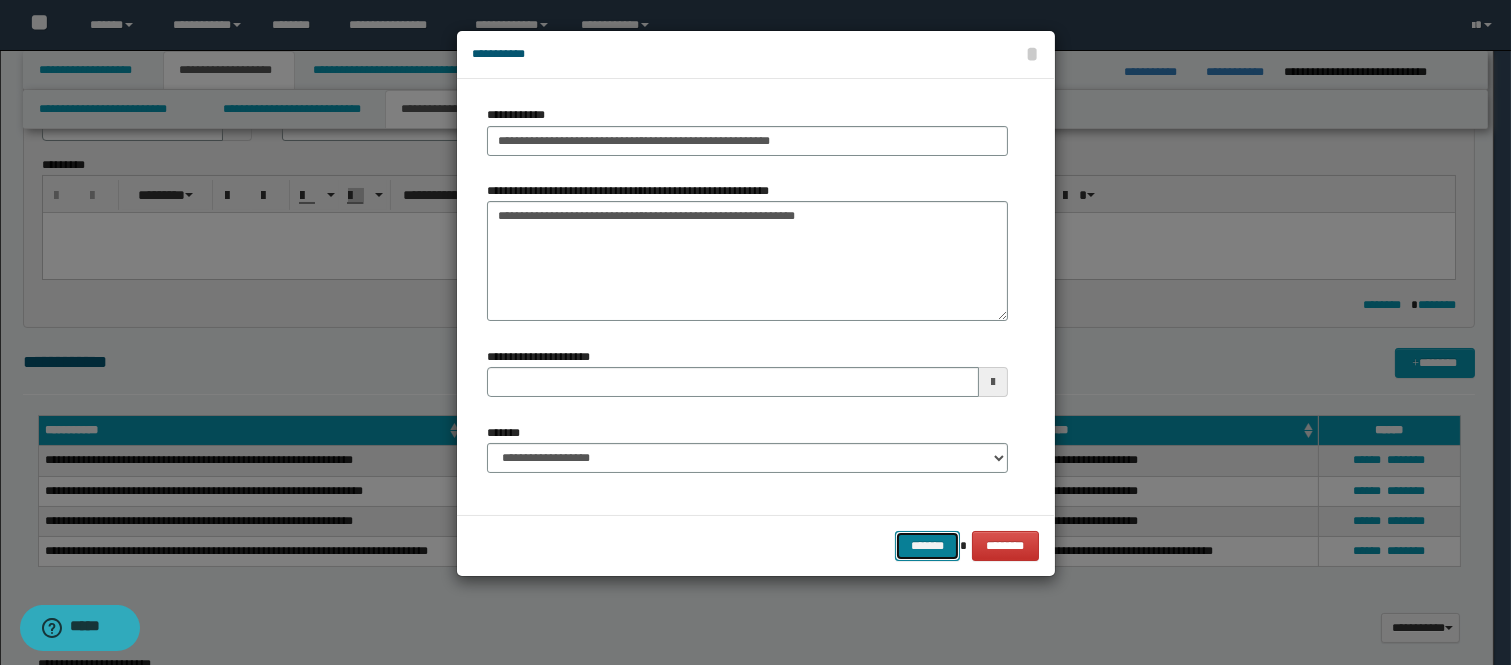 click on "*******" at bounding box center (927, 546) 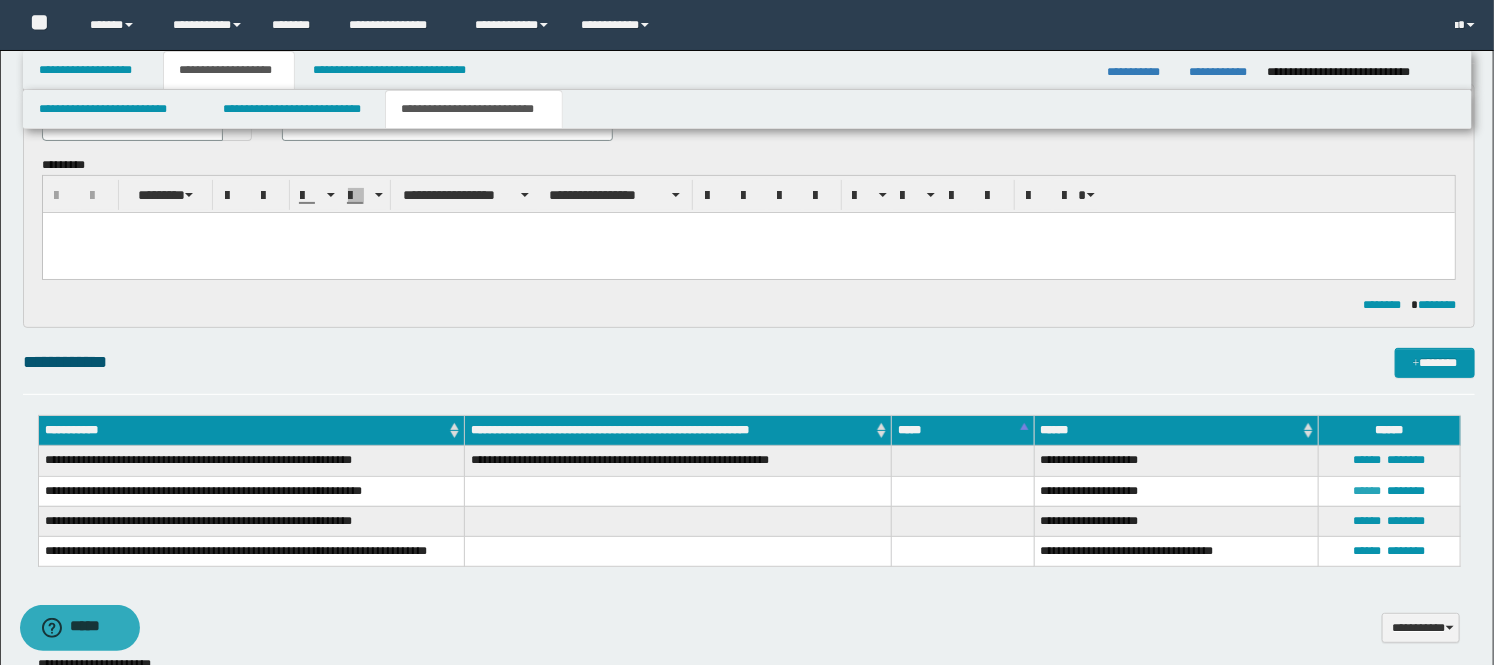 drag, startPoint x: 1376, startPoint y: 488, endPoint x: 1343, endPoint y: 485, distance: 33.13608 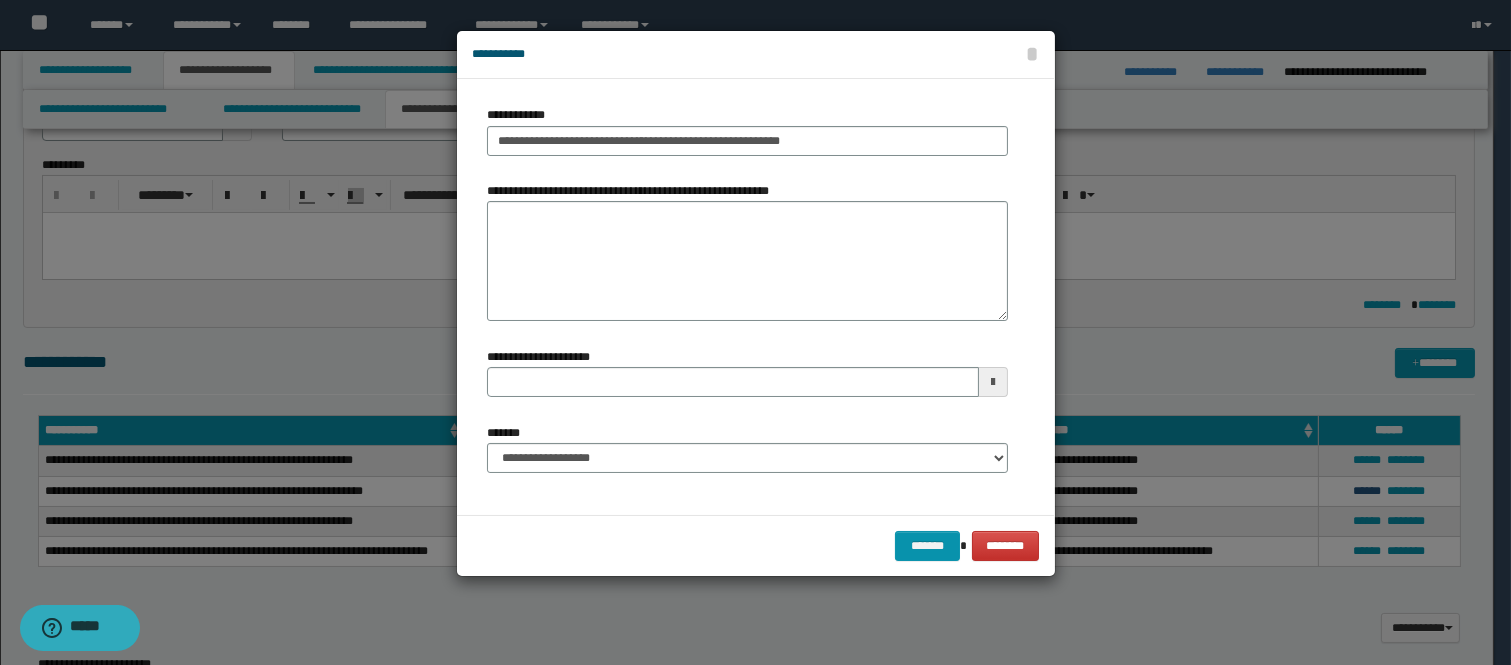 type 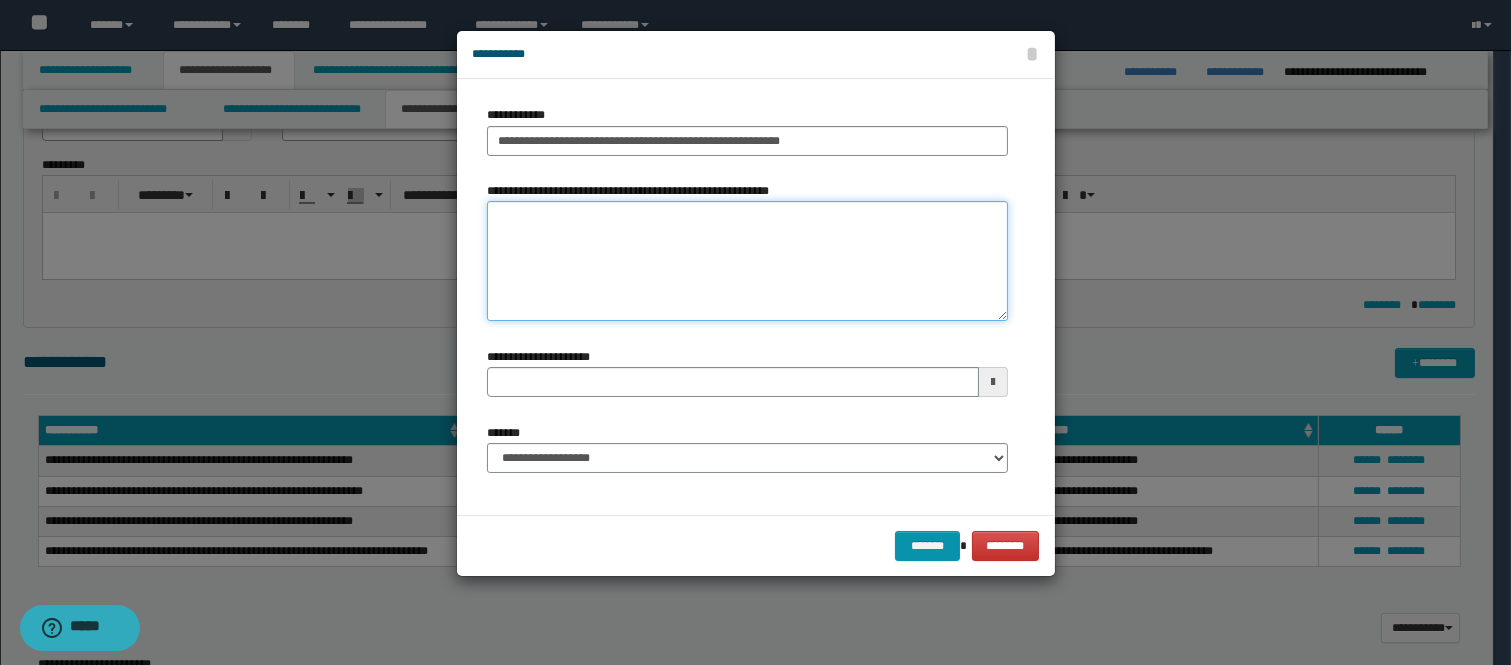 click on "**********" at bounding box center (747, 261) 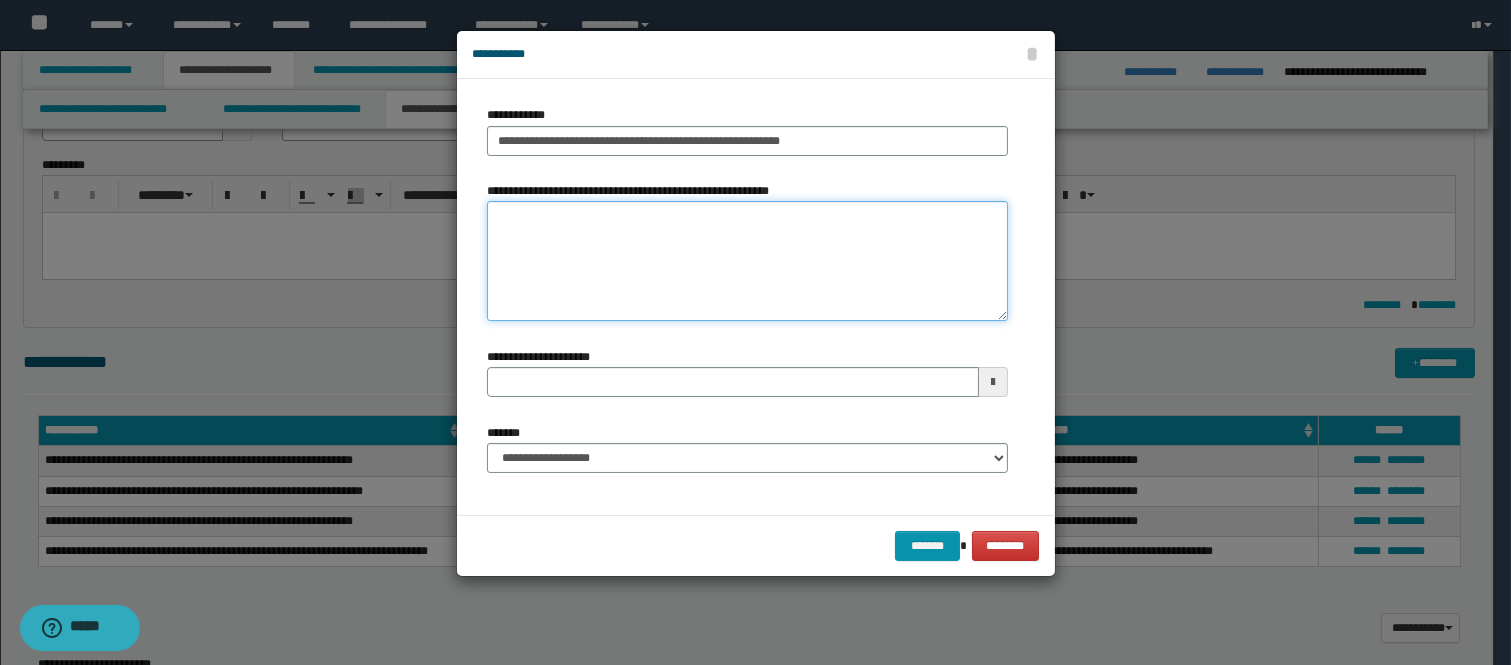 paste on "**********" 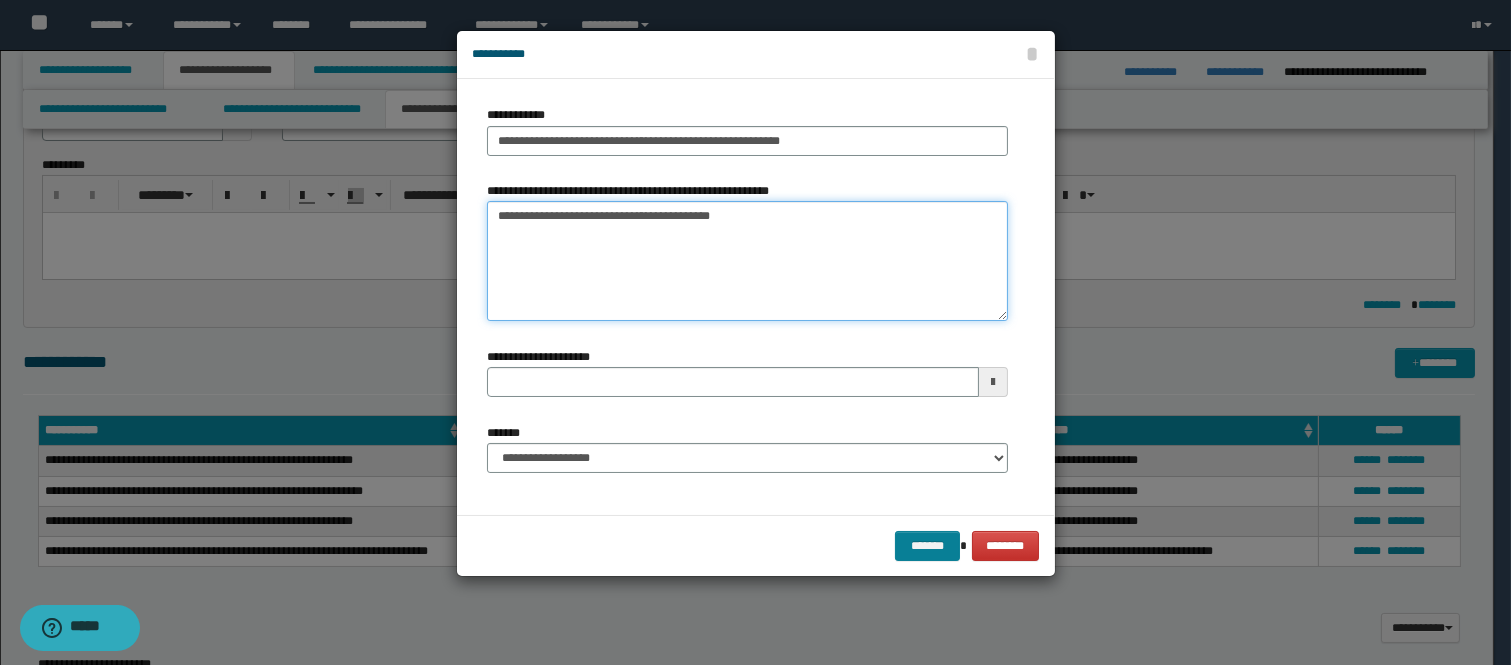 type on "**********" 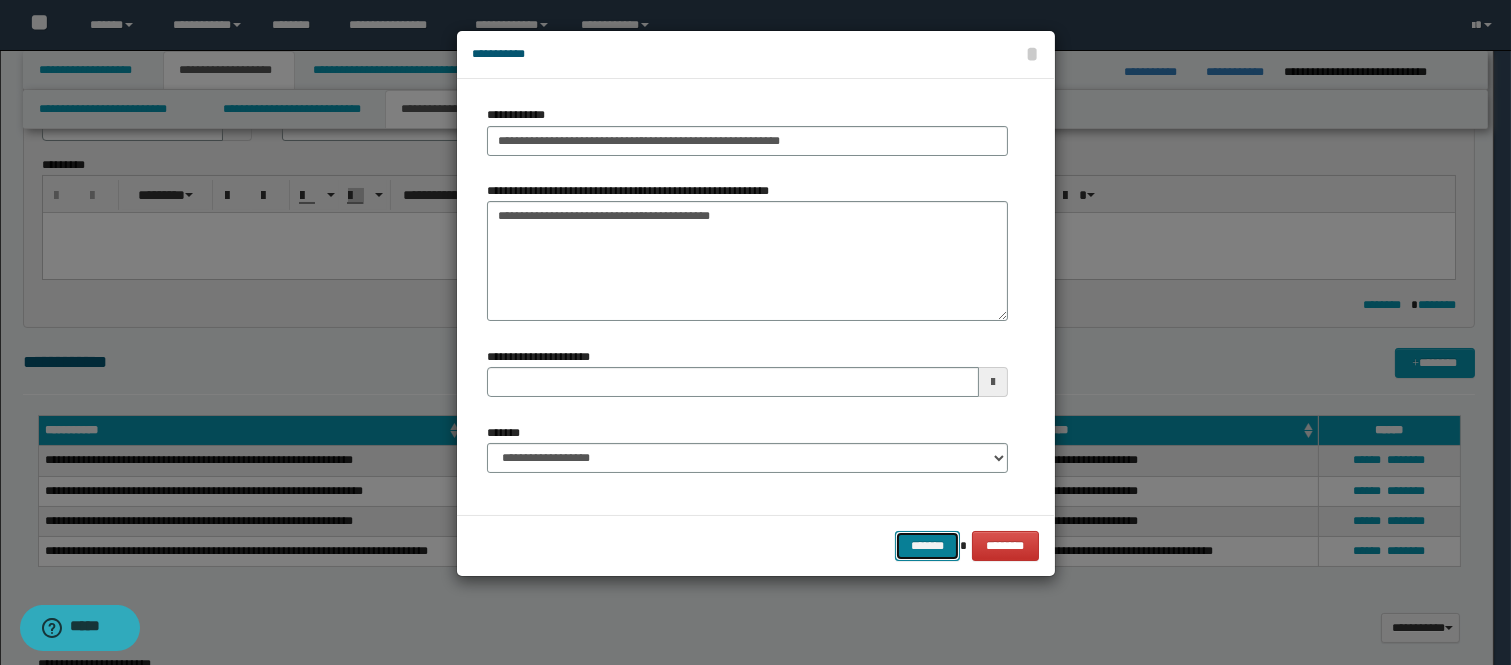 drag, startPoint x: 908, startPoint y: 540, endPoint x: 914, endPoint y: 550, distance: 11.661903 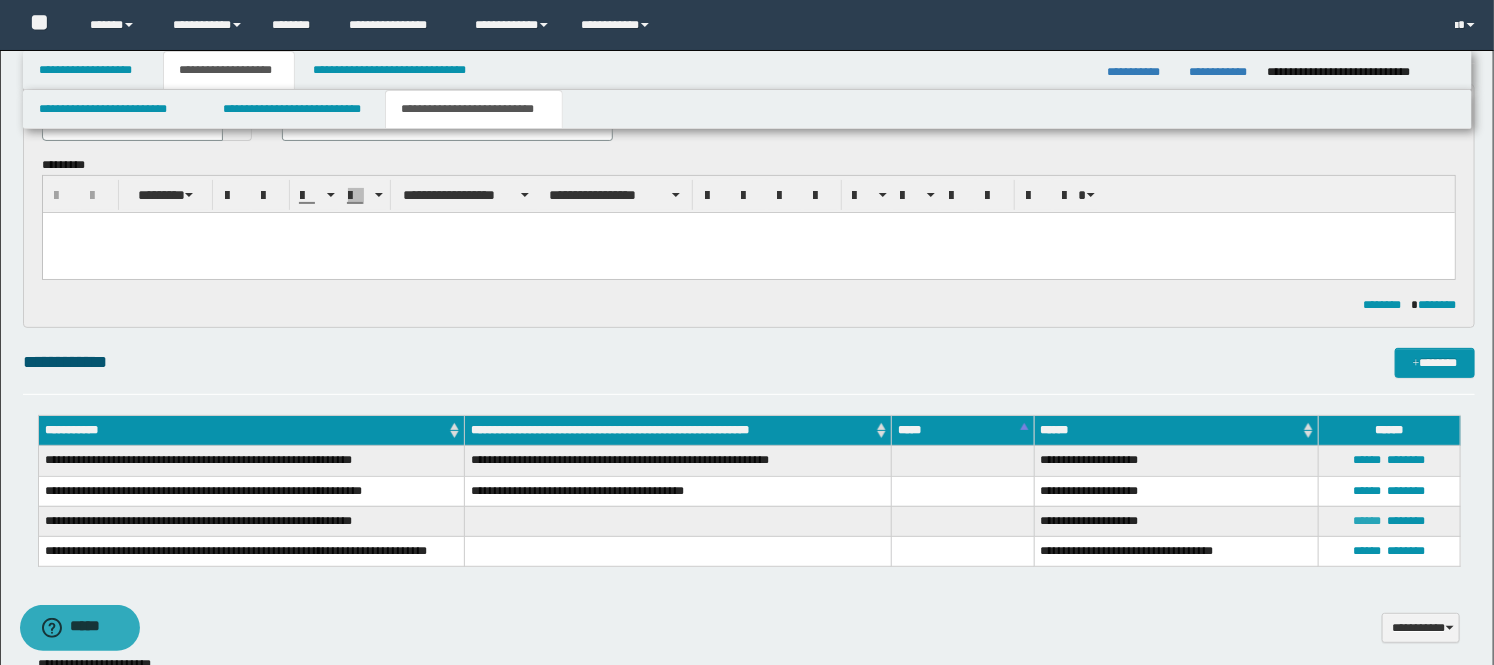 click on "******" at bounding box center [1368, 521] 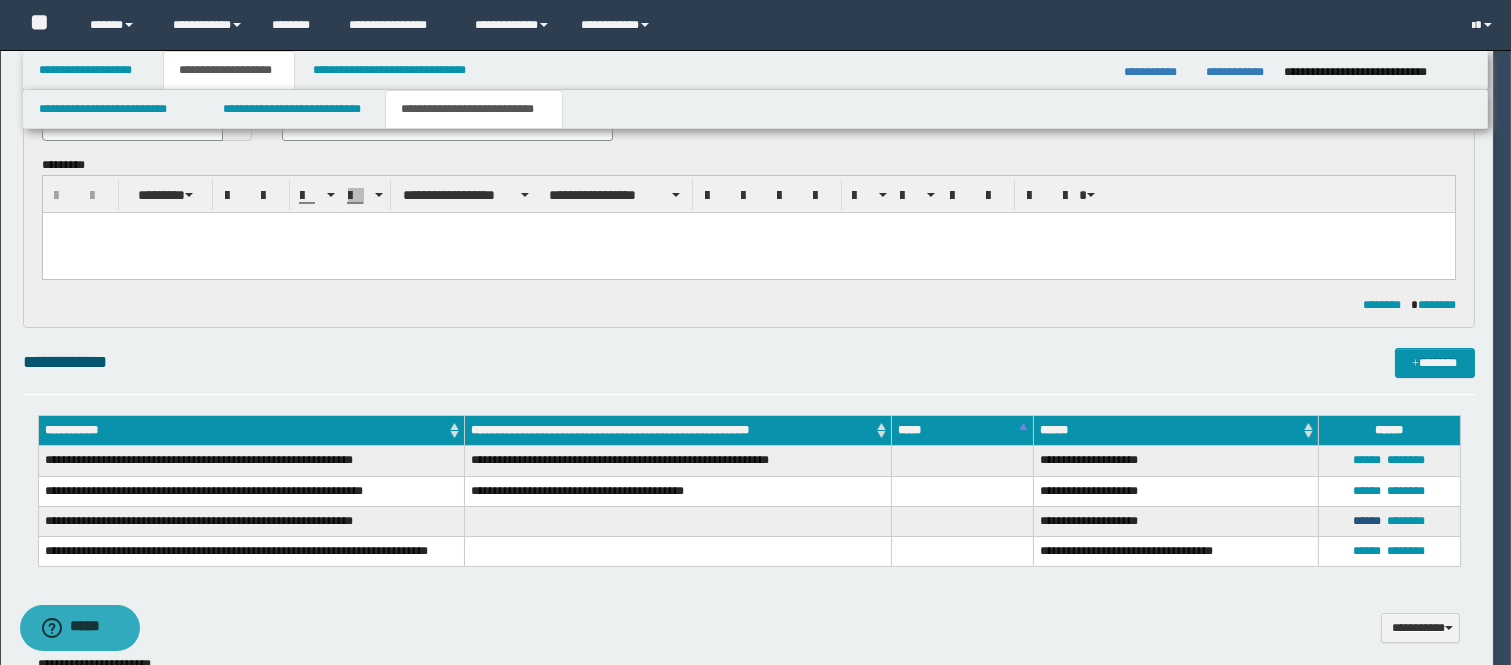 type 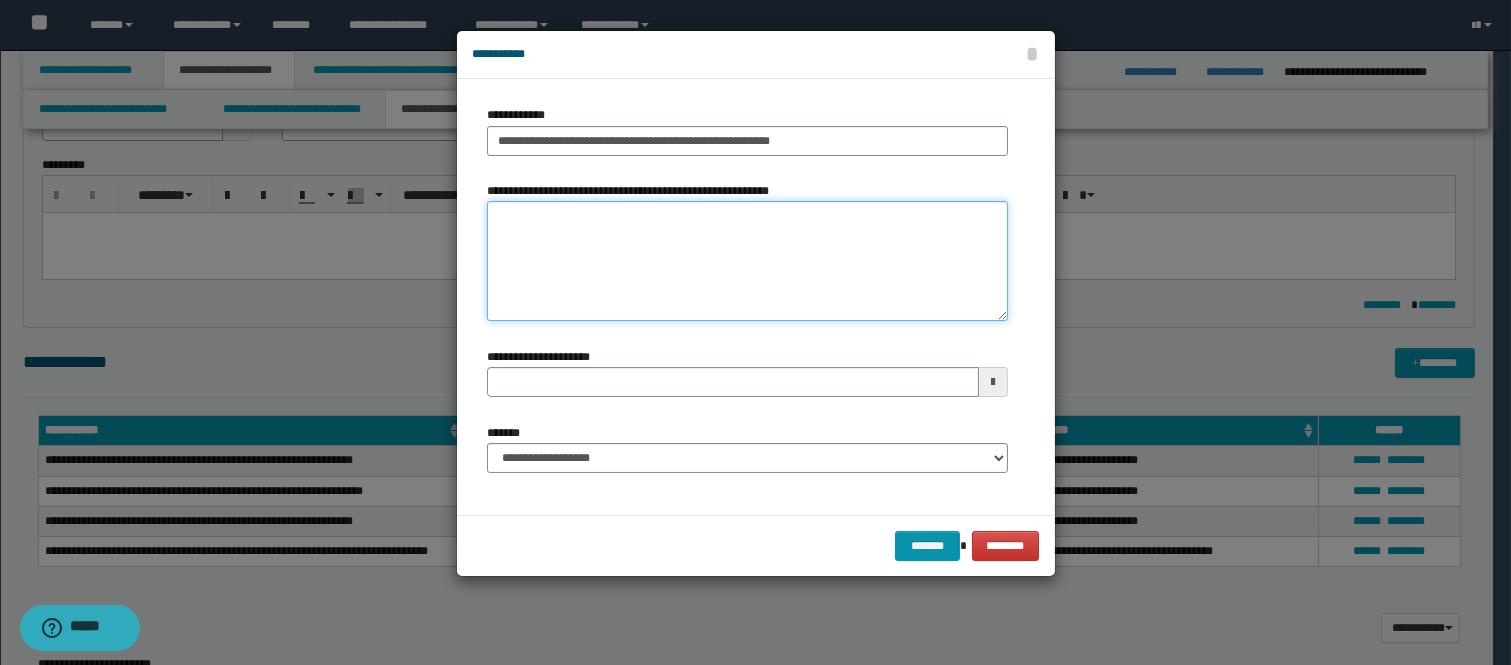 click on "**********" at bounding box center (747, 261) 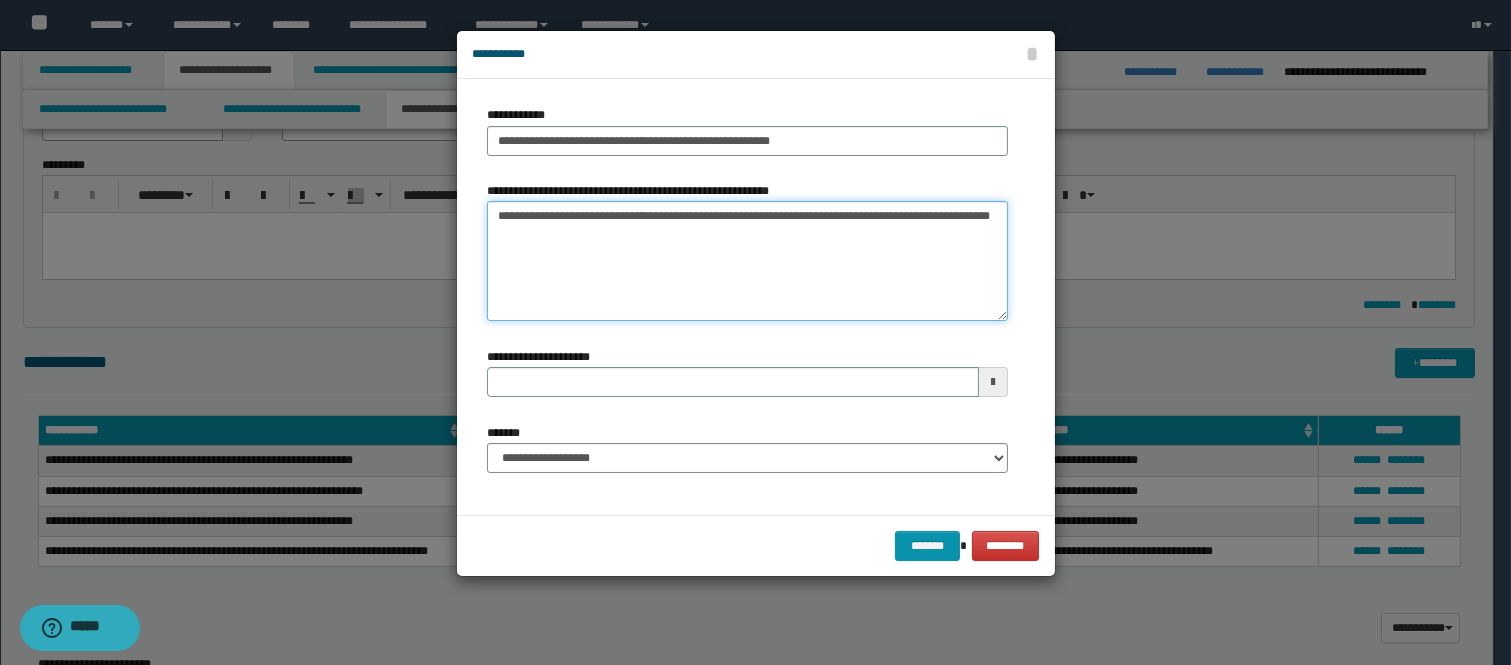 type 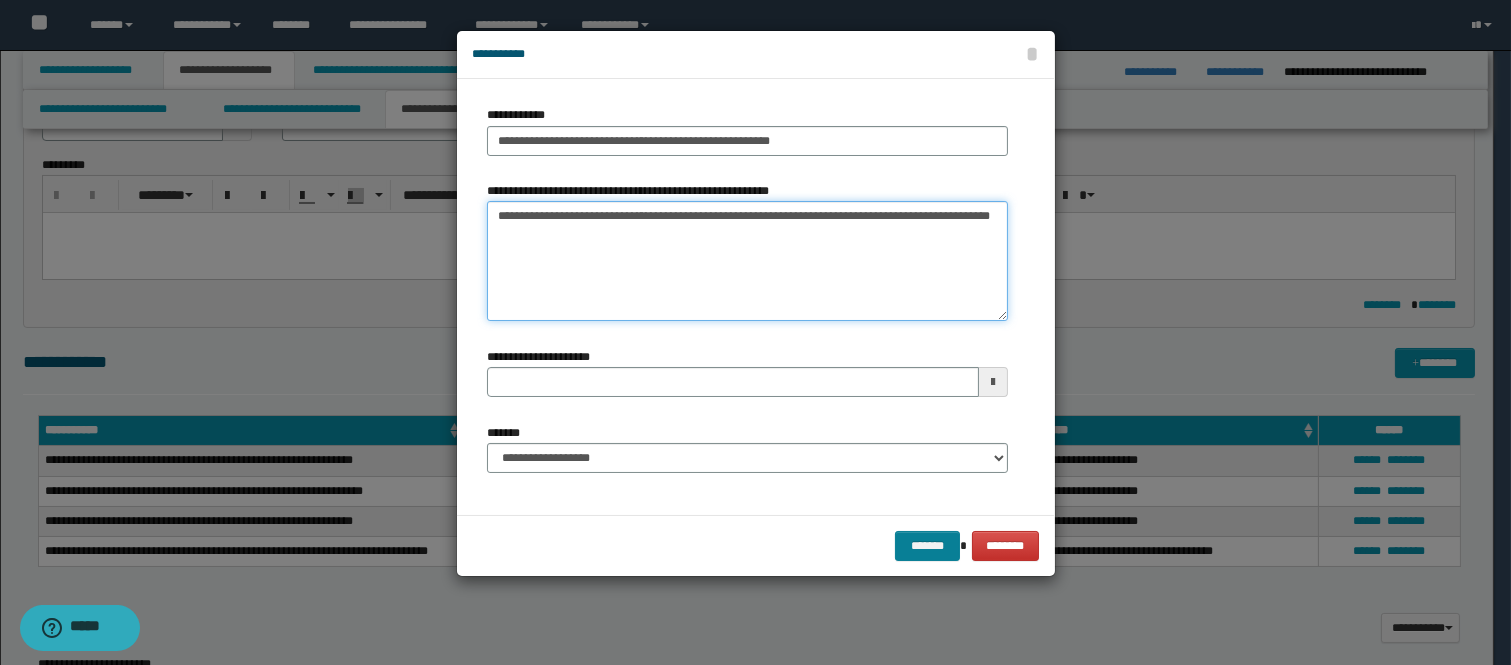 type on "**********" 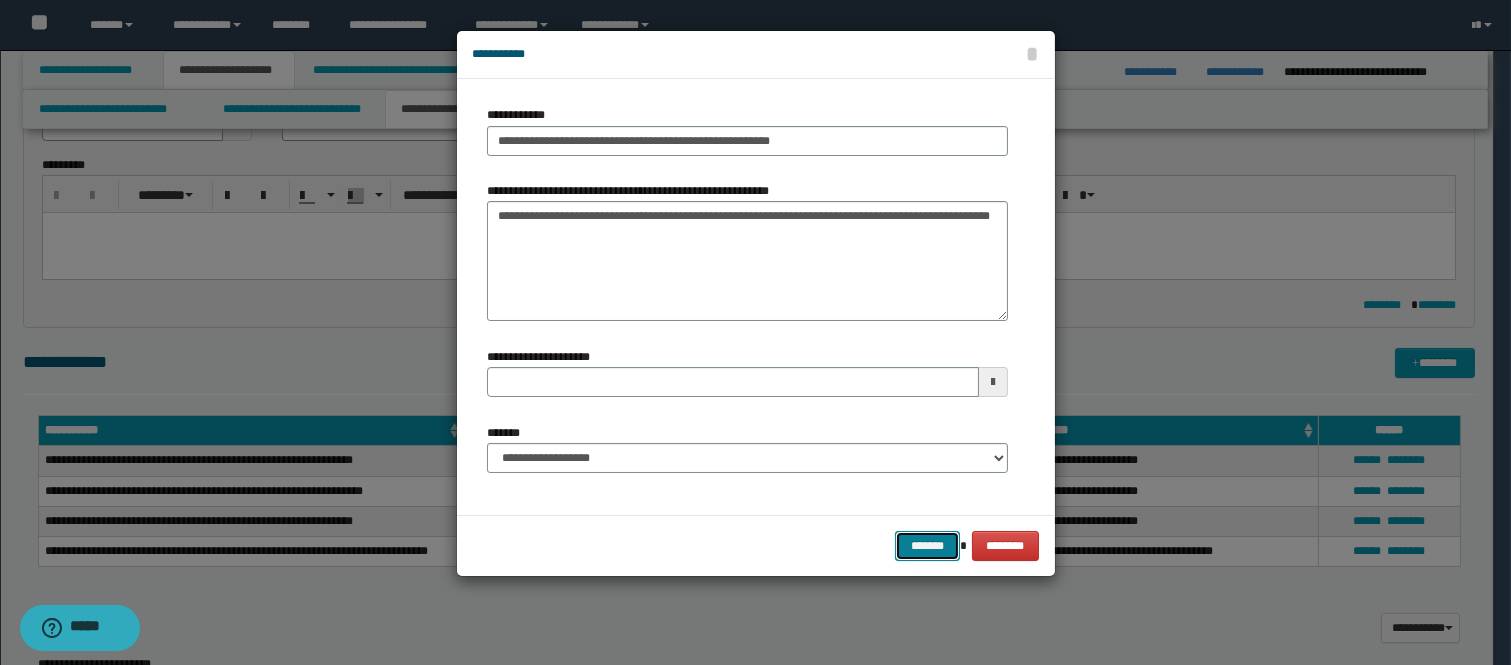 click on "*******" at bounding box center (927, 546) 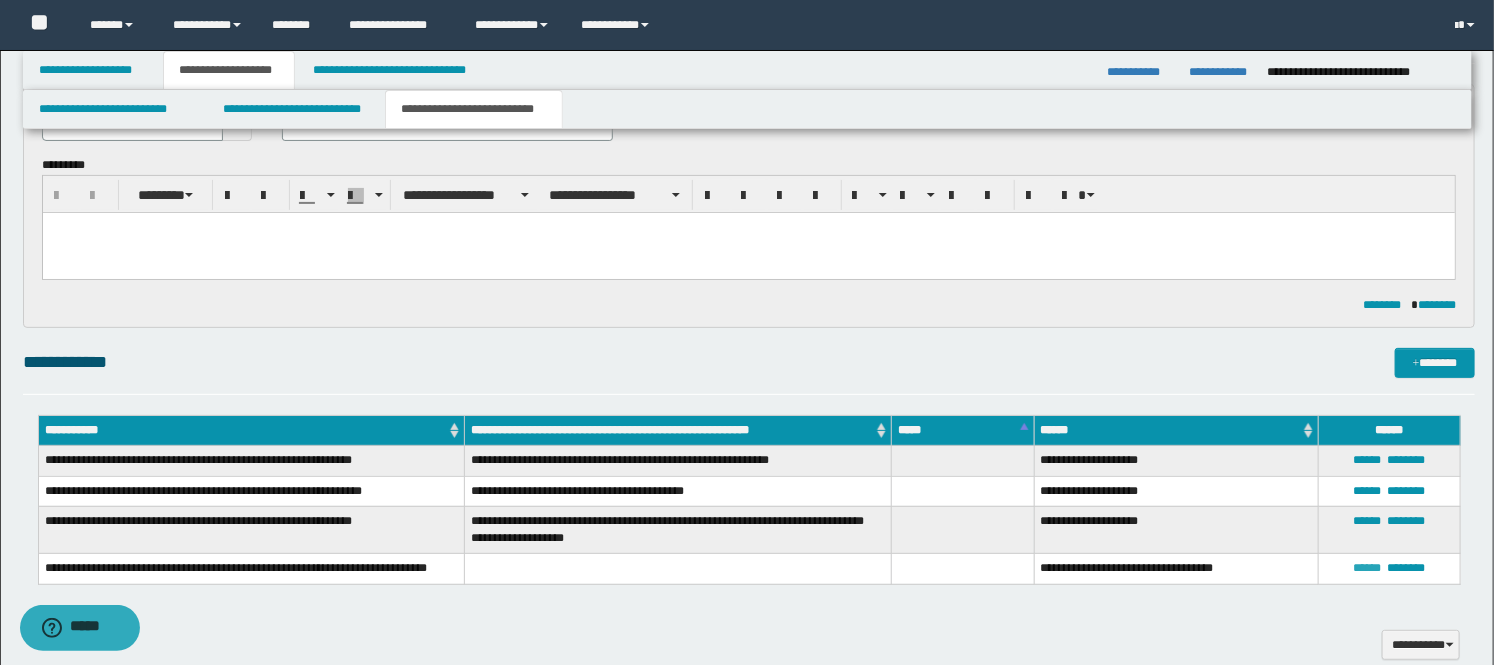 click on "******" at bounding box center (1368, 568) 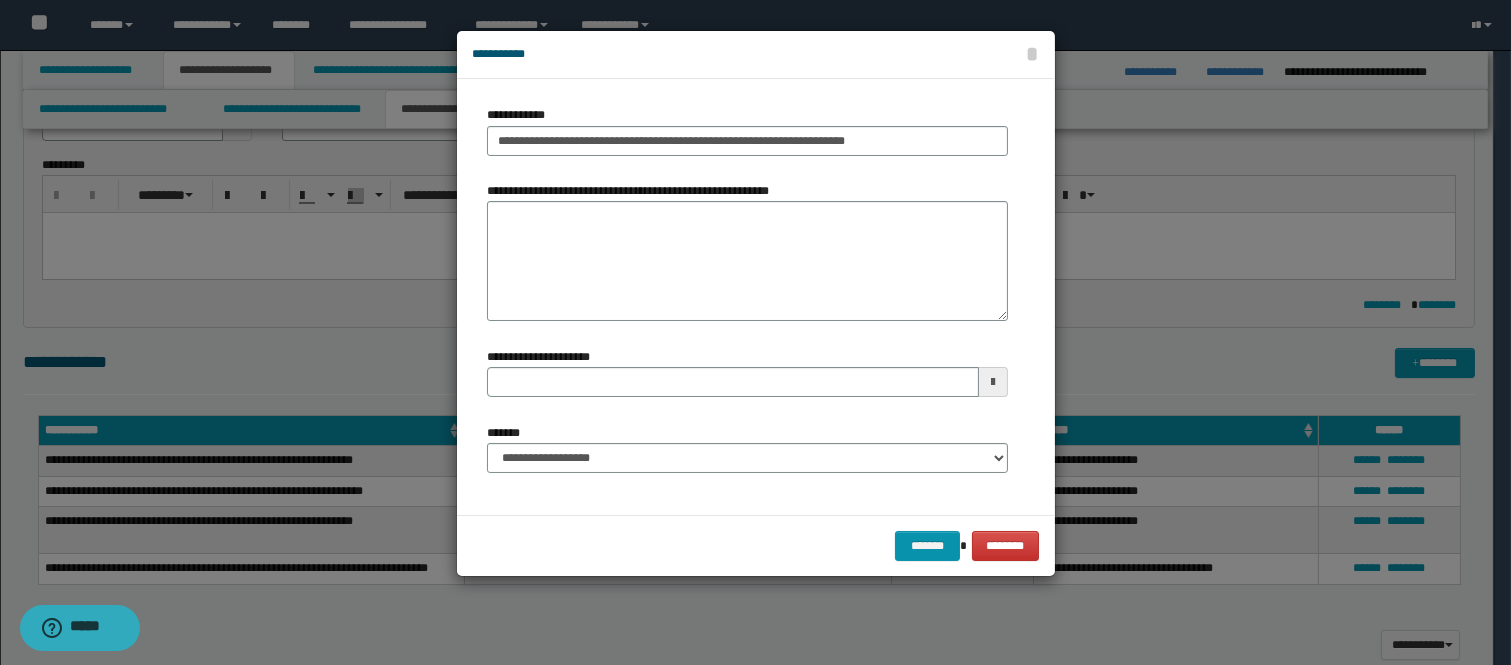 type 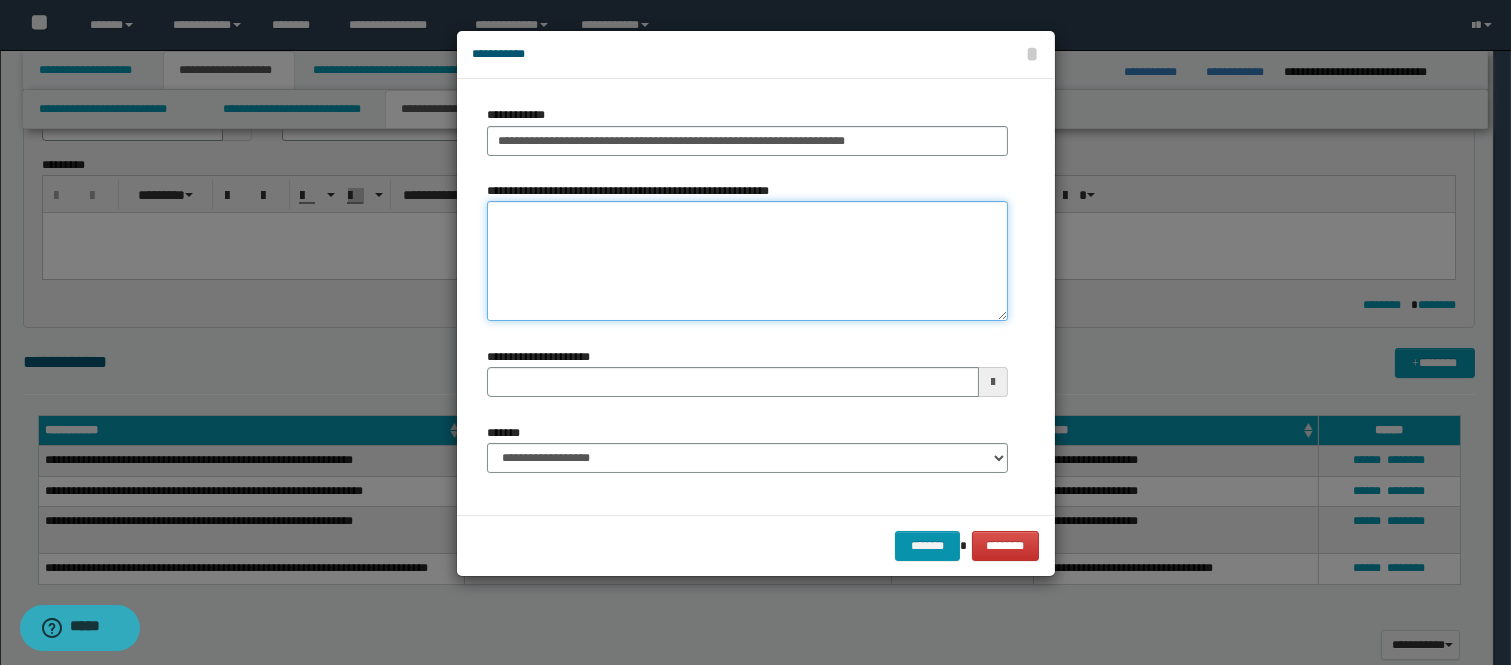 click on "**********" at bounding box center [747, 261] 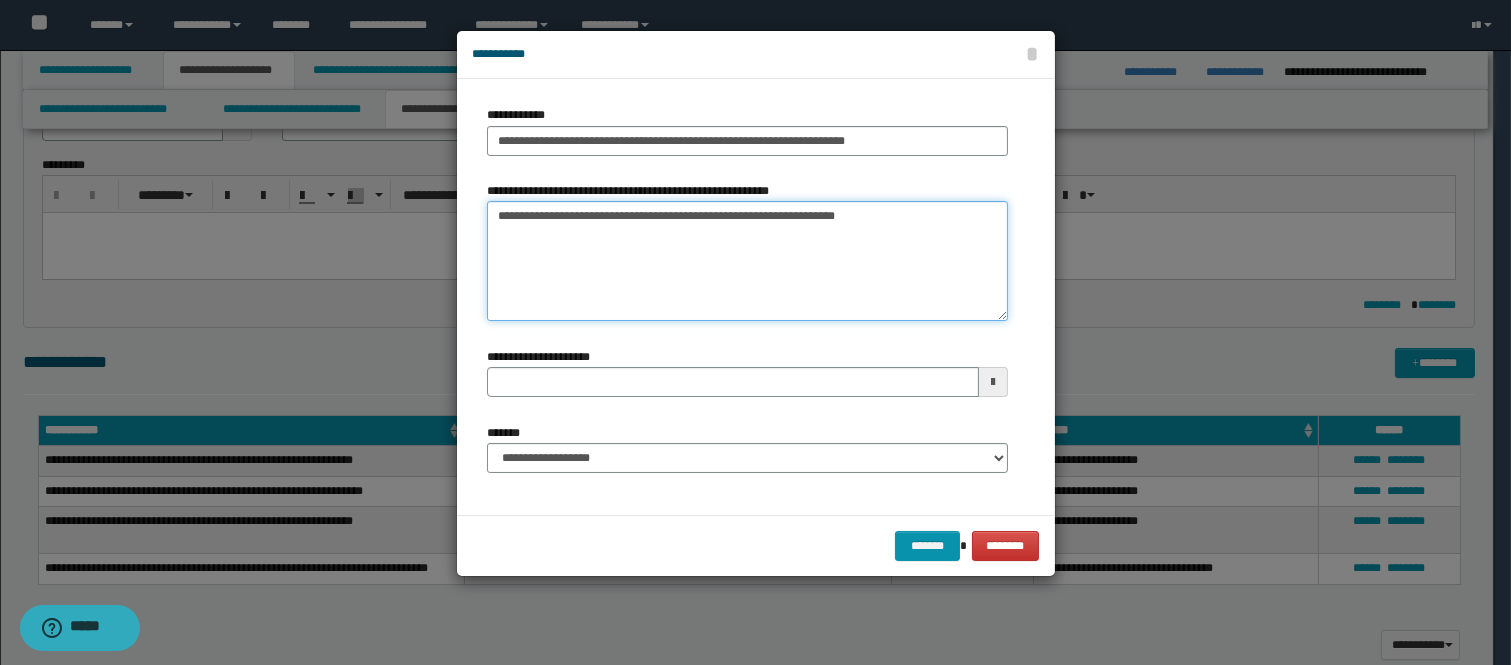 type 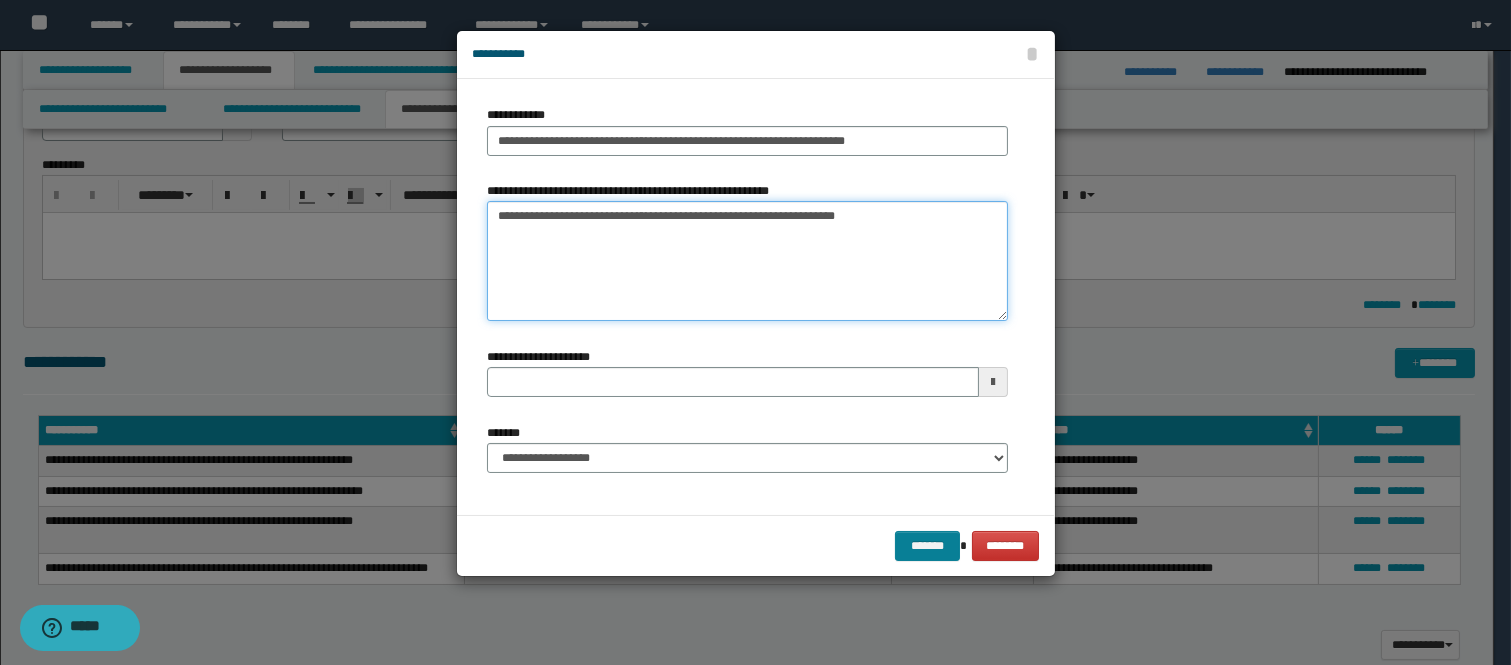 type on "**********" 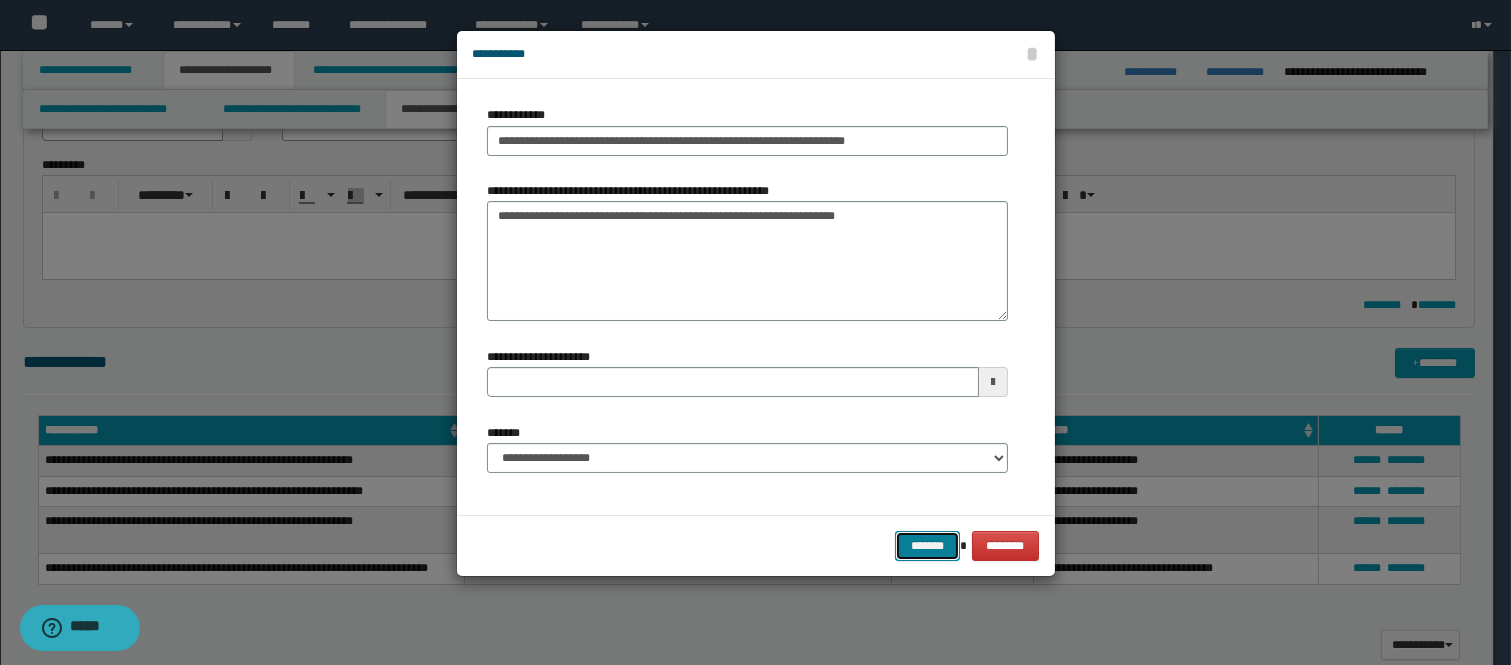 click on "*******" at bounding box center [927, 546] 